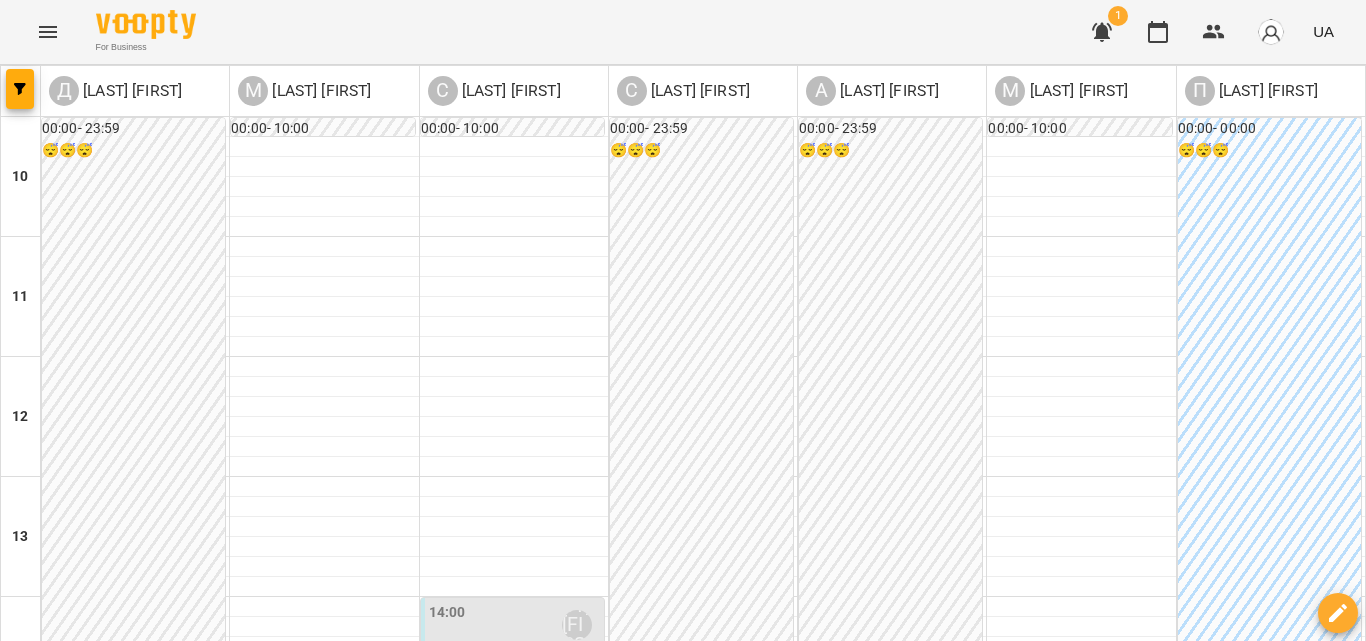 scroll, scrollTop: 0, scrollLeft: 0, axis: both 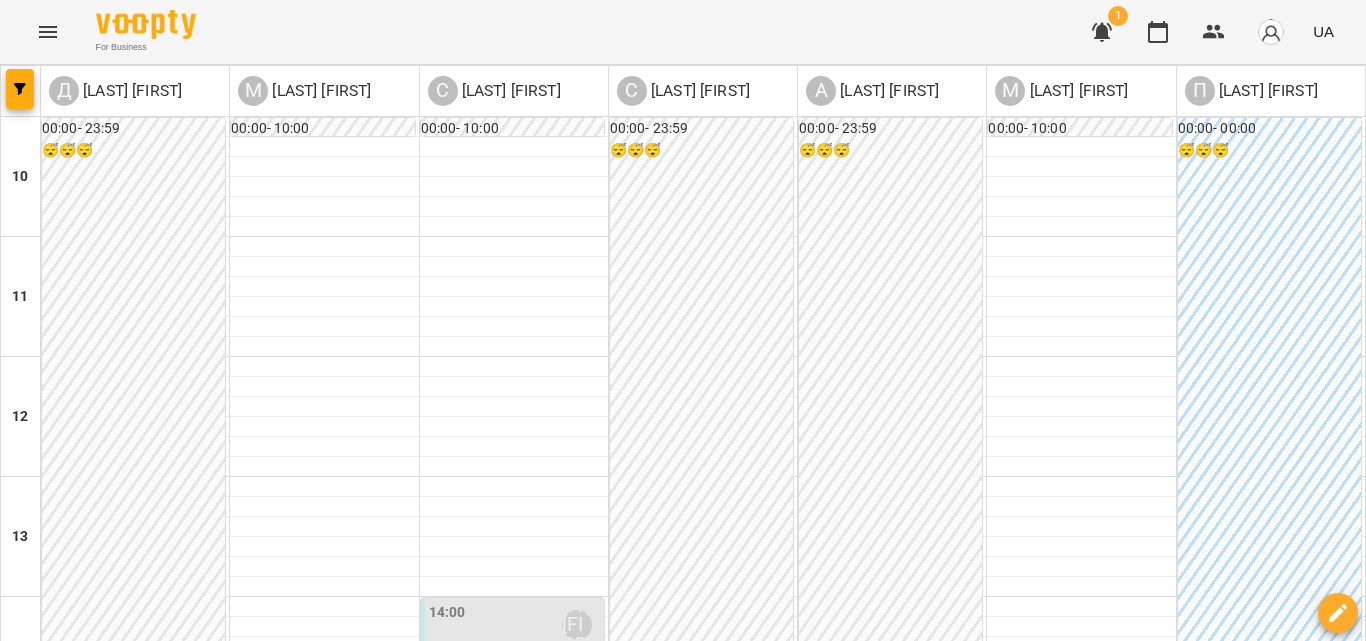 click at bounding box center (782, 1408) 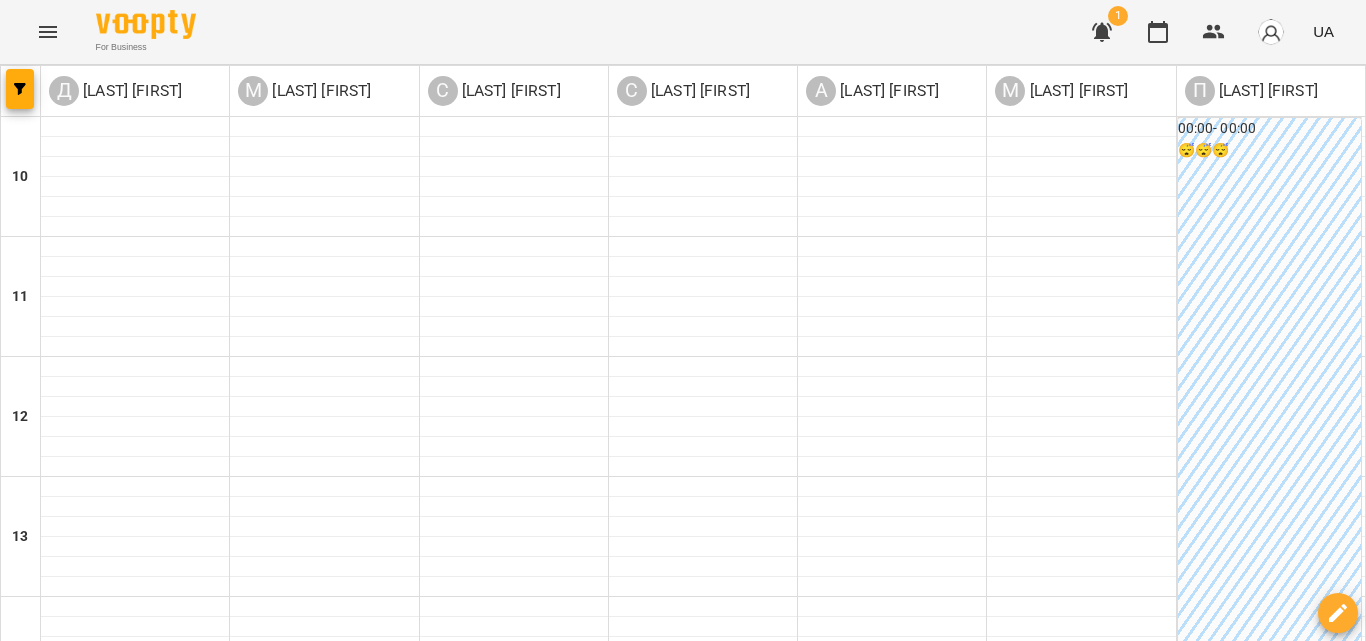 click on "**********" at bounding box center (683, 757) 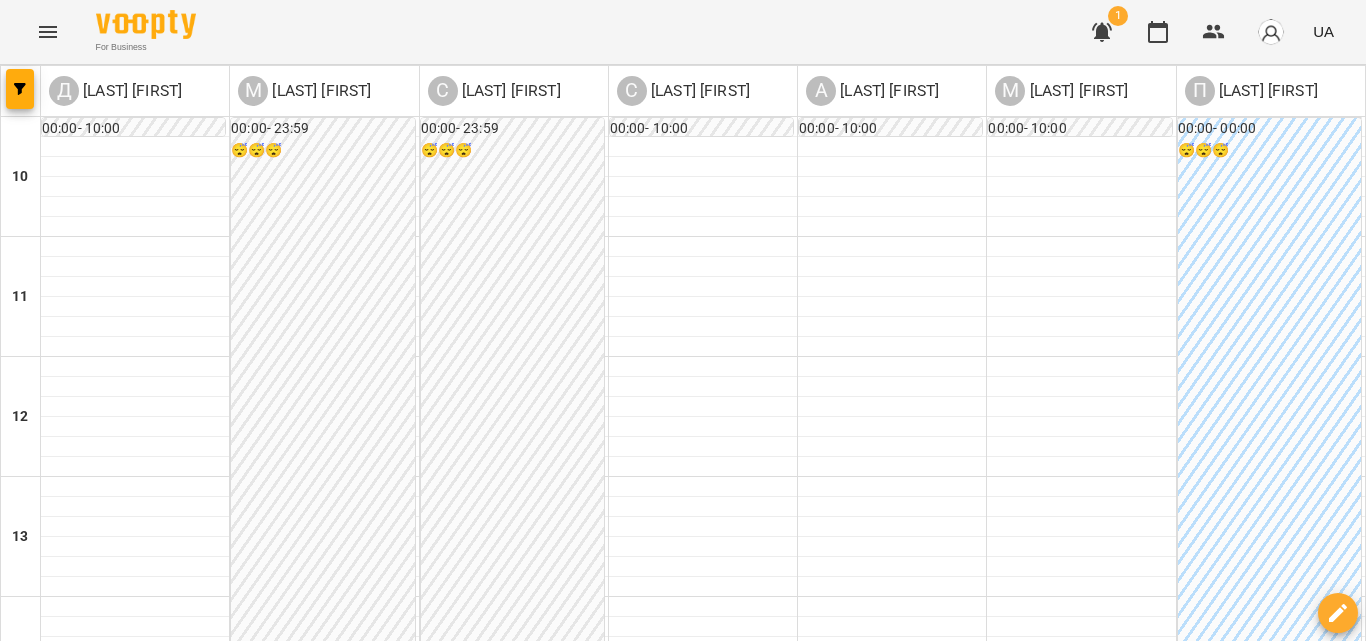 click on "вт" at bounding box center (439, 1343) 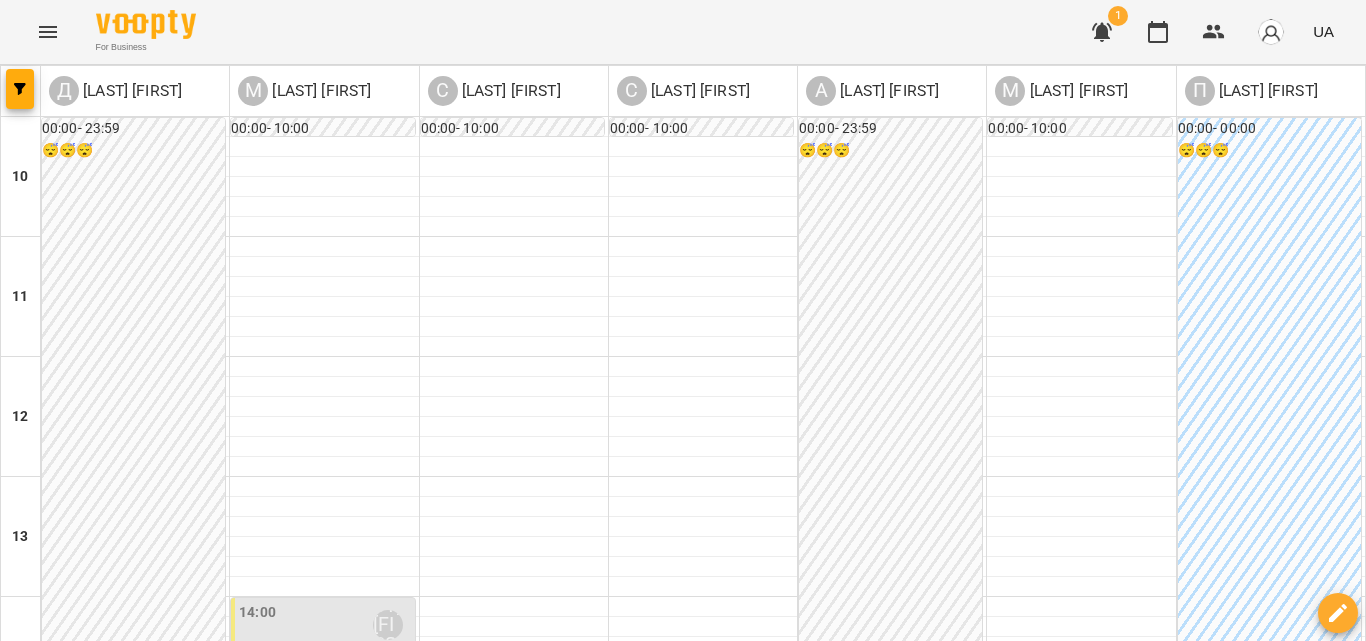 scroll, scrollTop: 200, scrollLeft: 0, axis: vertical 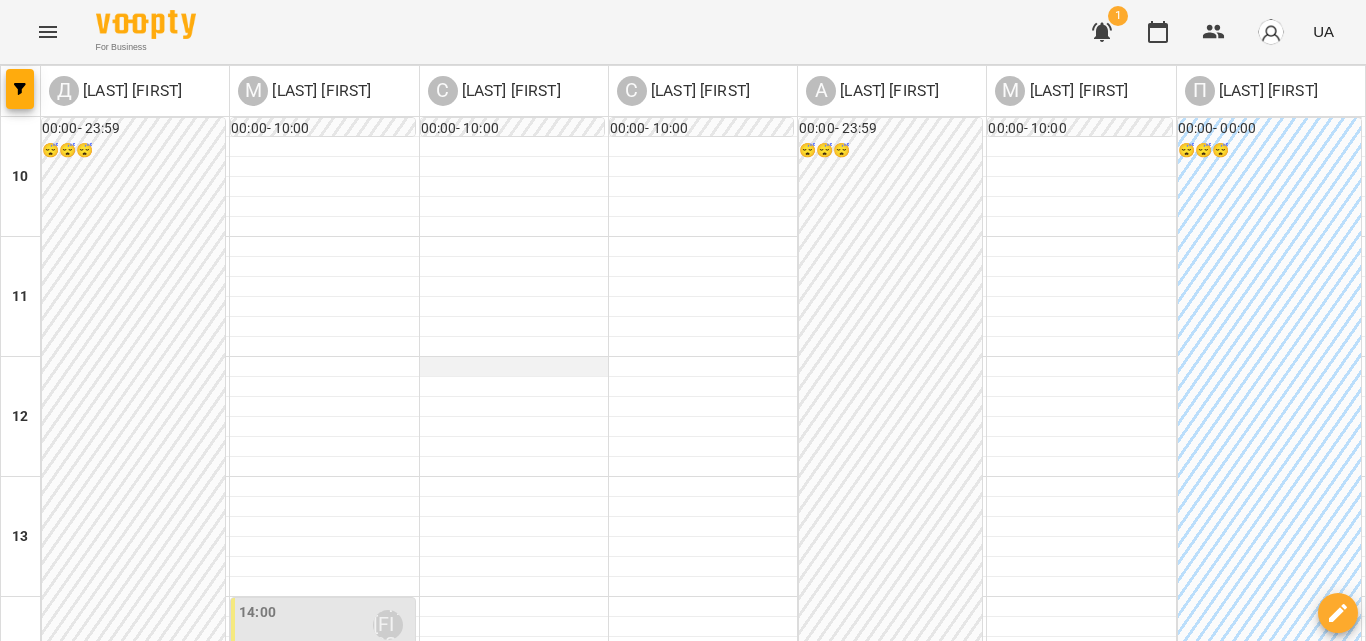 click at bounding box center [514, 367] 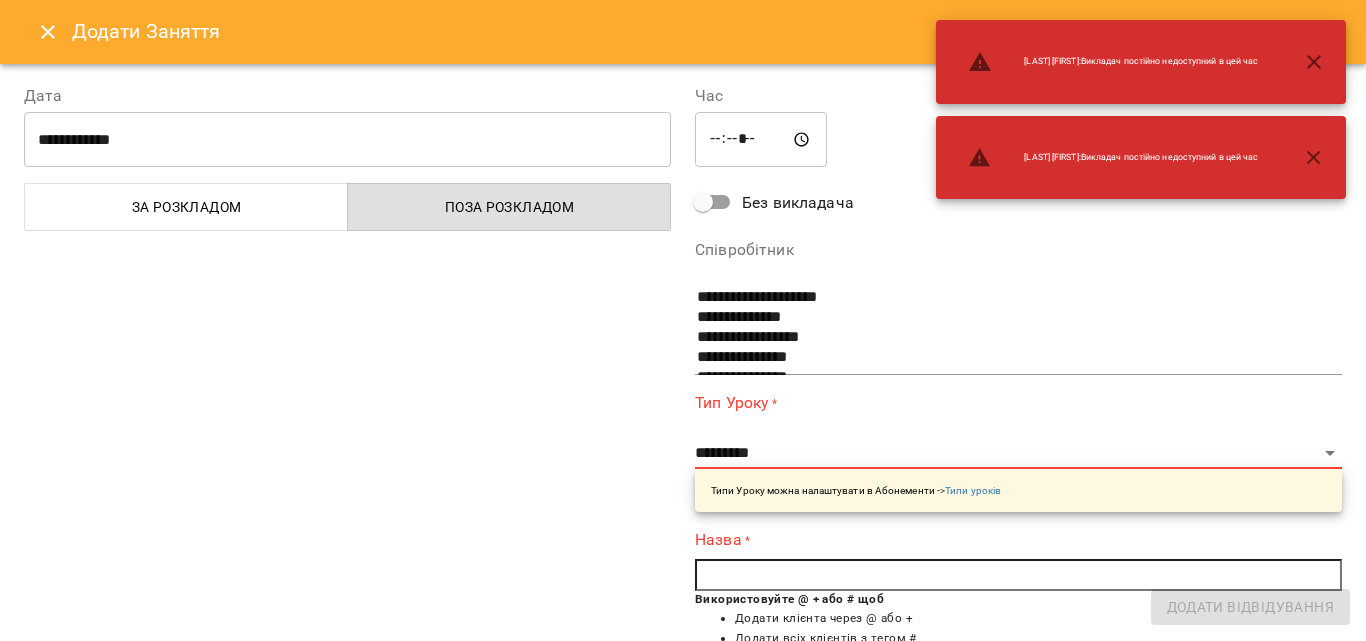 scroll, scrollTop: 60, scrollLeft: 0, axis: vertical 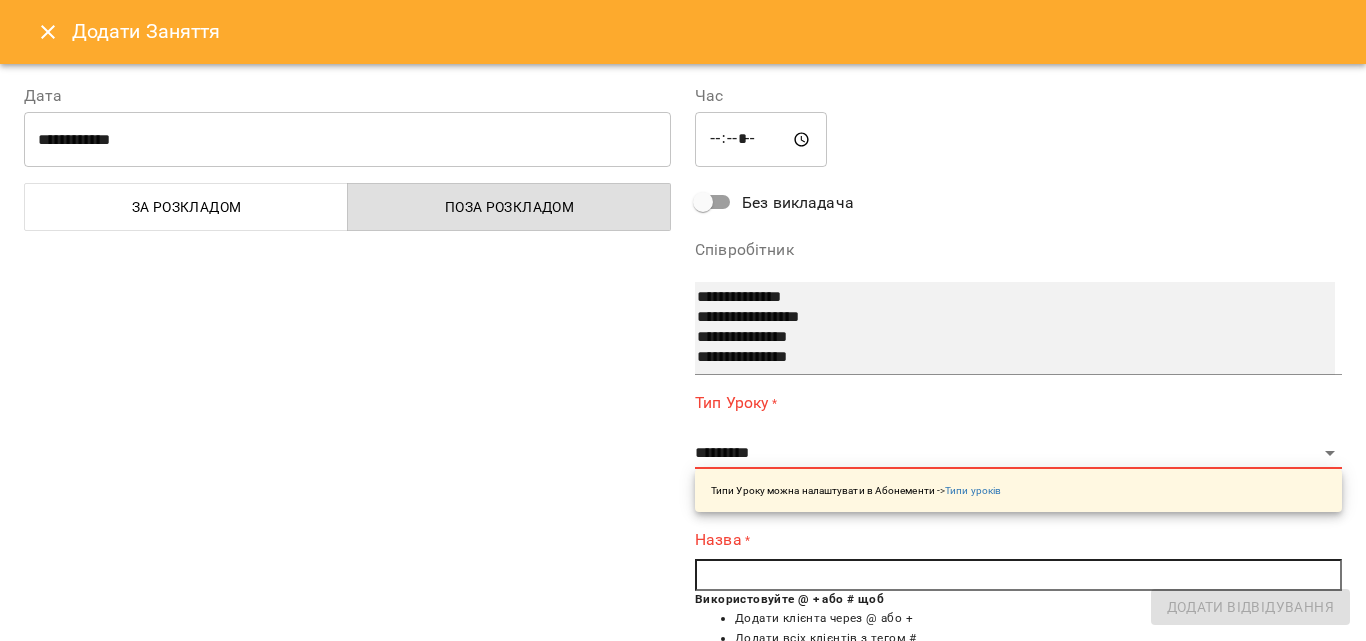 select on "**********" 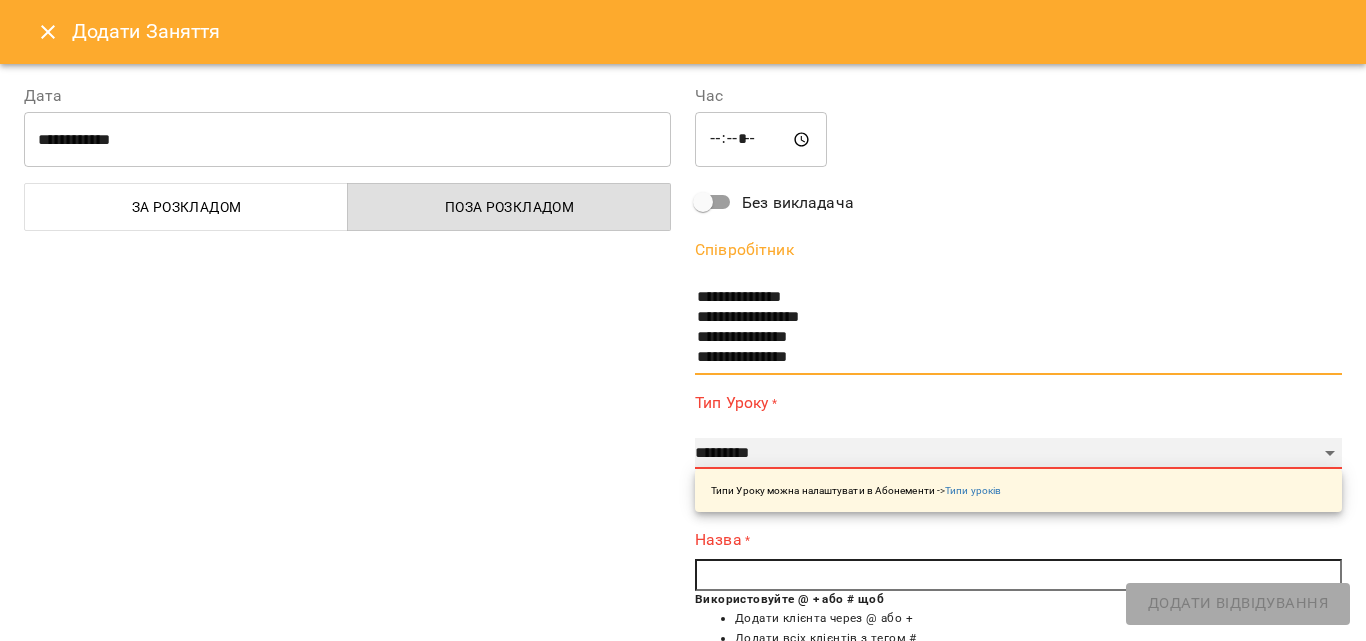 click on "**********" at bounding box center (1018, 454) 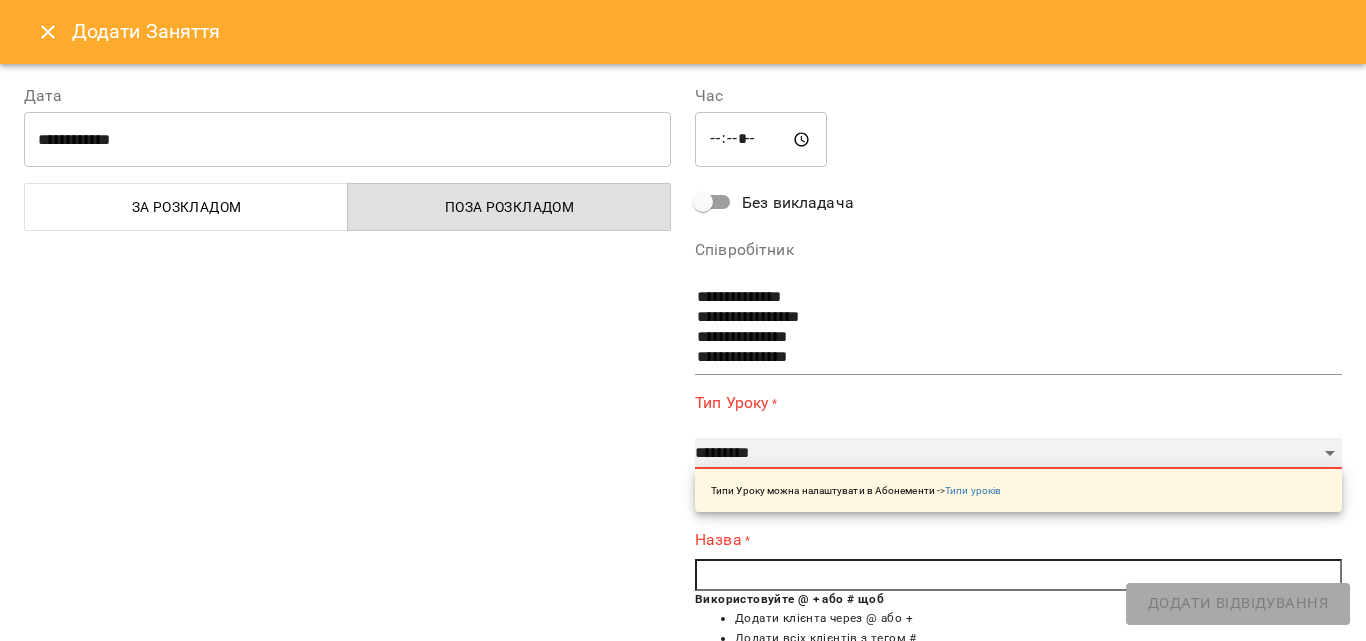 select on "**********" 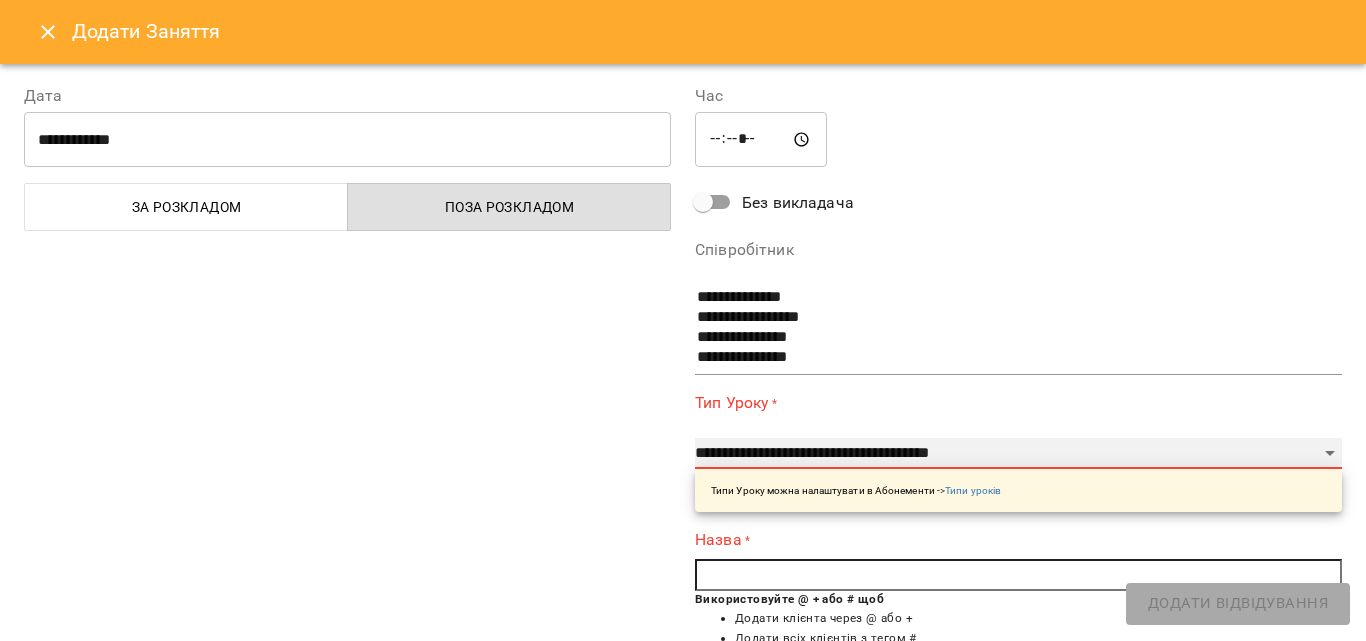 click on "**********" at bounding box center (1018, 454) 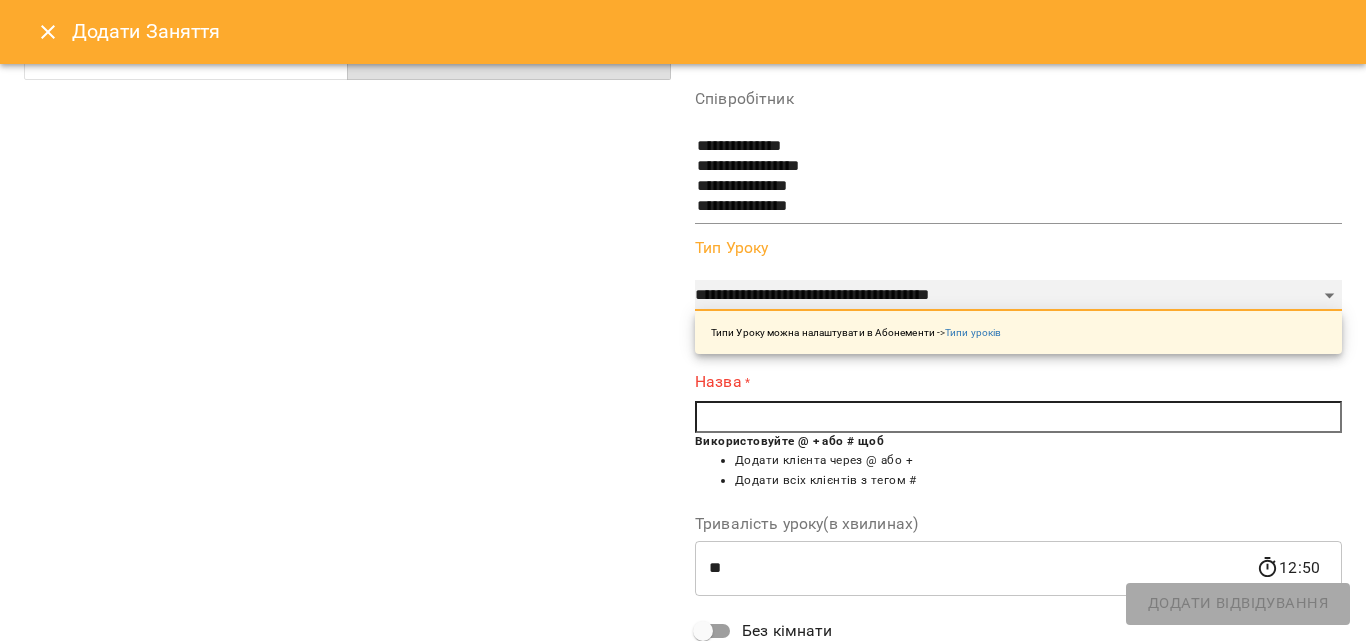 scroll, scrollTop: 200, scrollLeft: 0, axis: vertical 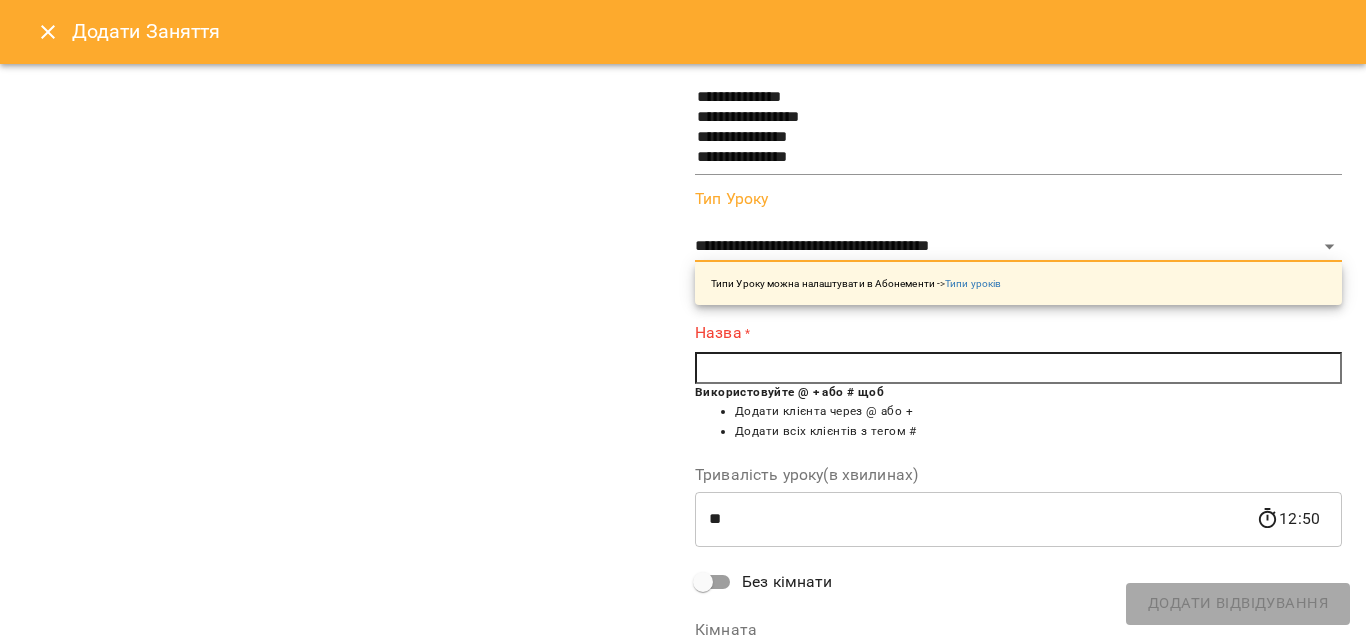 click at bounding box center (1018, 368) 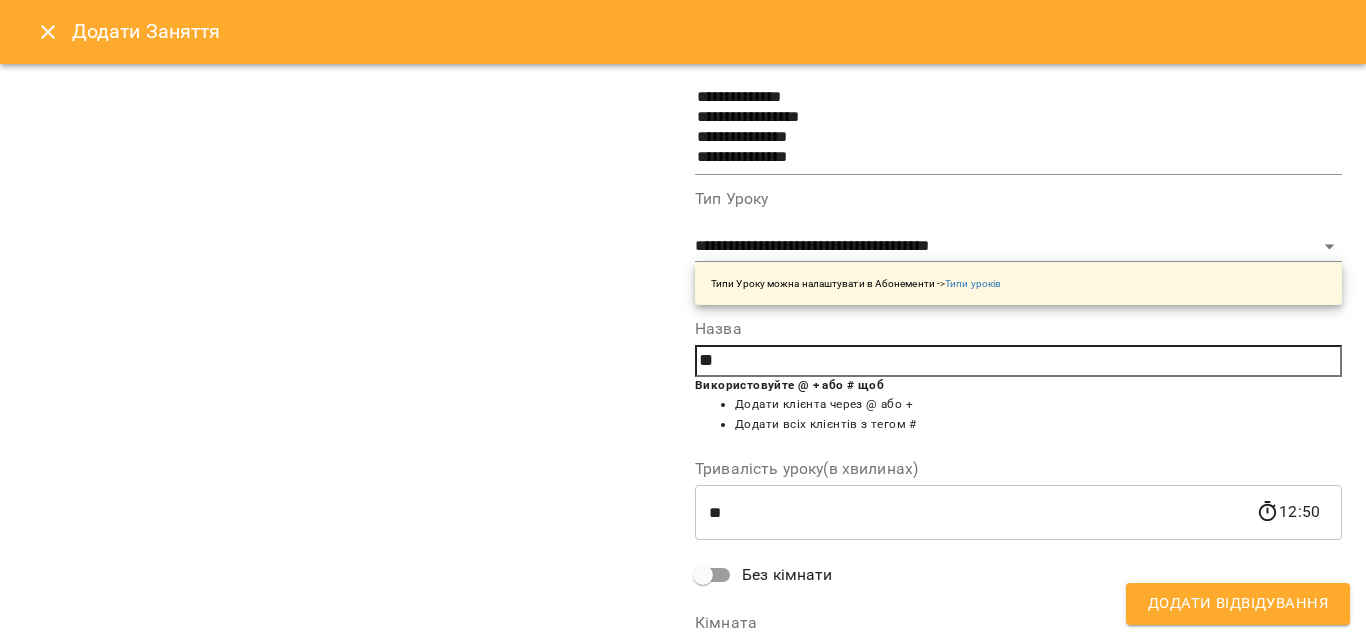type on "*" 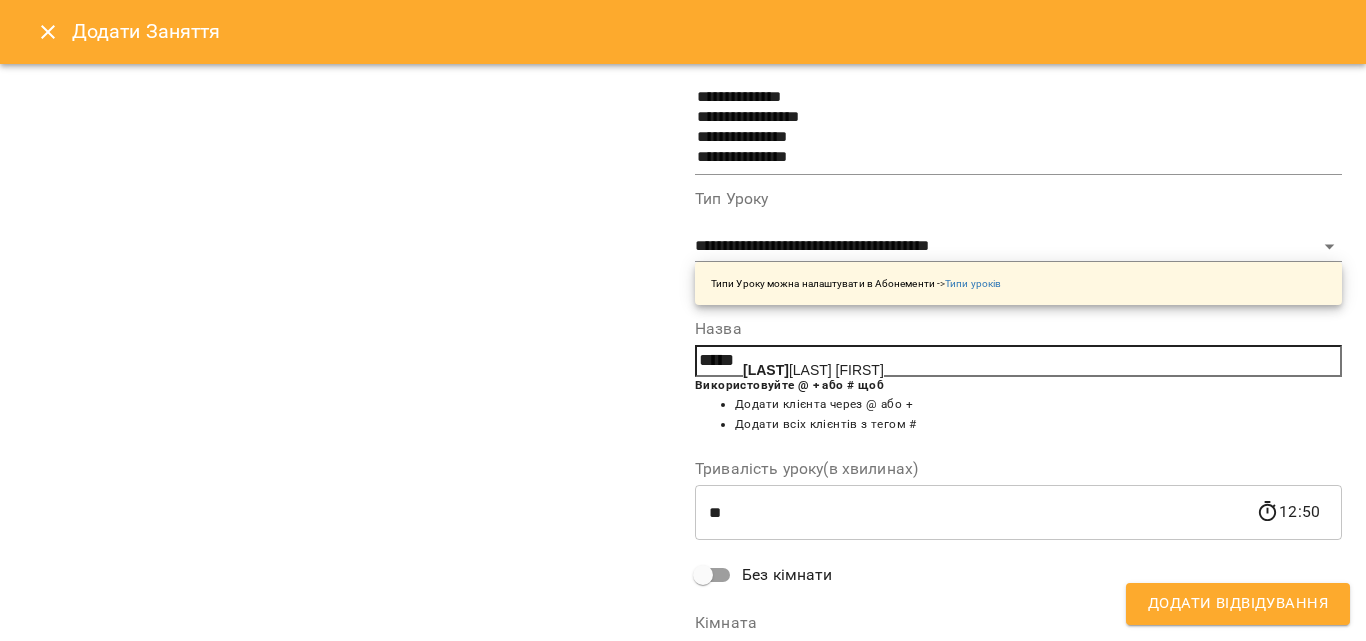 click on "[LAST]" 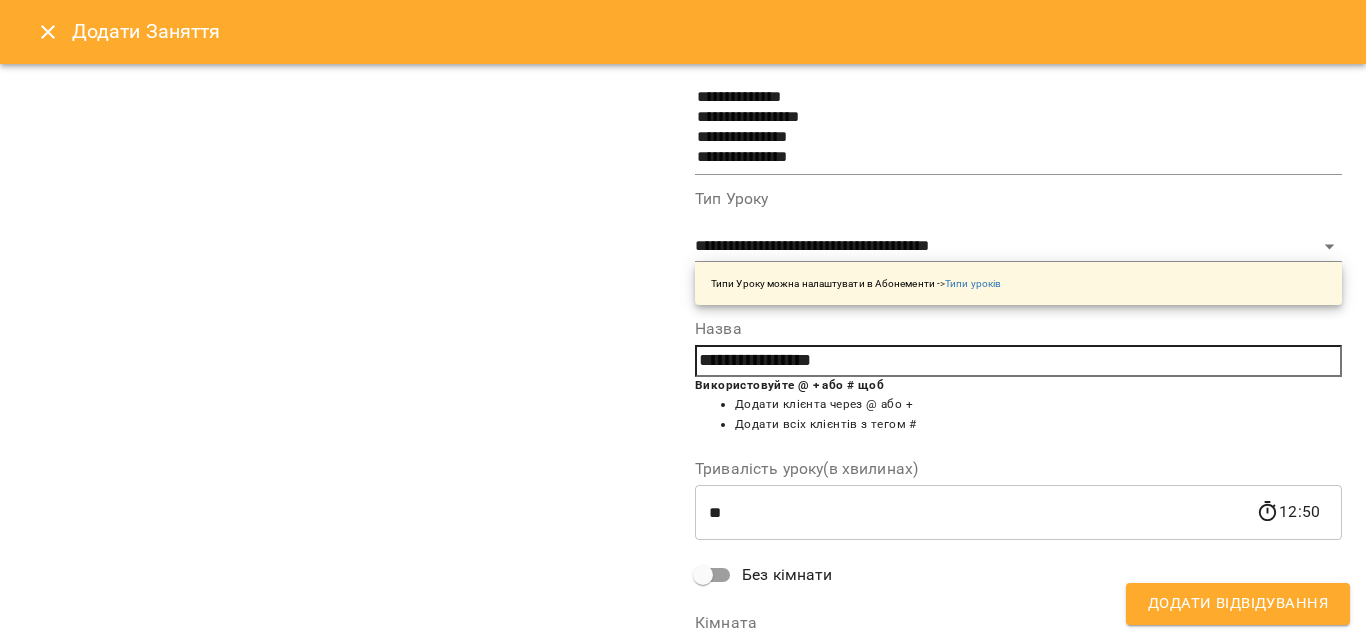 scroll, scrollTop: 356, scrollLeft: 0, axis: vertical 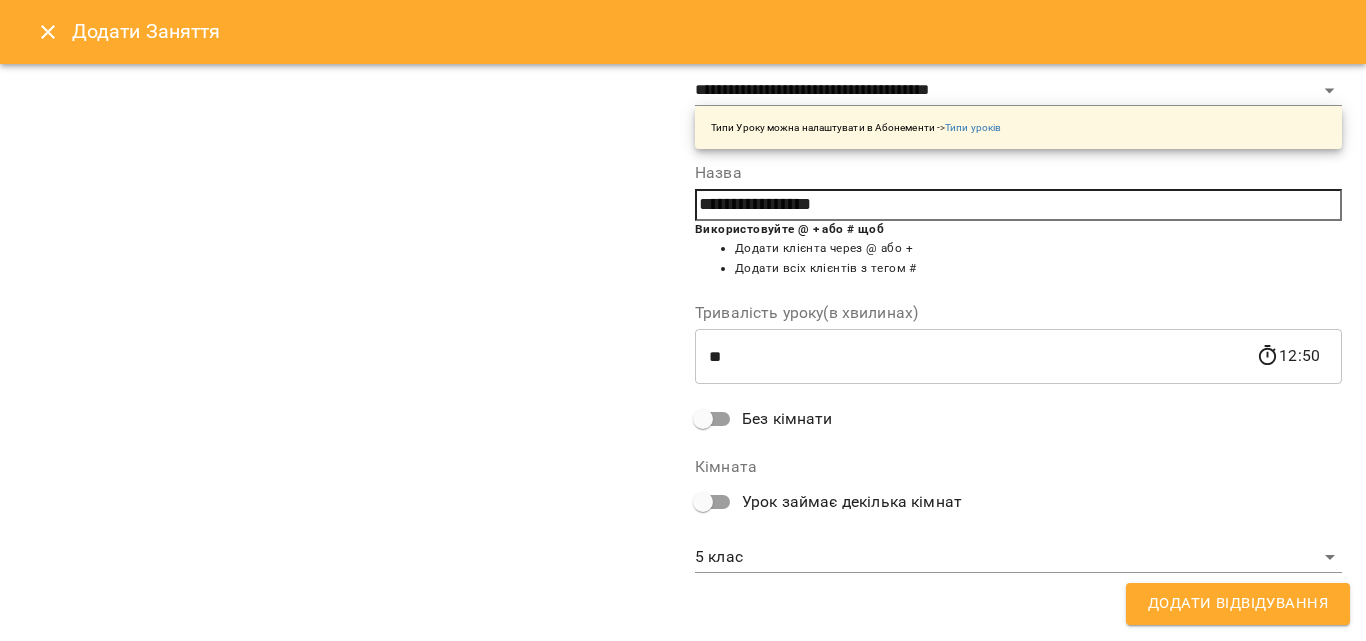 click on "Додати Відвідування" at bounding box center [1238, 604] 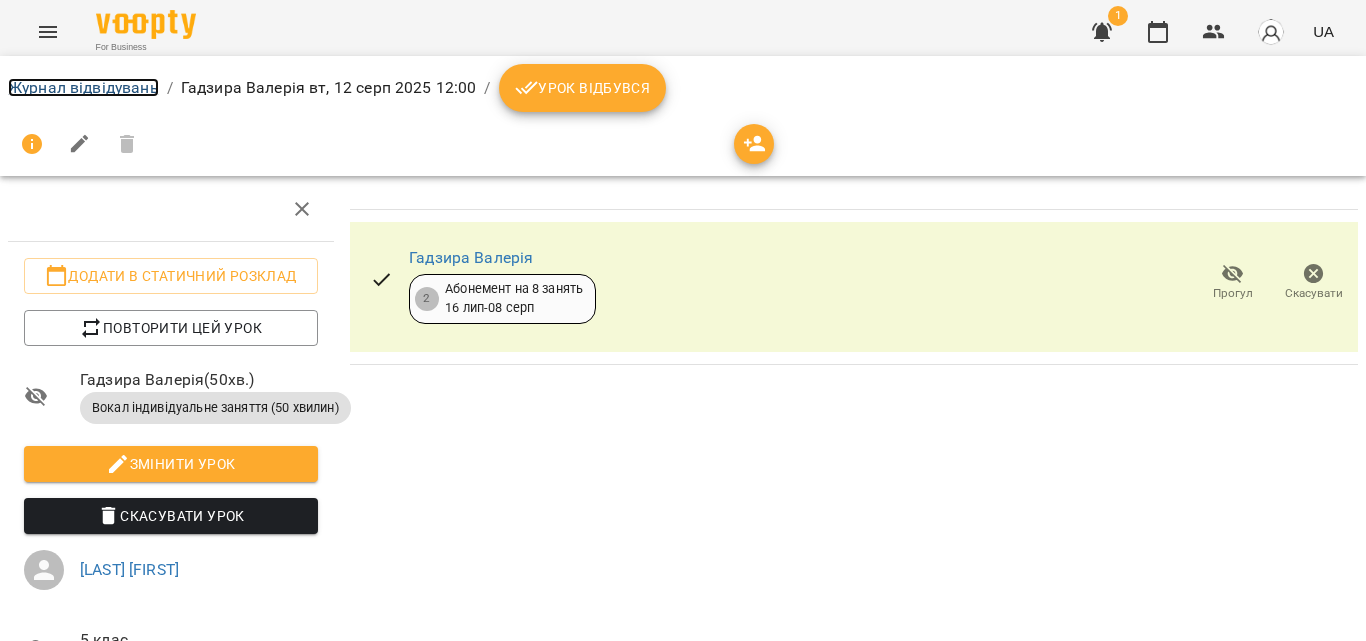 click on "Журнал відвідувань" at bounding box center (83, 87) 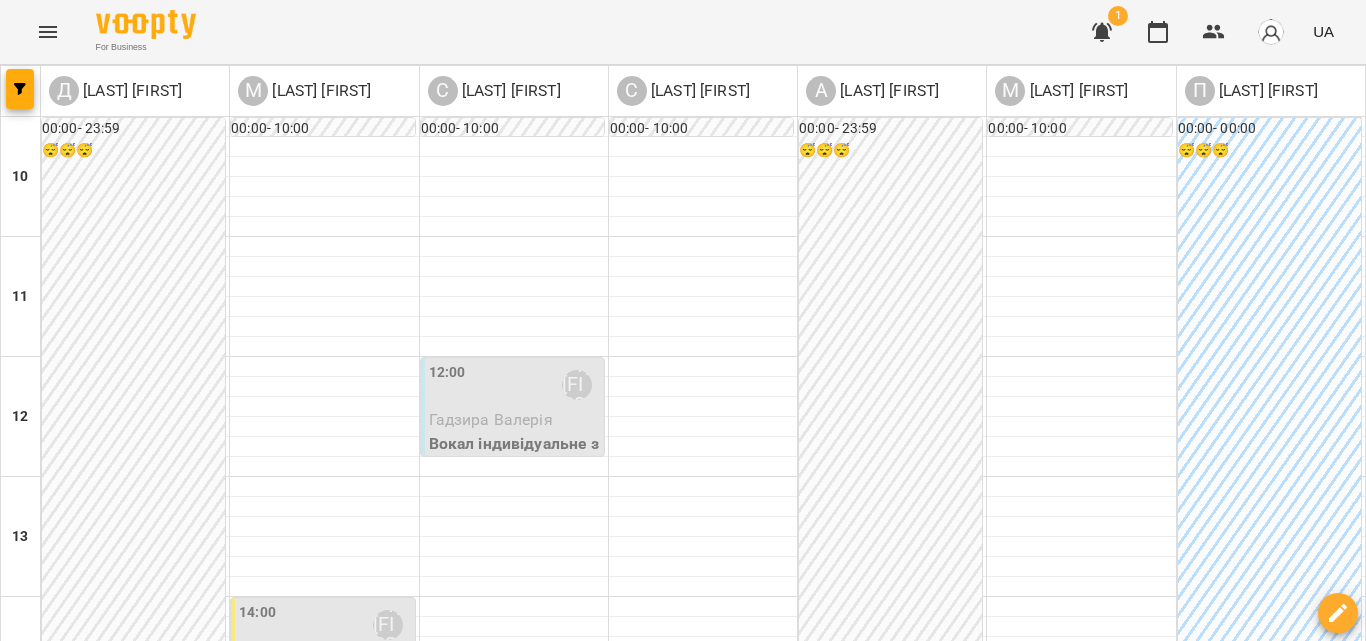 scroll, scrollTop: 800, scrollLeft: 0, axis: vertical 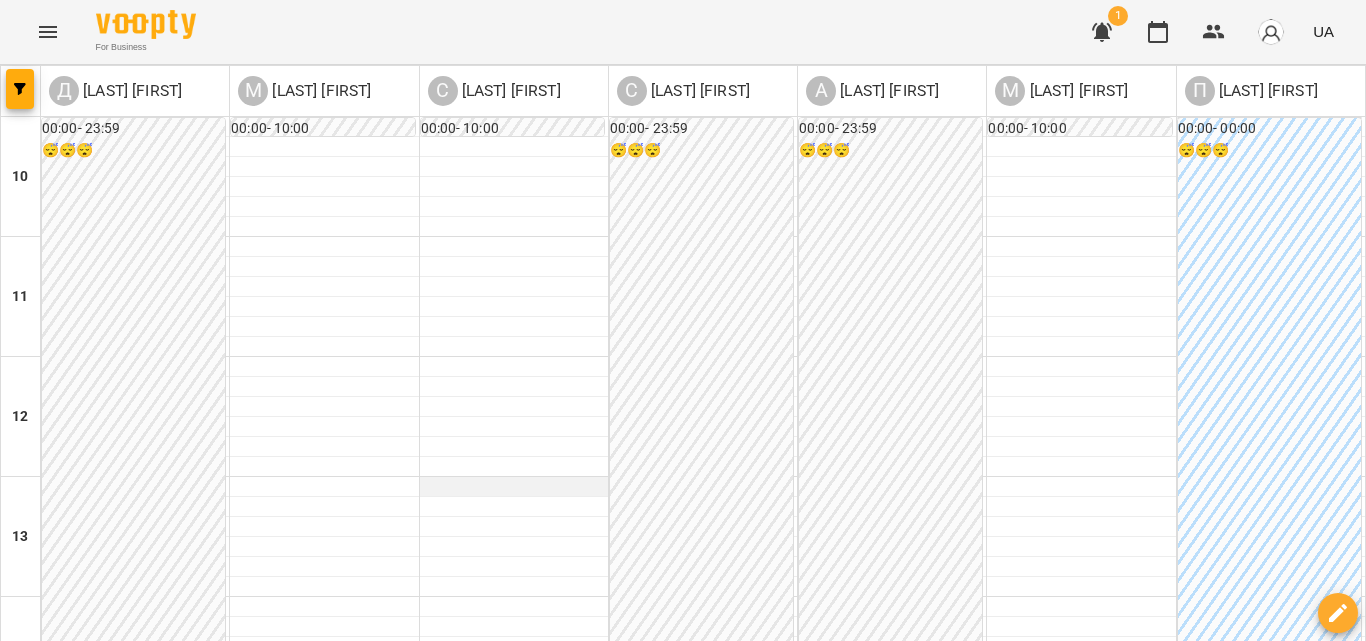 click at bounding box center [514, 487] 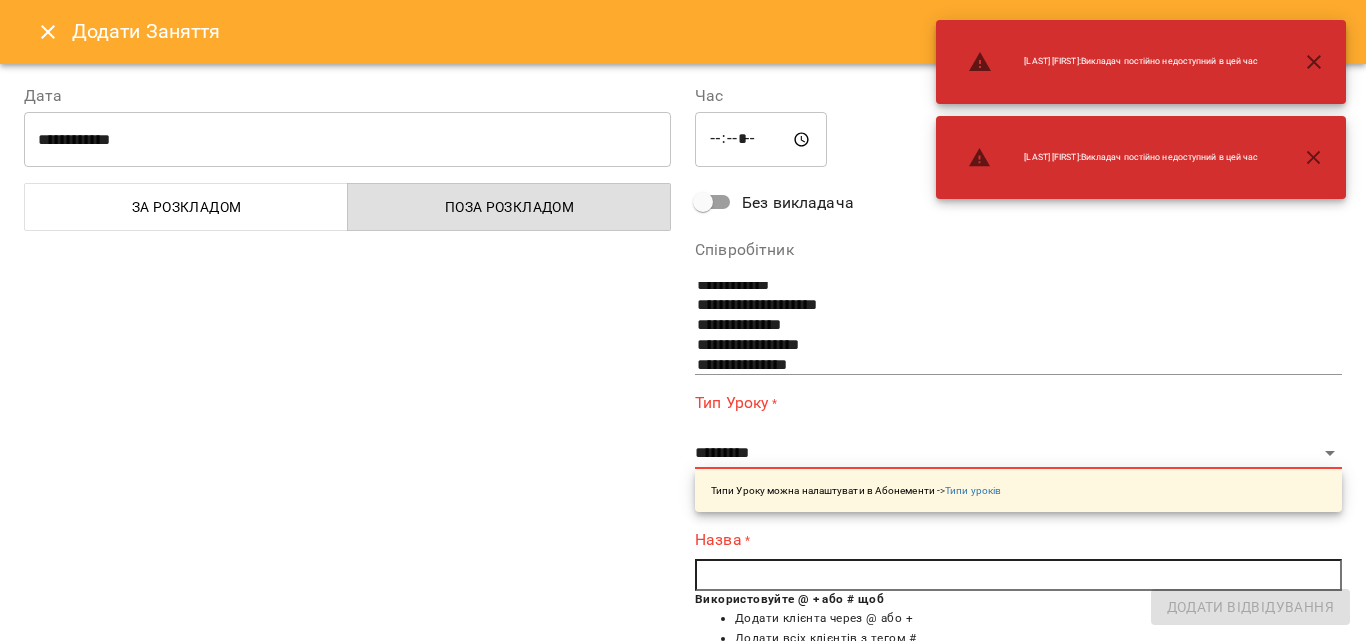 scroll, scrollTop: 60, scrollLeft: 0, axis: vertical 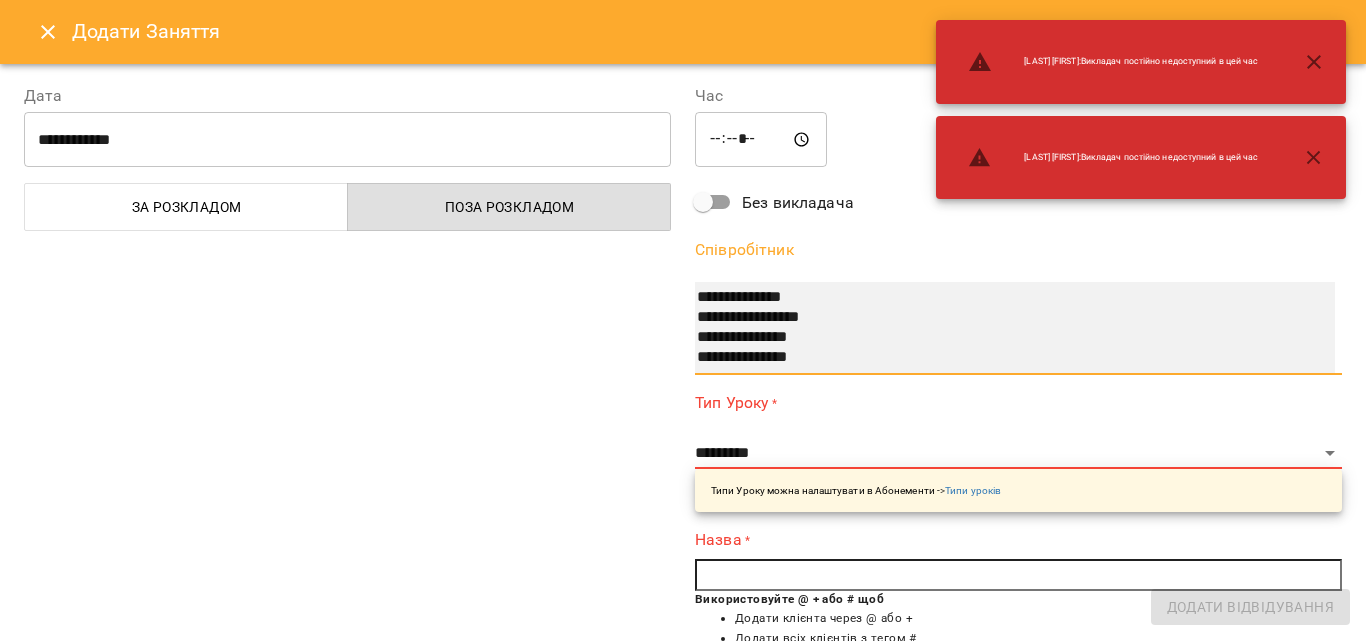 select on "**********" 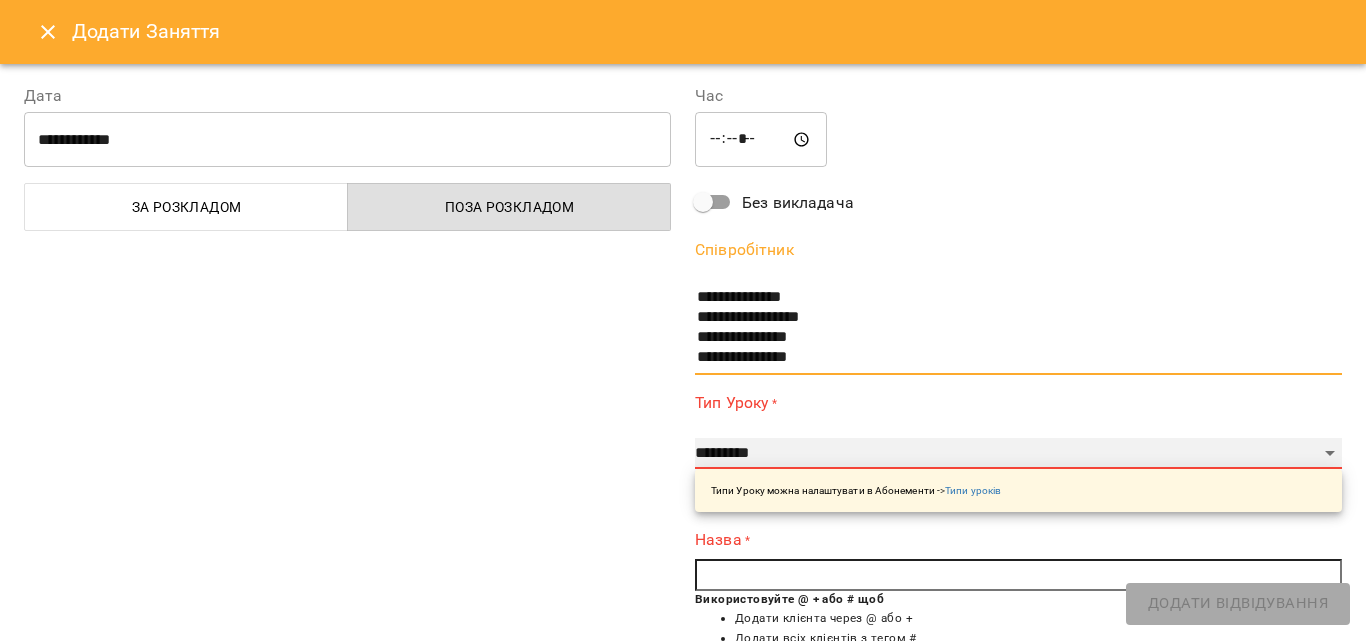 click on "**********" at bounding box center [1018, 454] 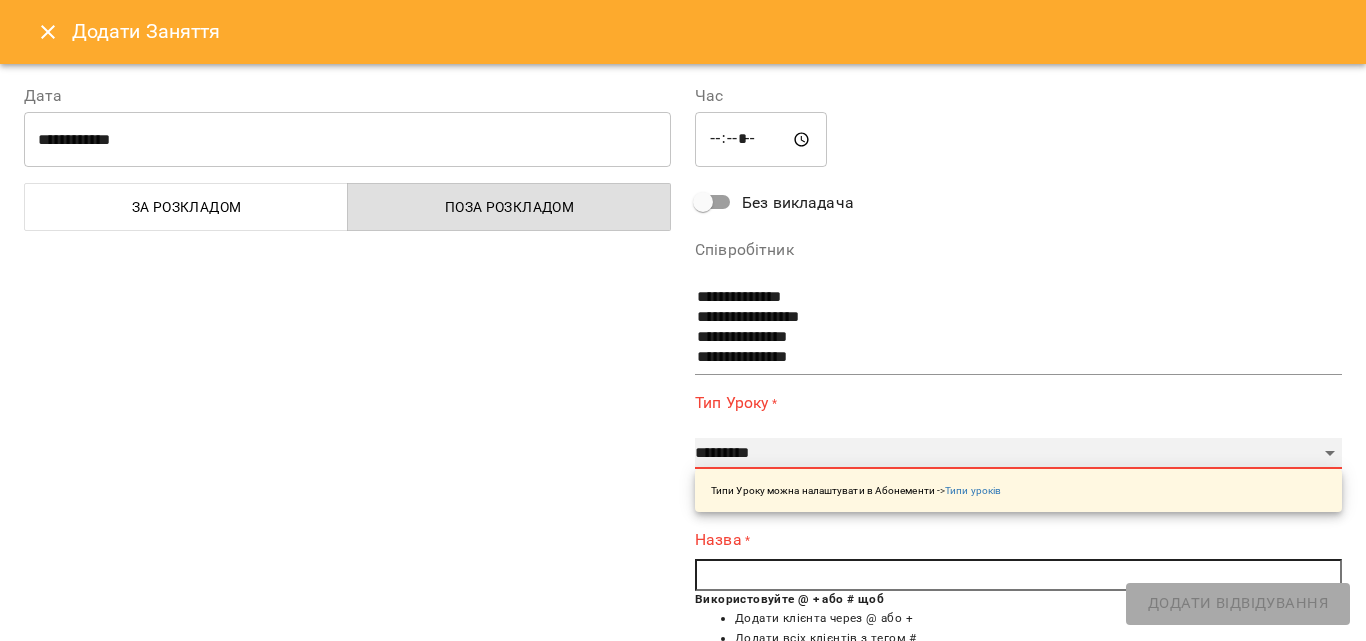 select on "**********" 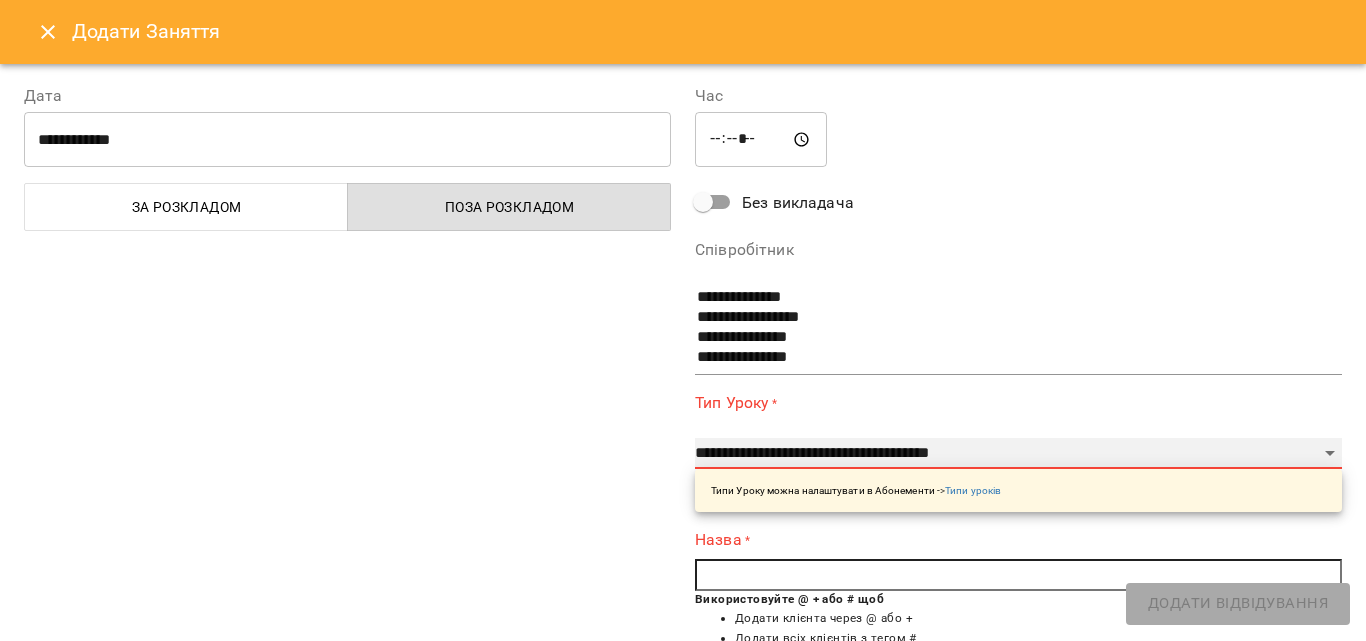 click on "**********" at bounding box center [1018, 454] 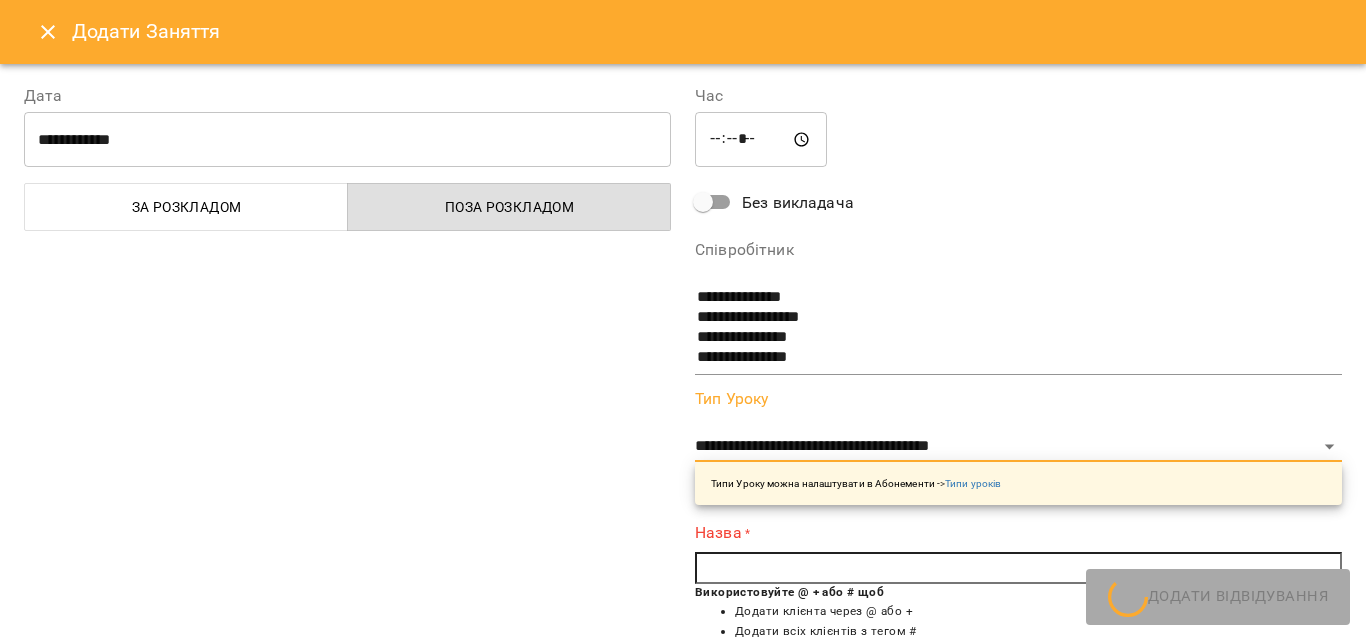 click at bounding box center (1018, 568) 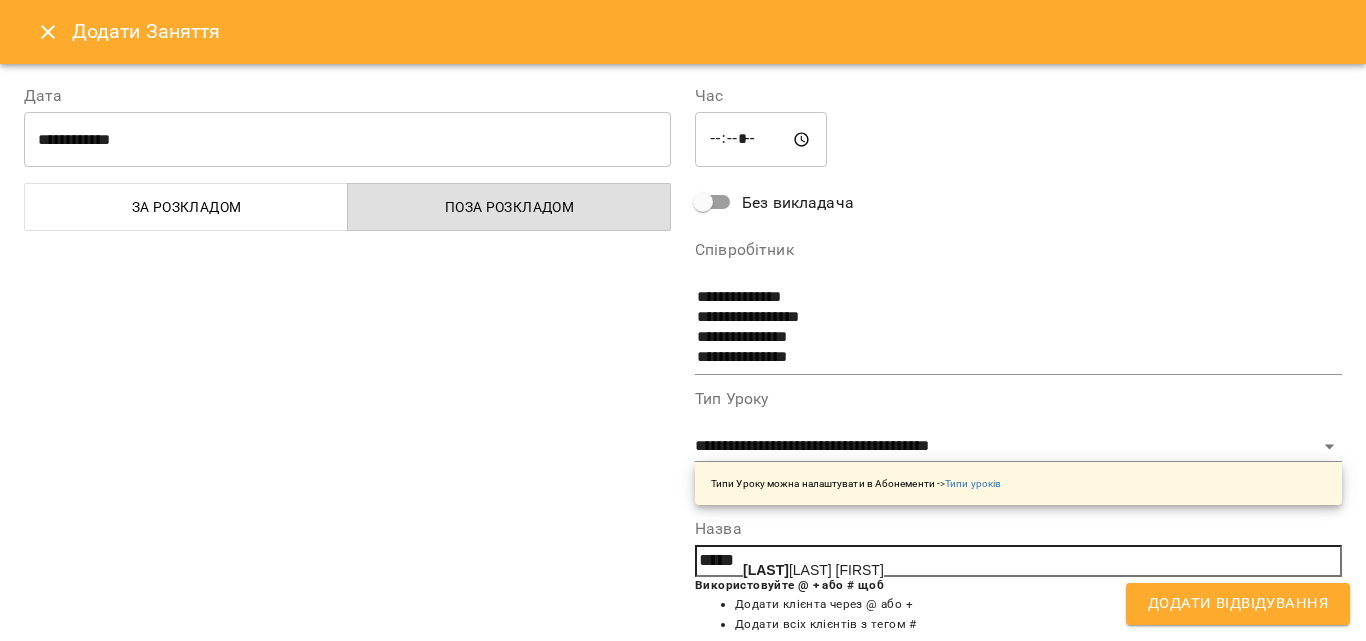 click on "[LAST]" 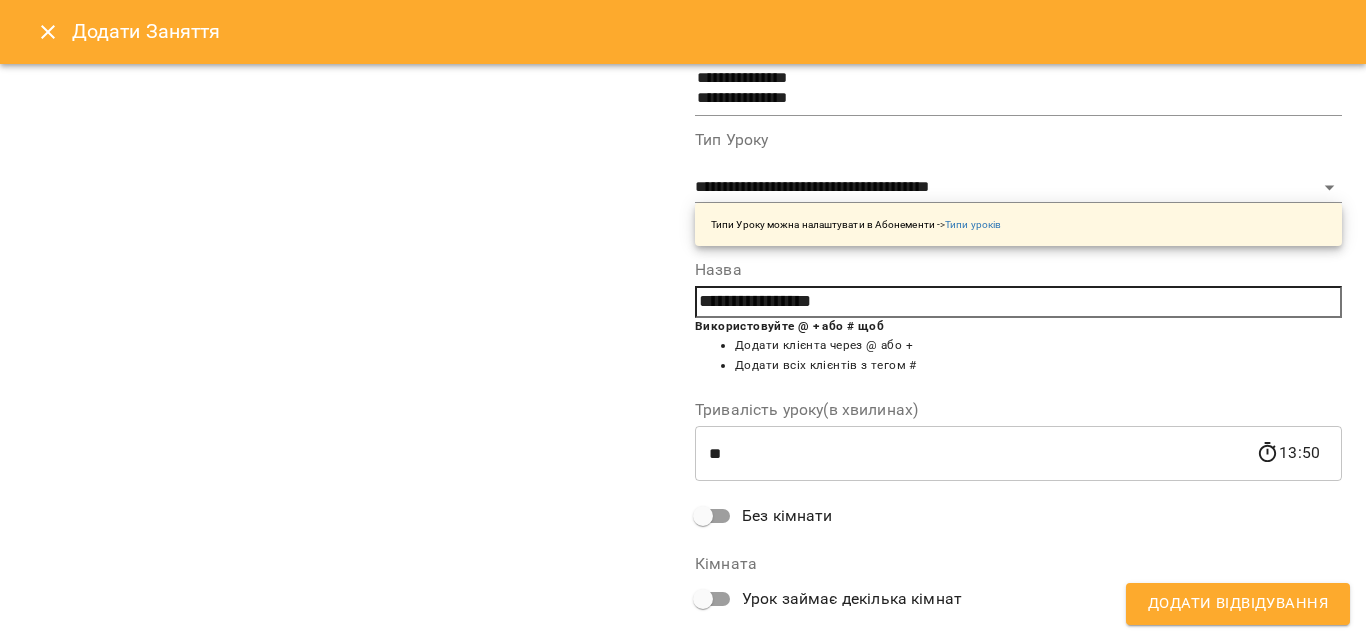 scroll, scrollTop: 300, scrollLeft: 0, axis: vertical 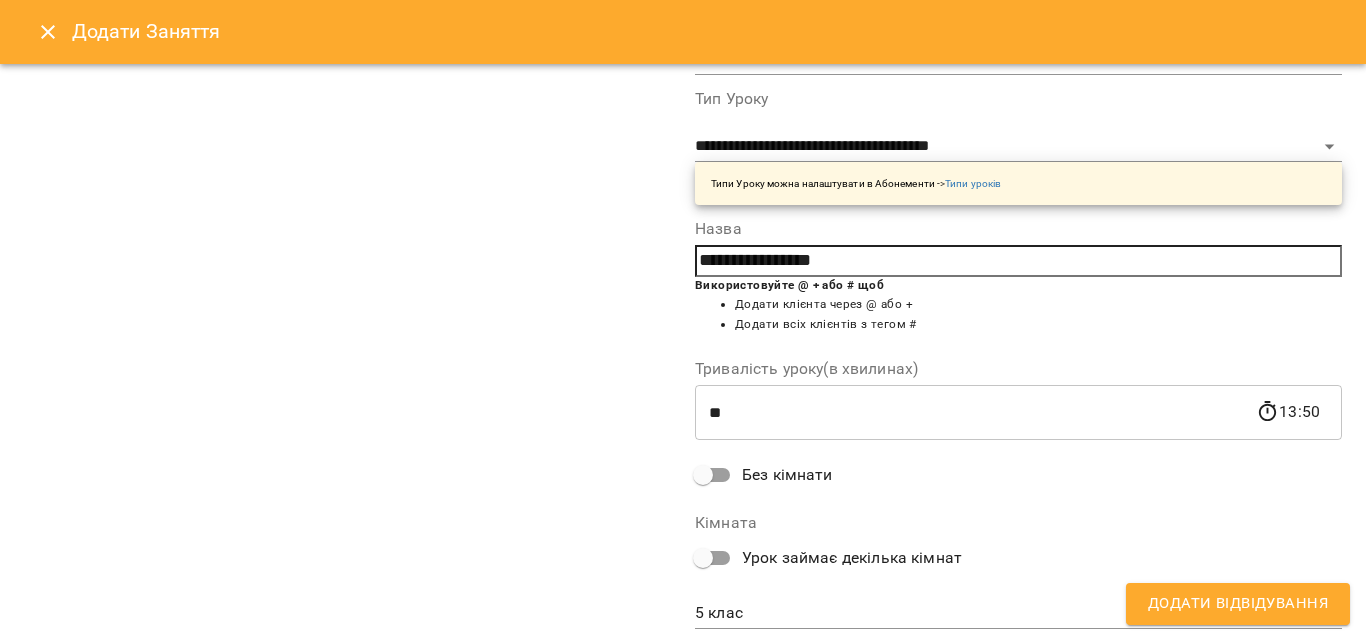 click on "Додати Відвідування" at bounding box center [1238, 604] 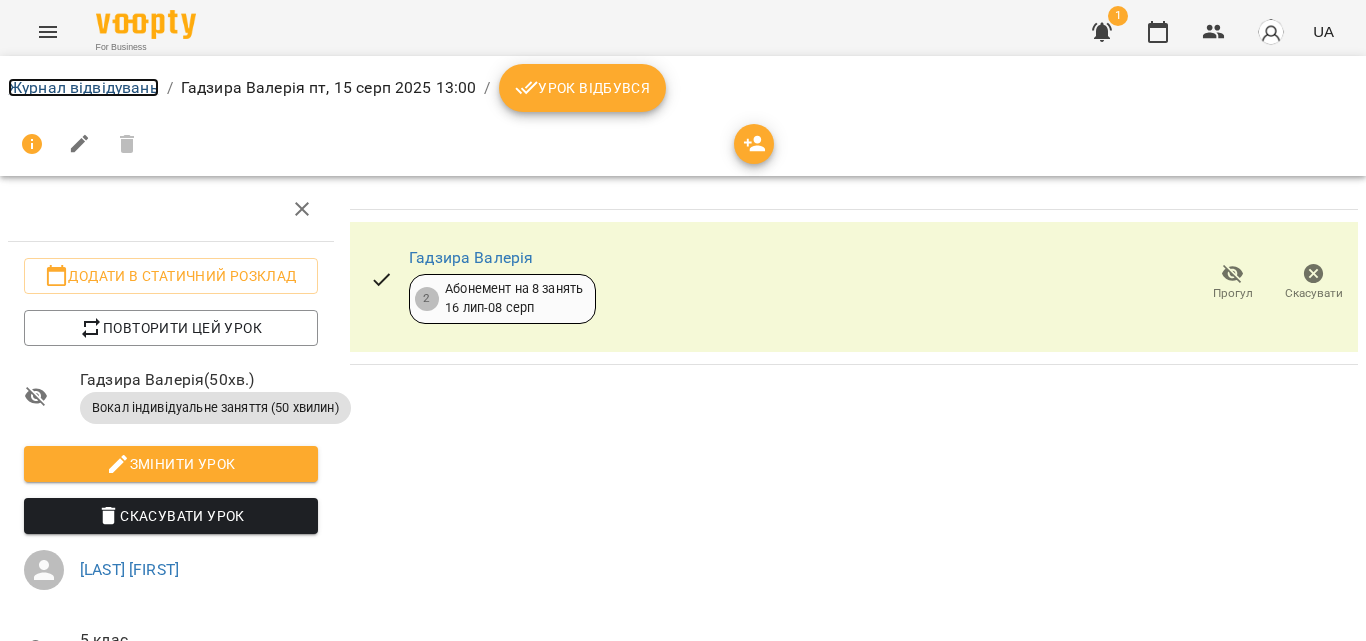 click on "Журнал відвідувань" at bounding box center (83, 87) 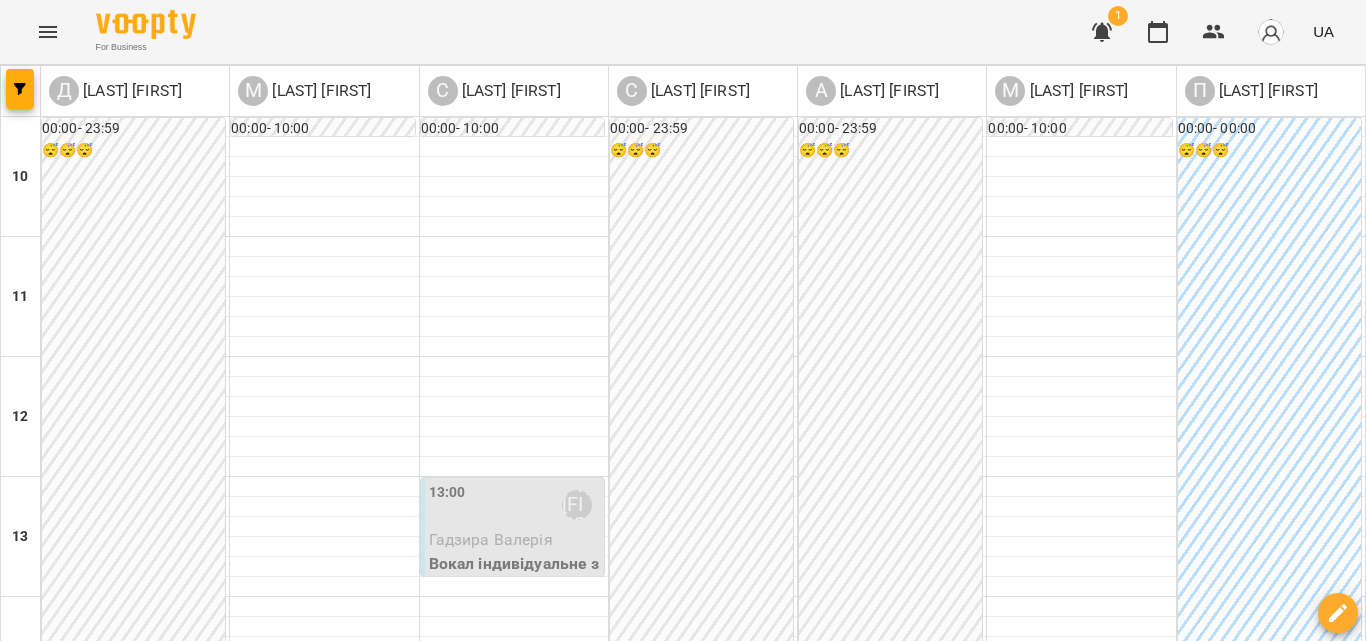 click at bounding box center (583, 1408) 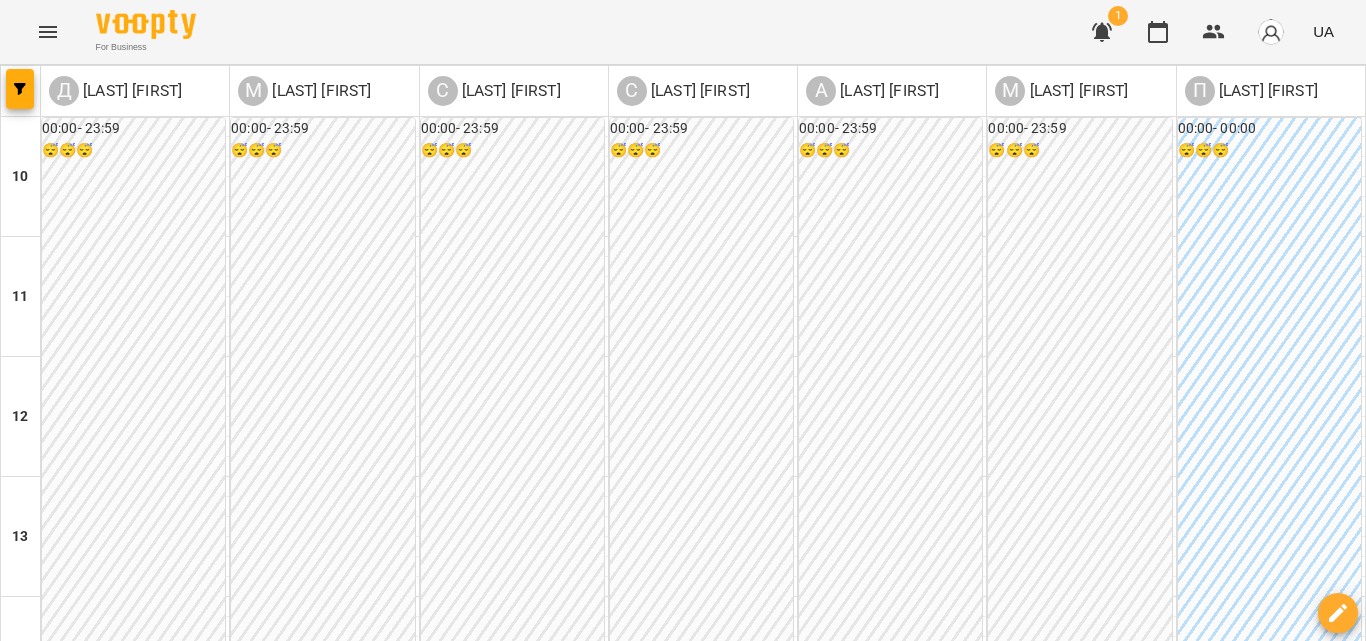 click on "пт 08 серп" at bounding box center [1069, 1349] 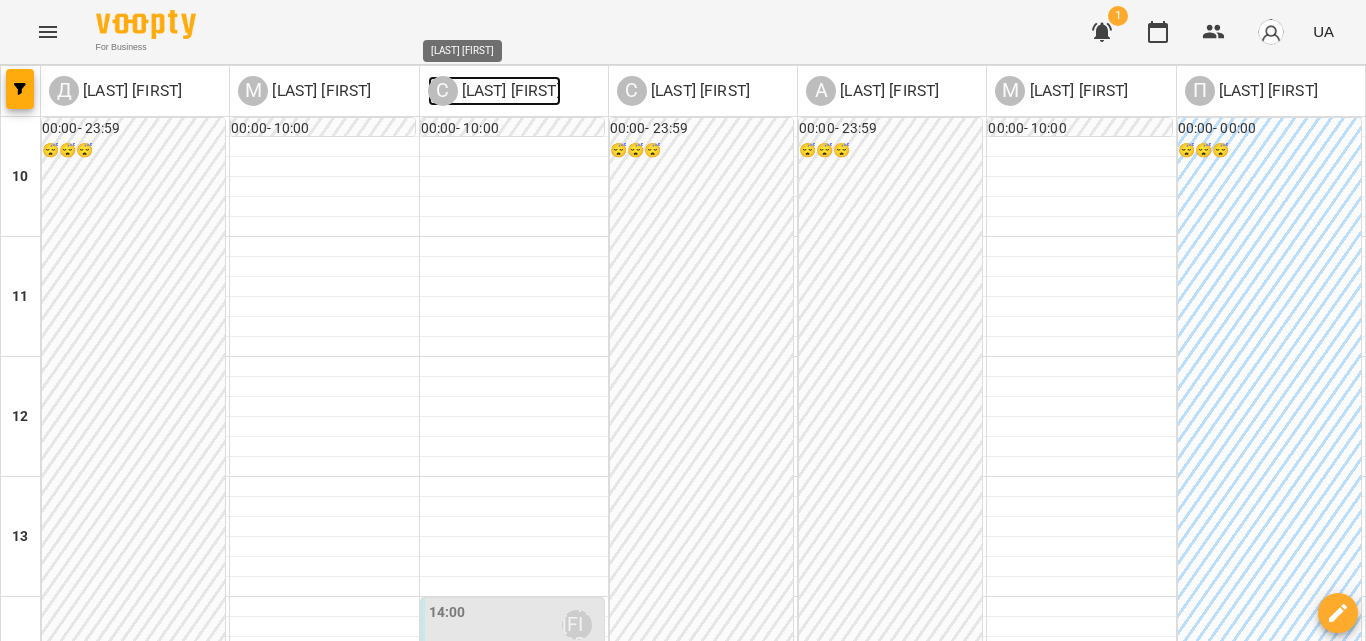 click on "С" at bounding box center [443, 91] 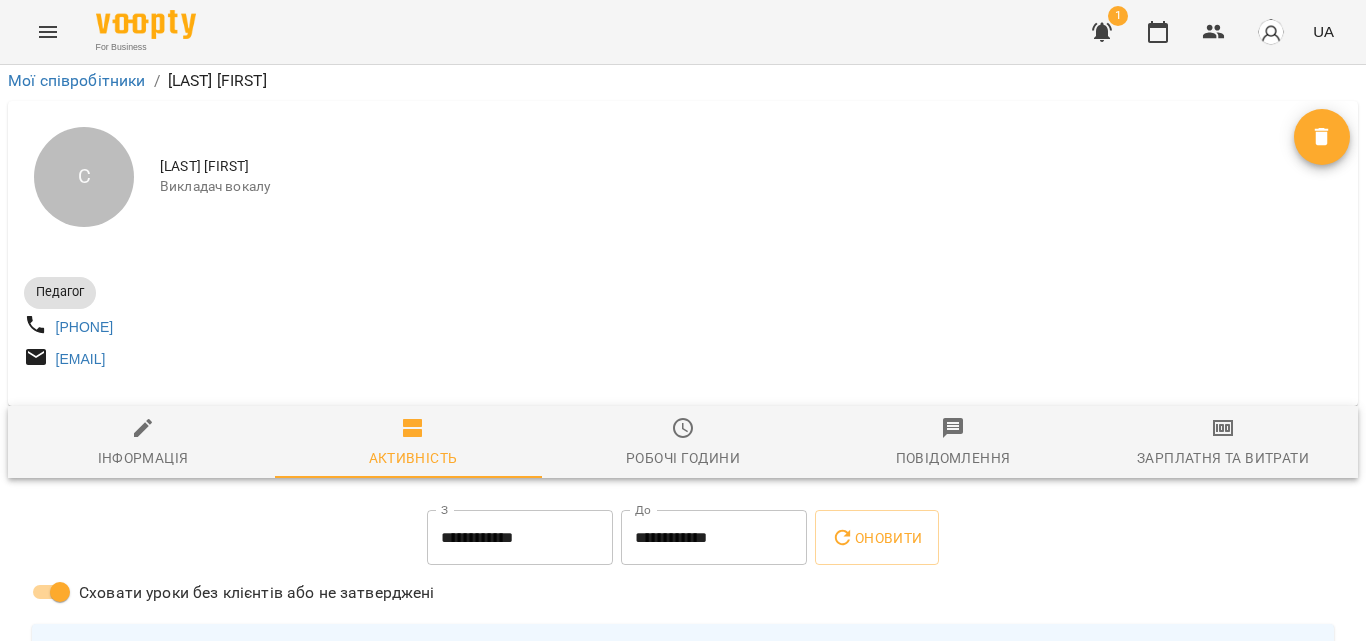scroll, scrollTop: 300, scrollLeft: 0, axis: vertical 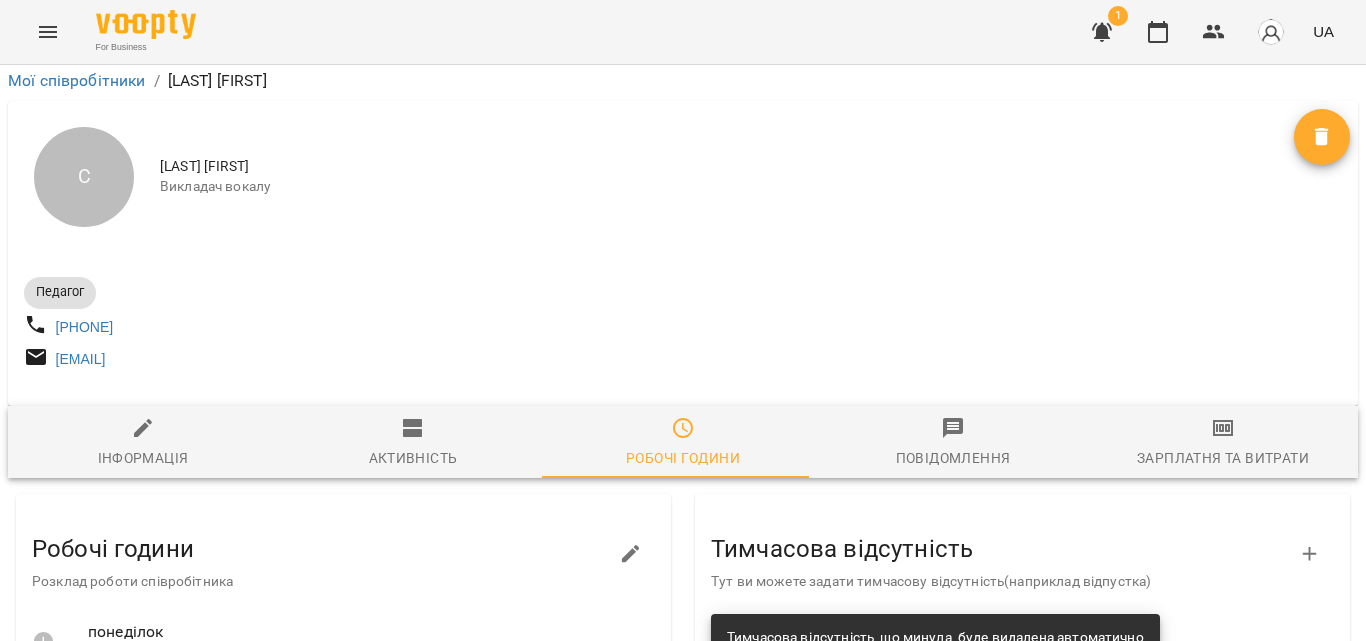 click on "Весь день" at bounding box center [371, 916] 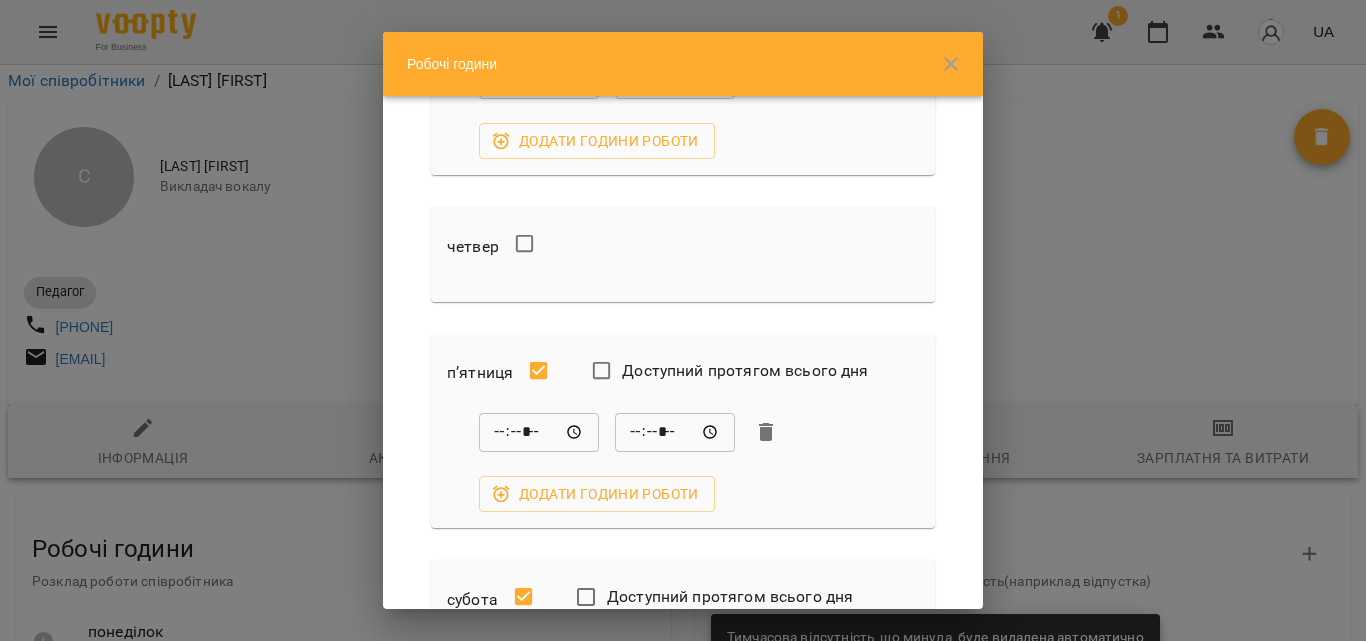 scroll, scrollTop: 700, scrollLeft: 0, axis: vertical 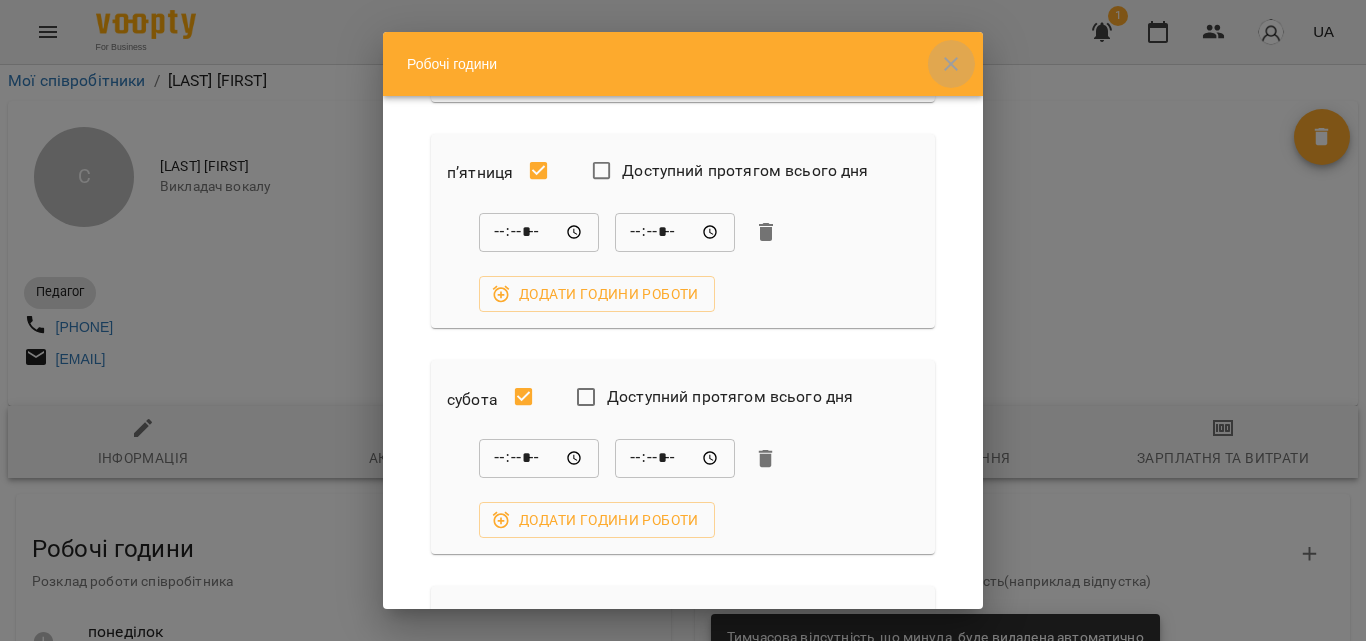 click at bounding box center (951, 64) 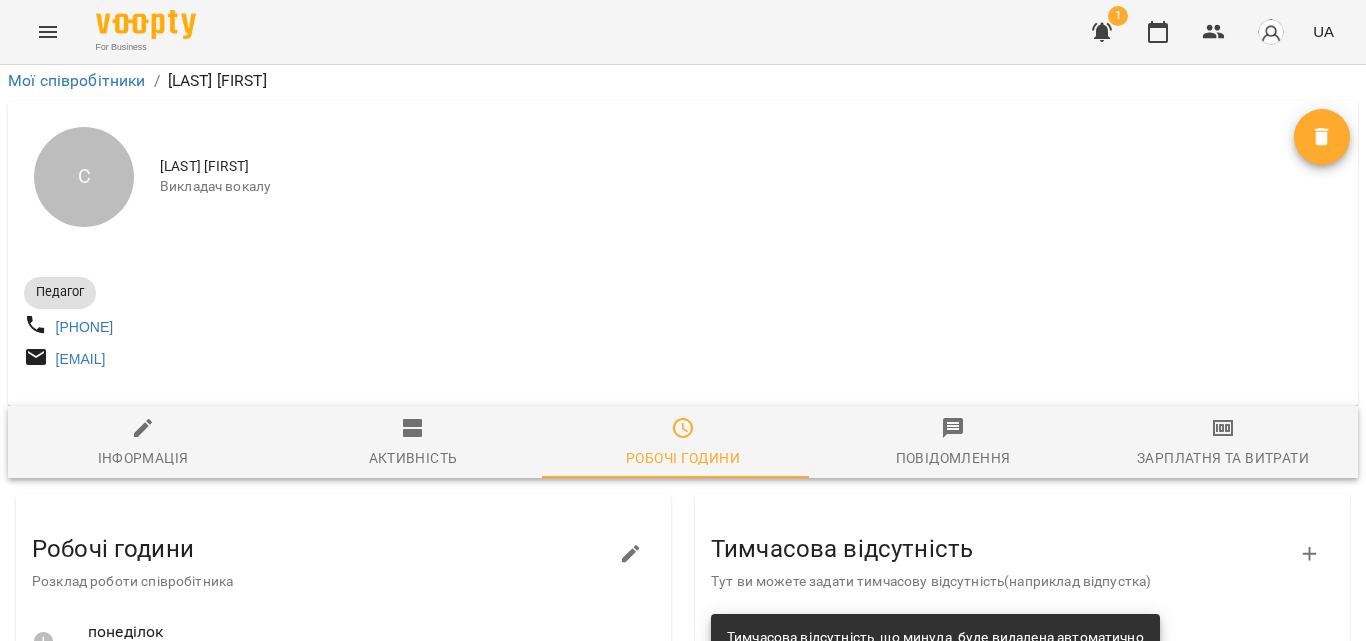 scroll, scrollTop: 0, scrollLeft: 0, axis: both 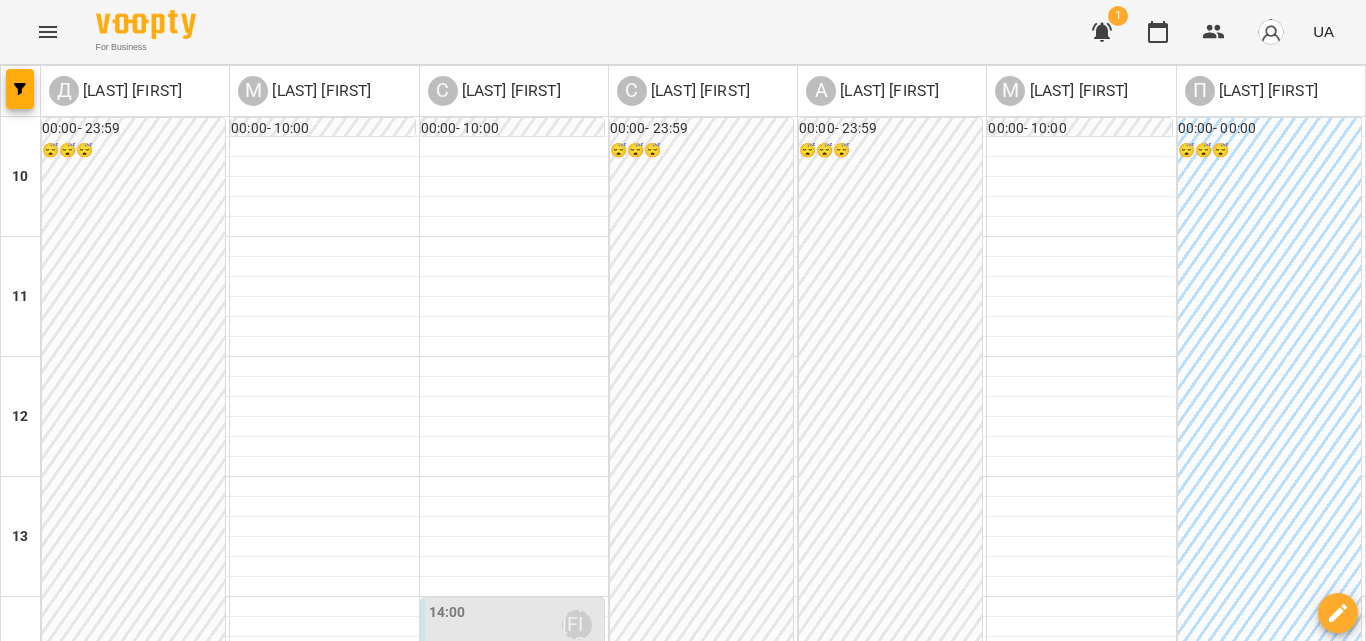click at bounding box center [782, 1408] 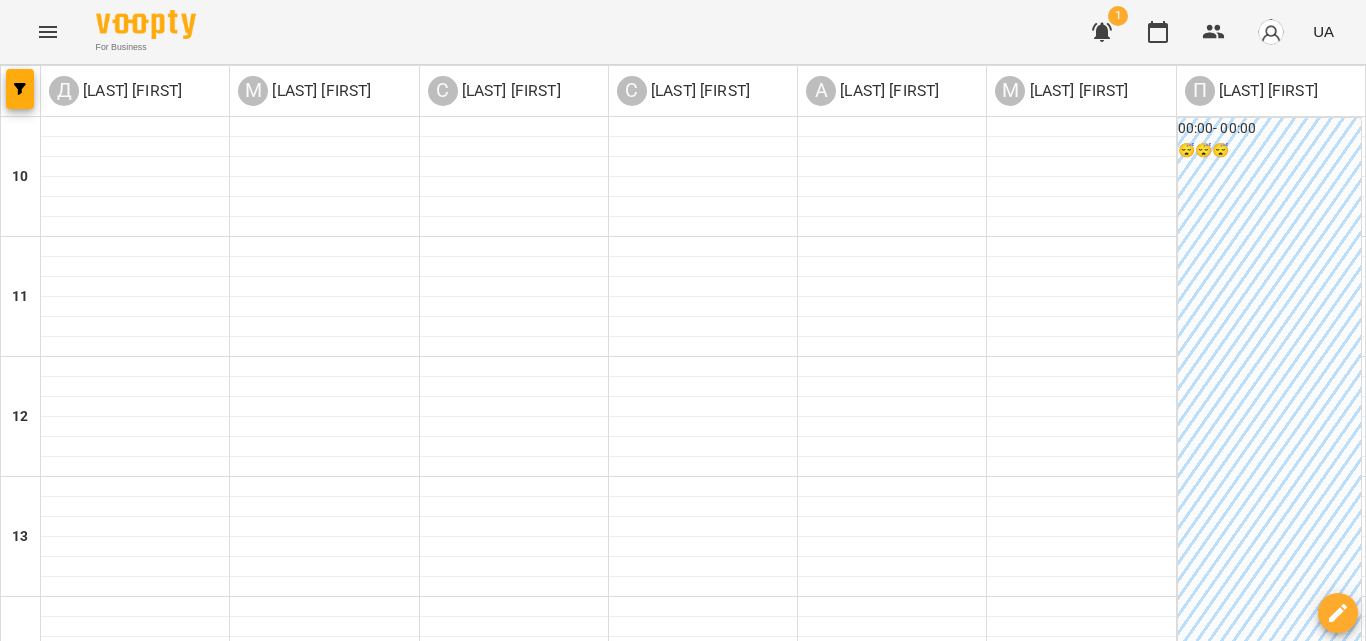 click on "**********" at bounding box center [683, 757] 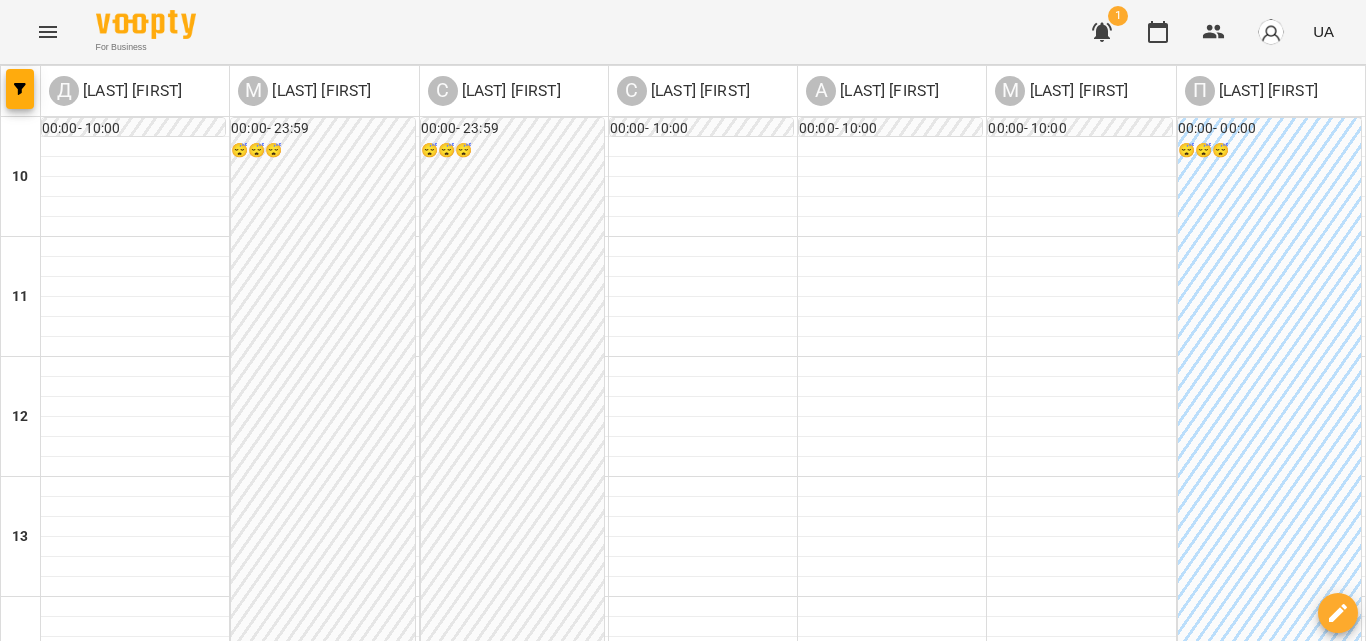 click at bounding box center [782, 1408] 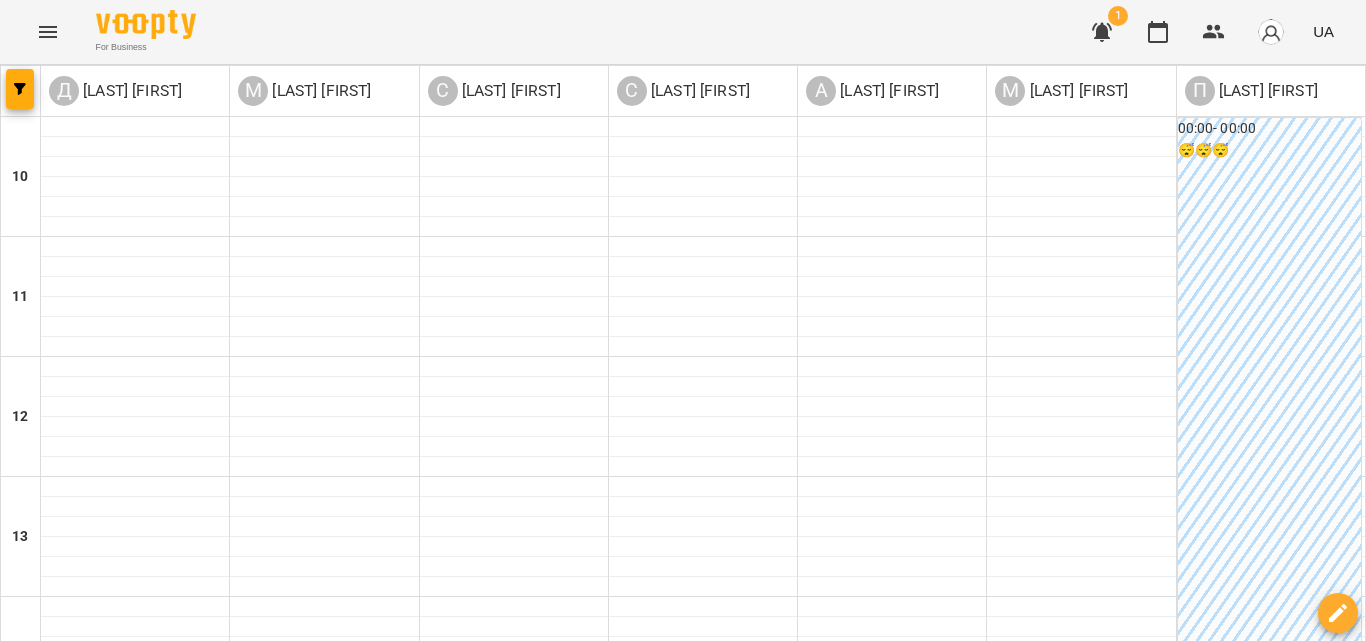 click on "**********" at bounding box center [683, 757] 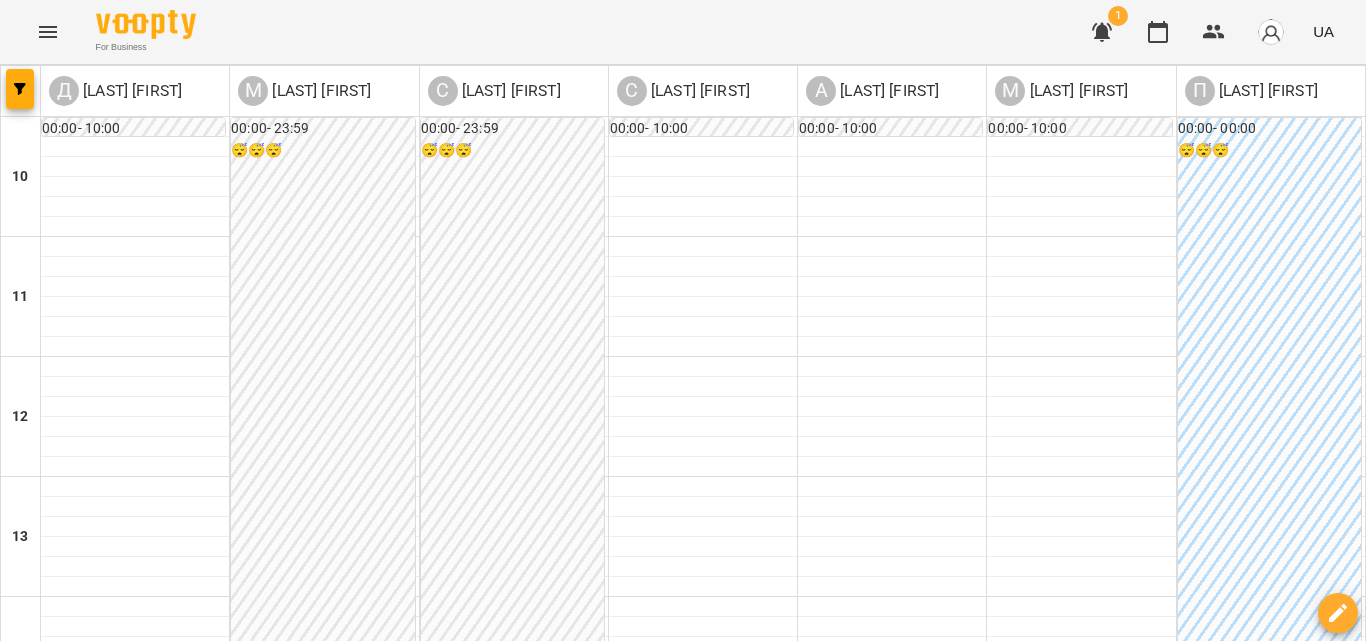 scroll, scrollTop: 300, scrollLeft: 0, axis: vertical 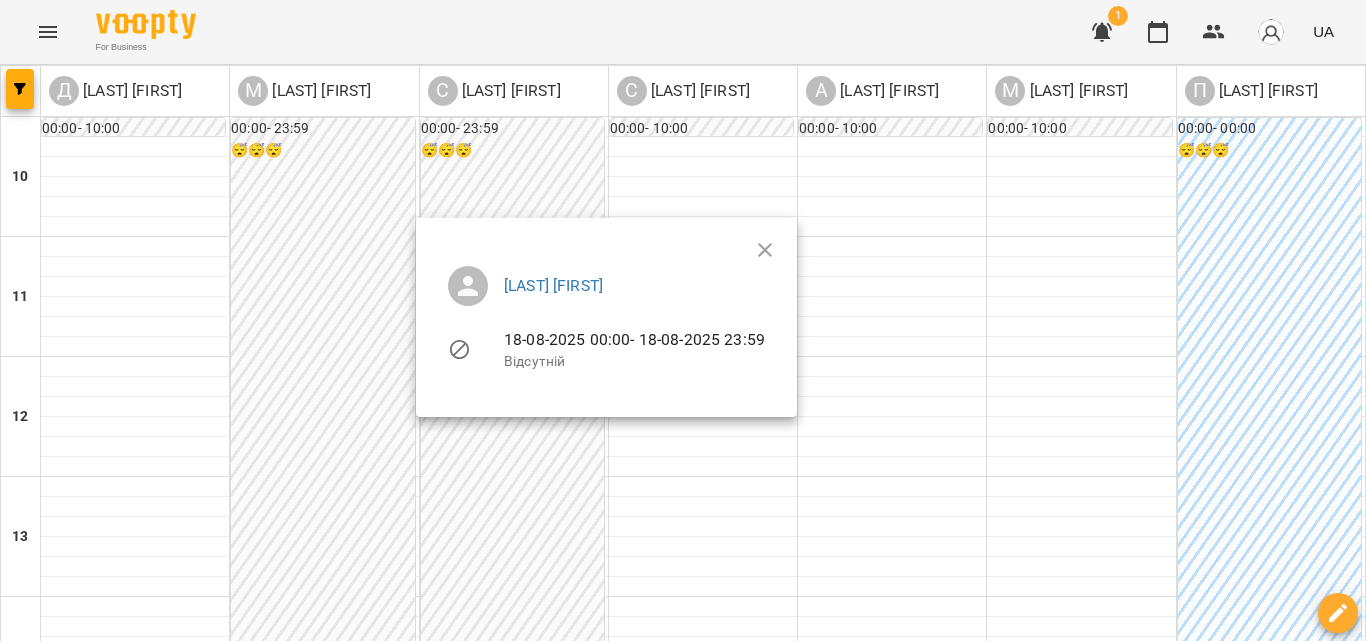 click on "18-08-2025 00:00 -   18-08-2025 23:59" at bounding box center [634, 339] 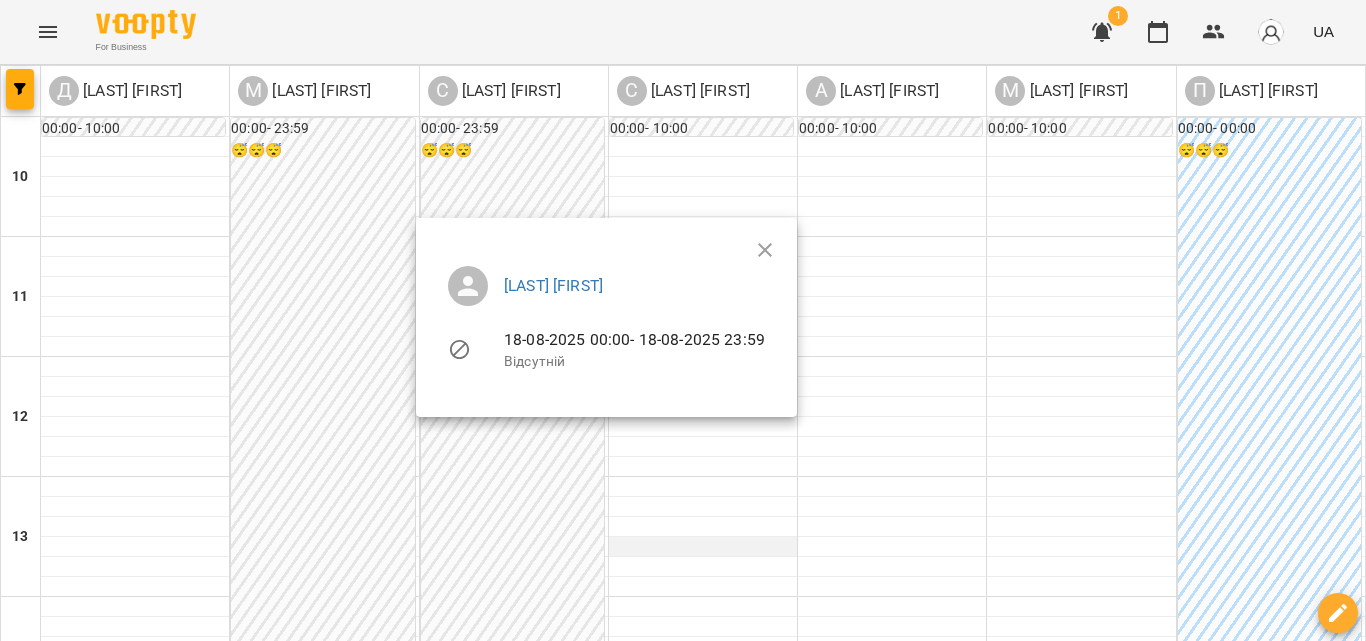 click 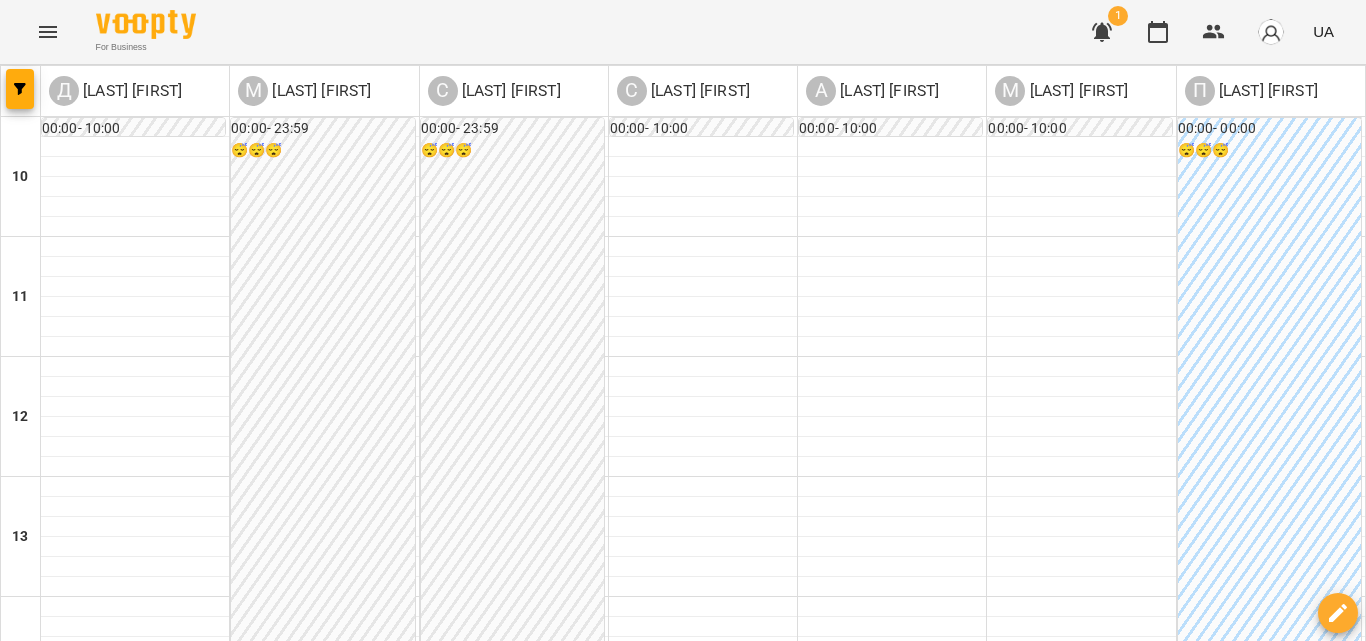 click on "00:00 -   23:59 😴😴😴" at bounding box center (512, 717) 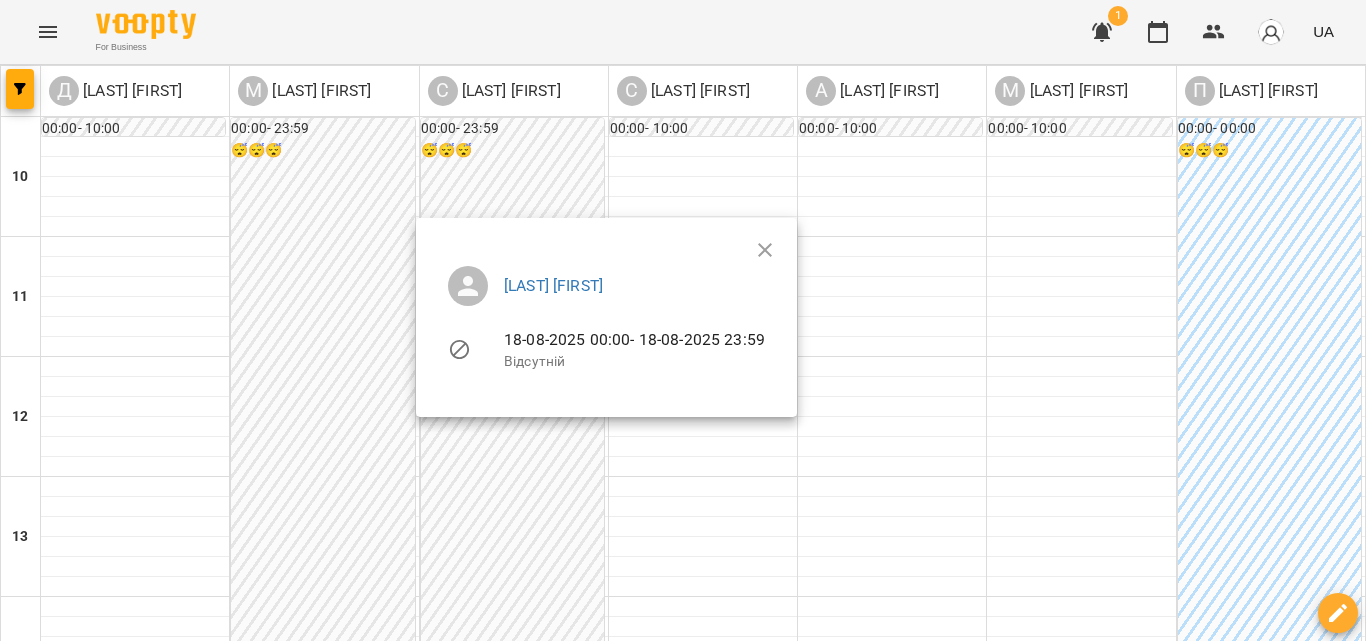 click on "Відсутній" at bounding box center (634, 362) 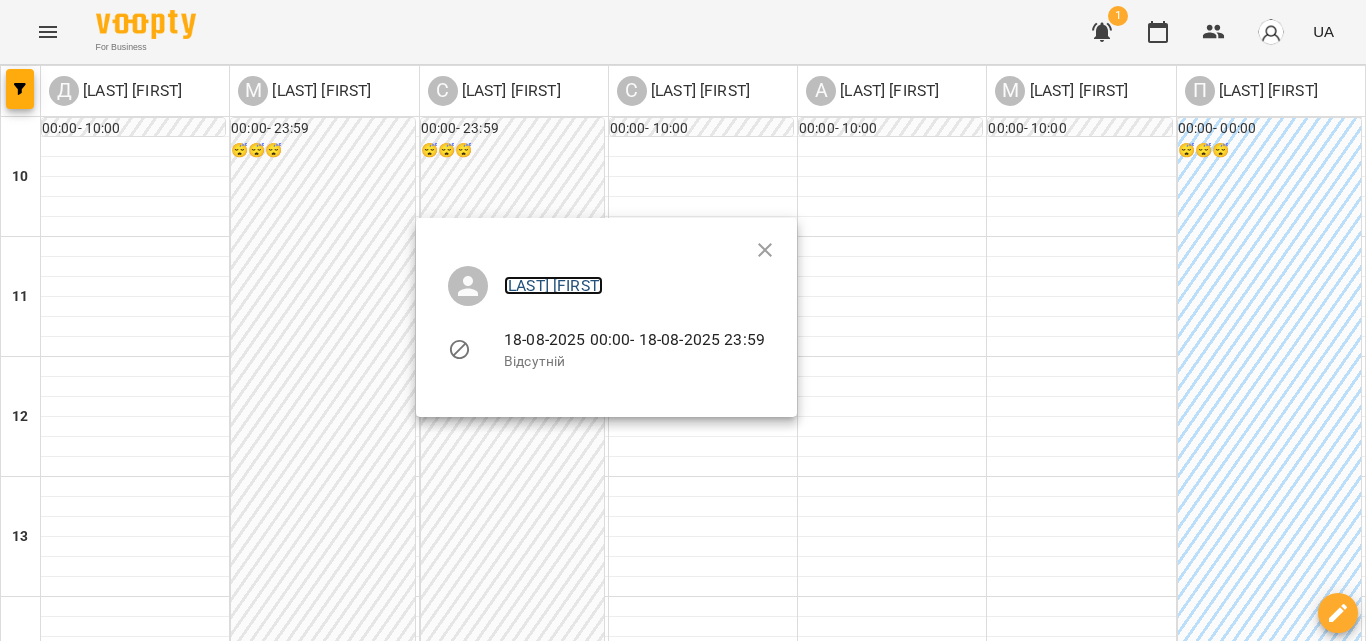click on "[LAST] [FIRST]" at bounding box center [553, 285] 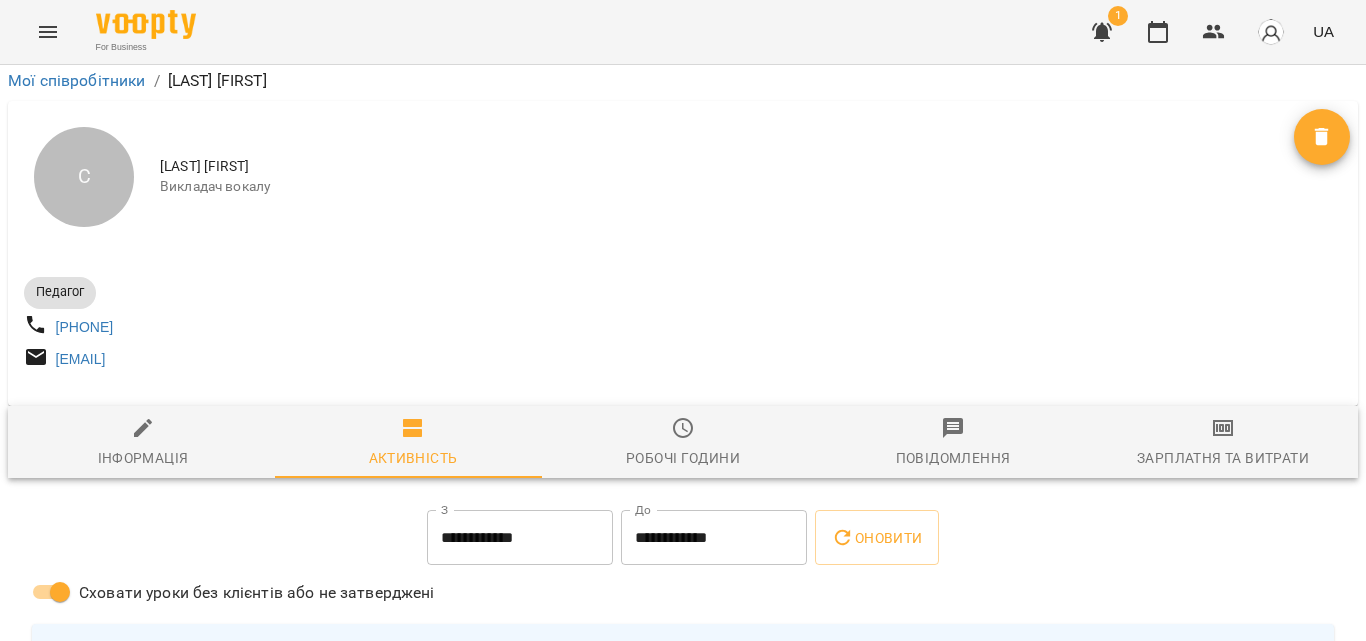 scroll, scrollTop: 300, scrollLeft: 0, axis: vertical 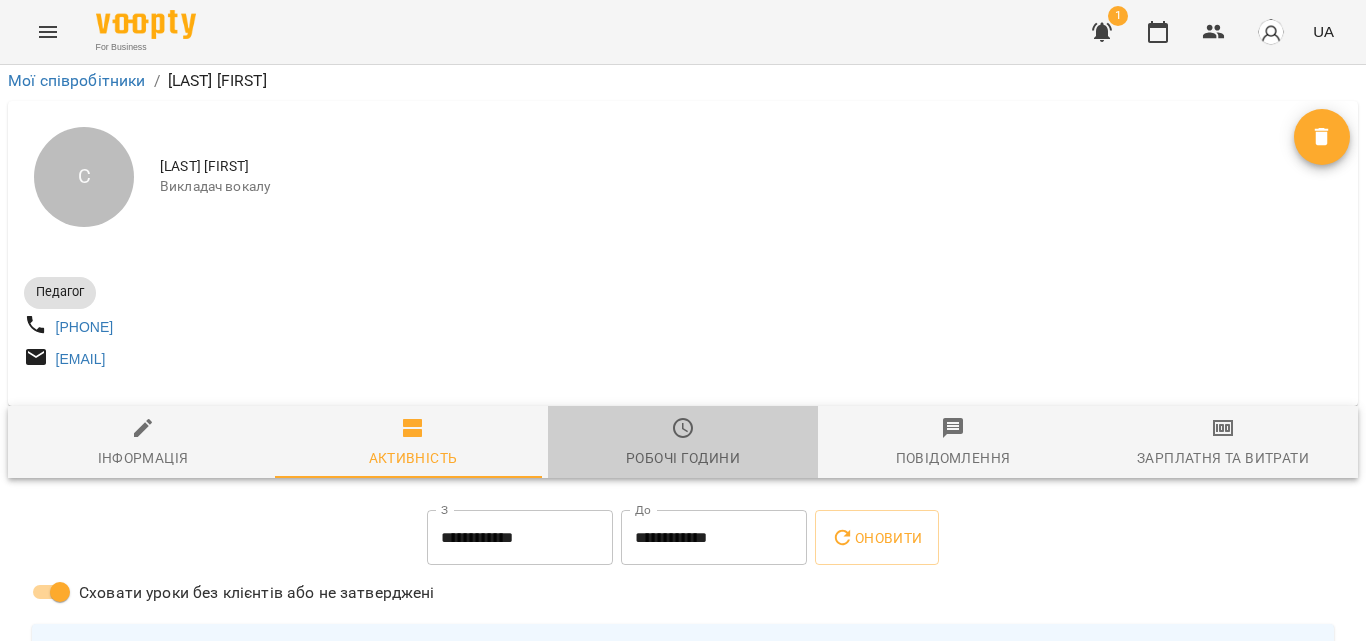 click 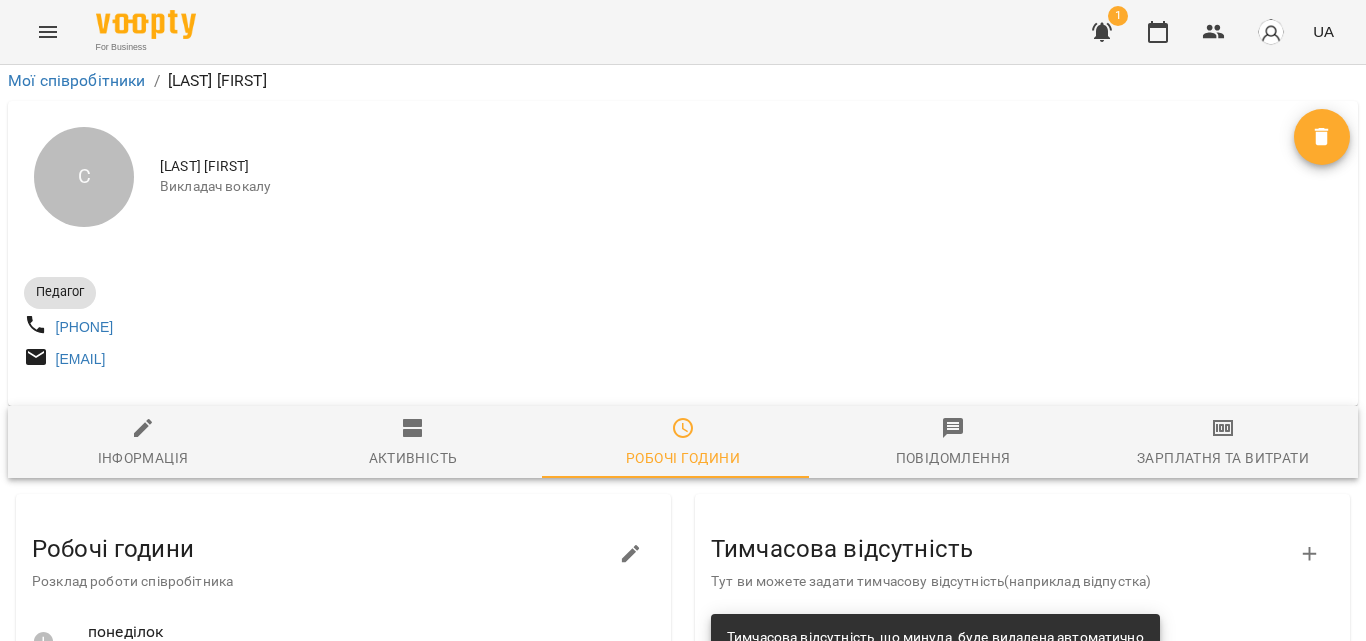 scroll, scrollTop: 659, scrollLeft: 0, axis: vertical 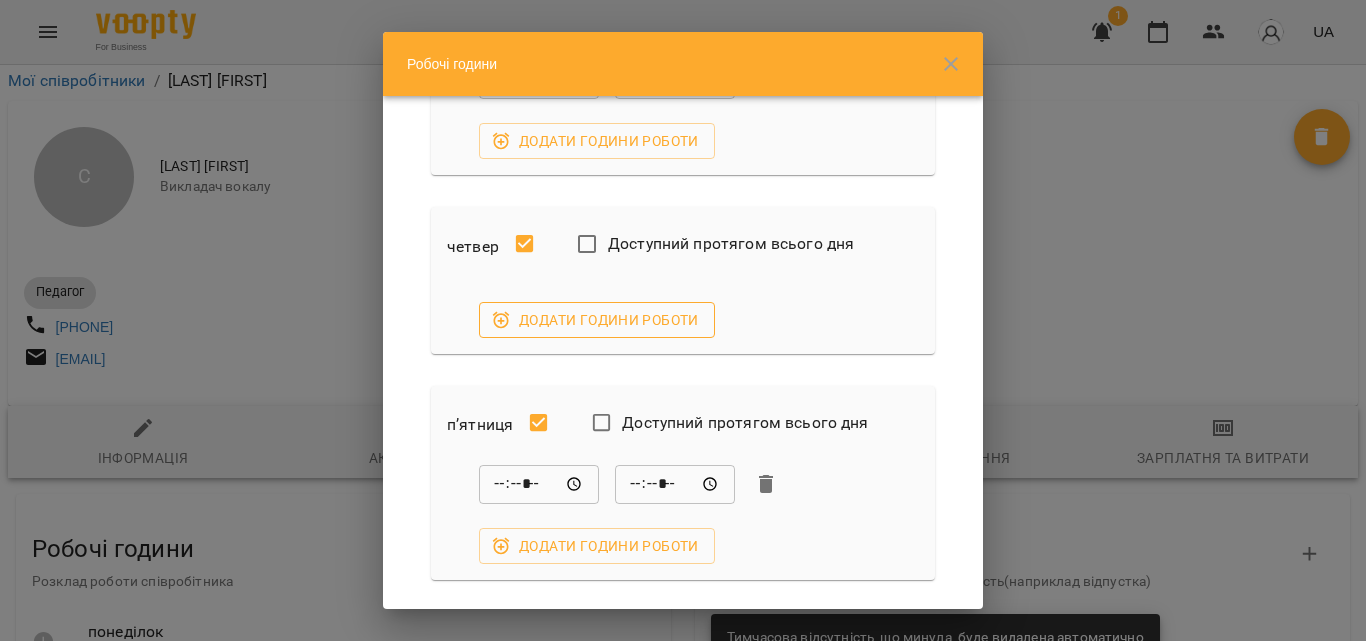 click on "Додати години роботи" at bounding box center [597, 320] 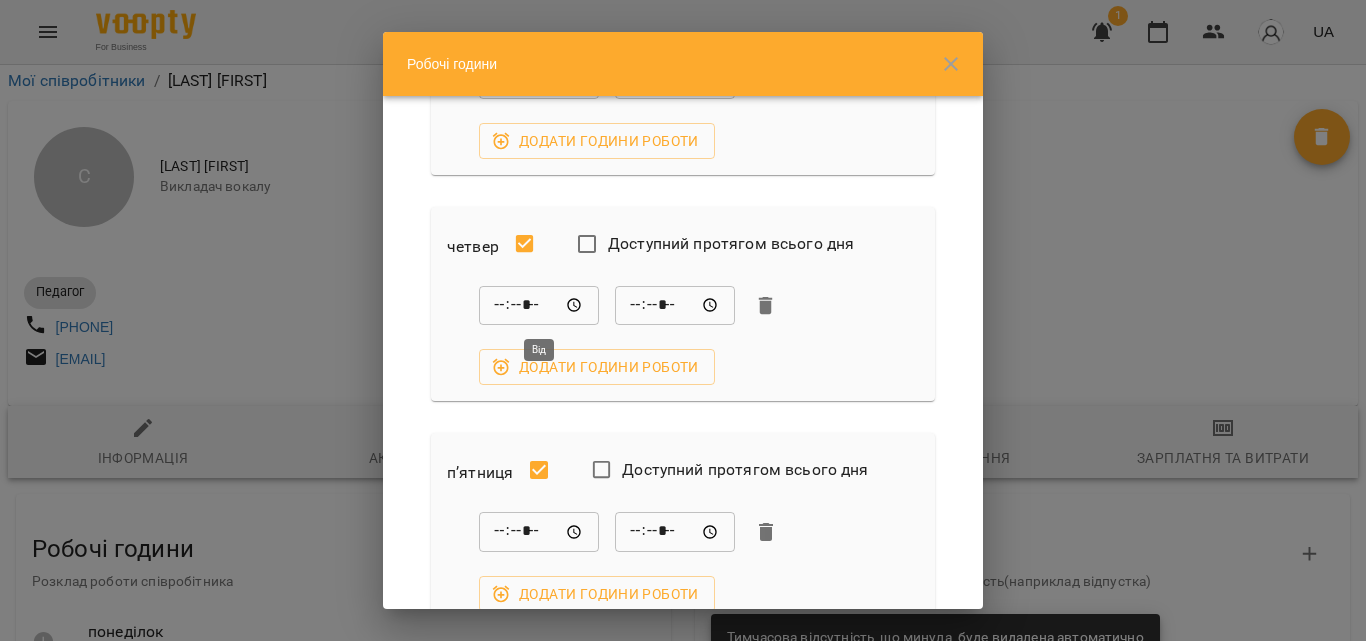 click on "четвер Доступний протягом всього дня" at bounding box center [683, 246] 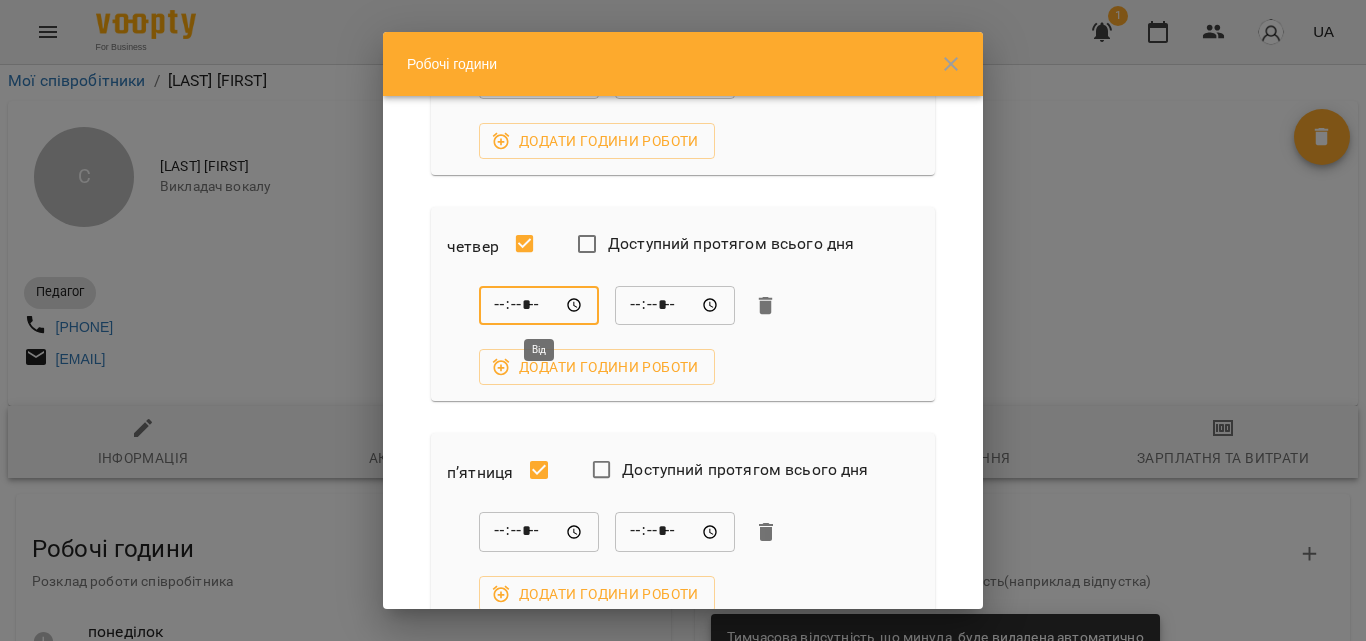 click on "*****" at bounding box center (539, 306) 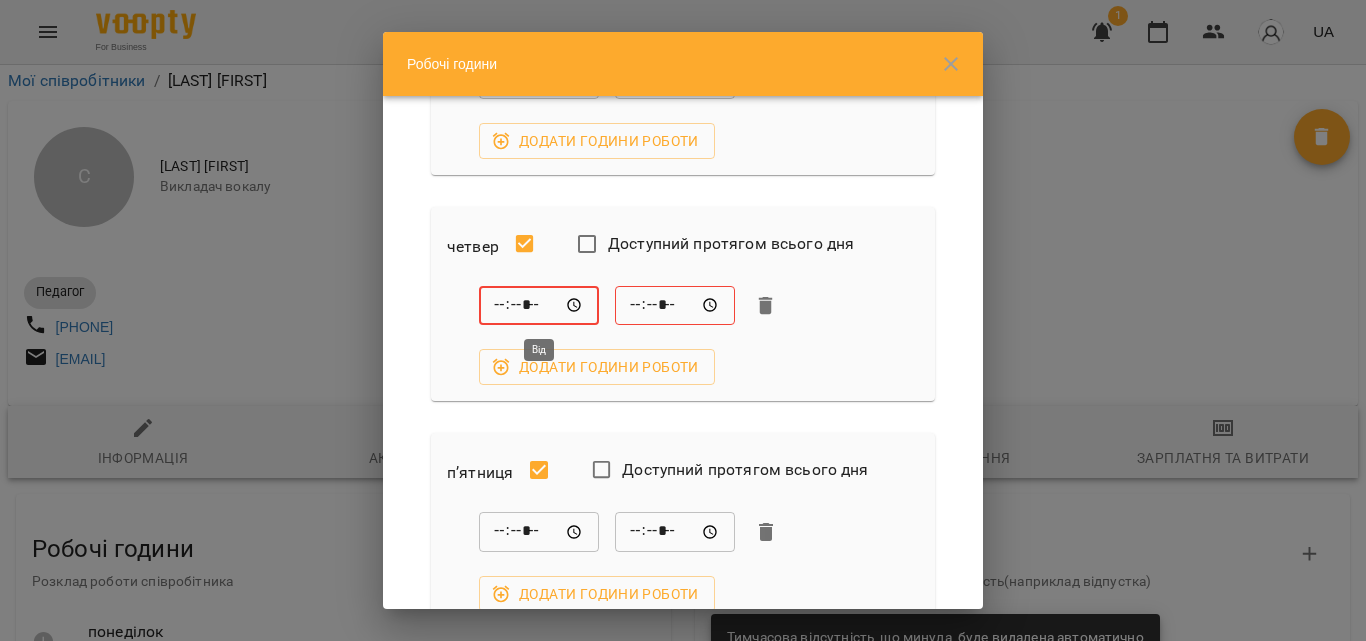 type on "*****" 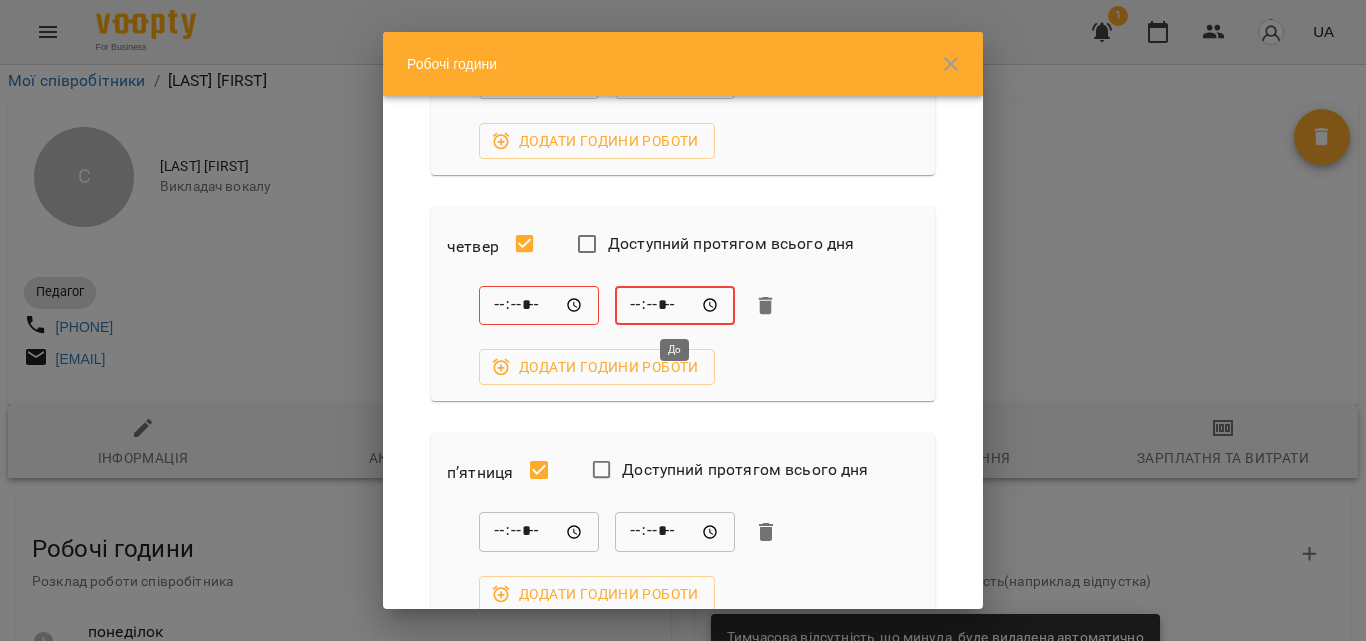 click on "*****" at bounding box center [675, 306] 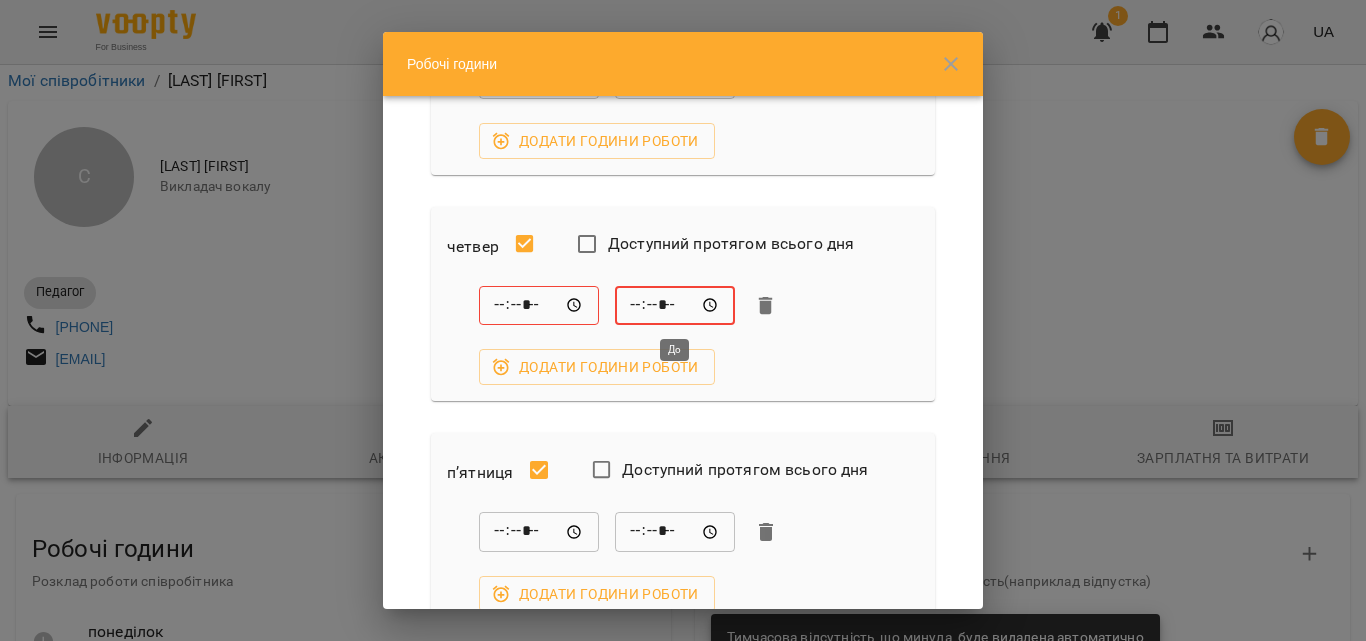 type on "*****" 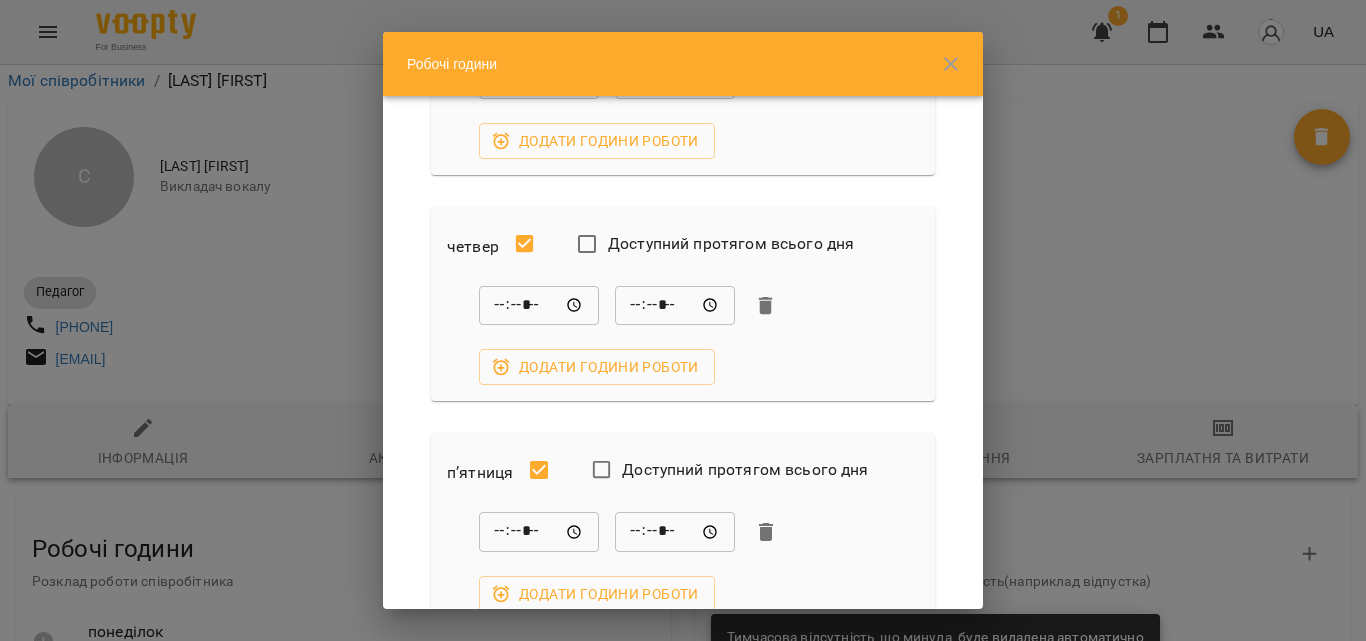 click on "Робочі години понеділок вівторок Доступний протягом всього дня ***** ​ ***** ​ Додати години роботи середа Доступний протягом всього дня ***** ​ ***** ​ Додати години роботи четвер Доступний протягом всього дня ***** ​ ***** ​ Додати години роботи п’ятниця Доступний протягом всього дня ***** ​ ***** ​ Додати години роботи субота Доступний протягом всього дня ***** ​ ***** ​ Додати години роботи неділя Оновити інформацію про співробітника" at bounding box center [683, 320] 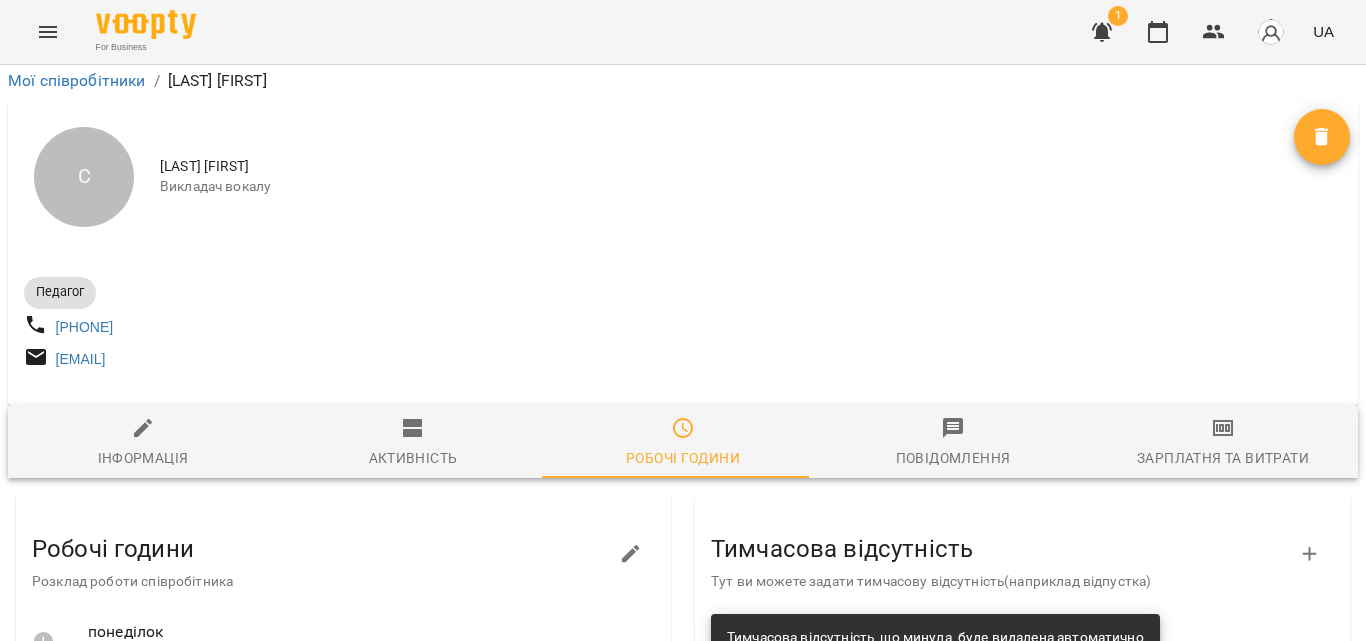 scroll, scrollTop: 0, scrollLeft: 0, axis: both 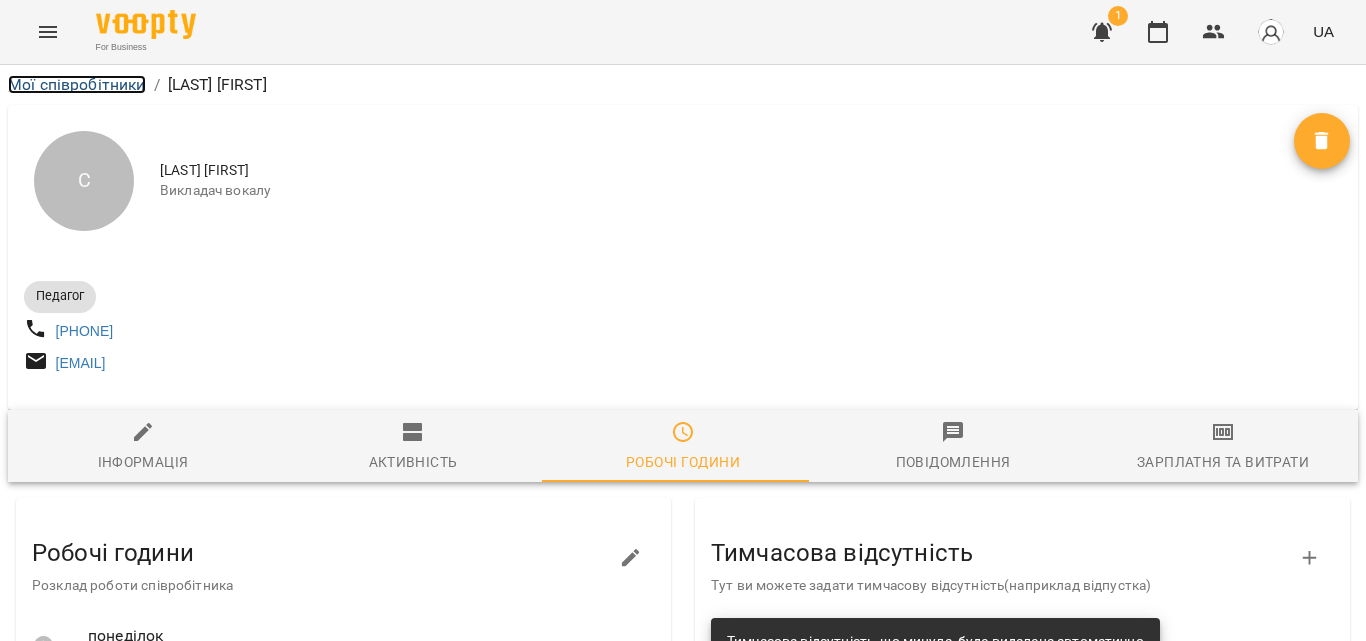 click on "Мої співробітники" at bounding box center (77, 84) 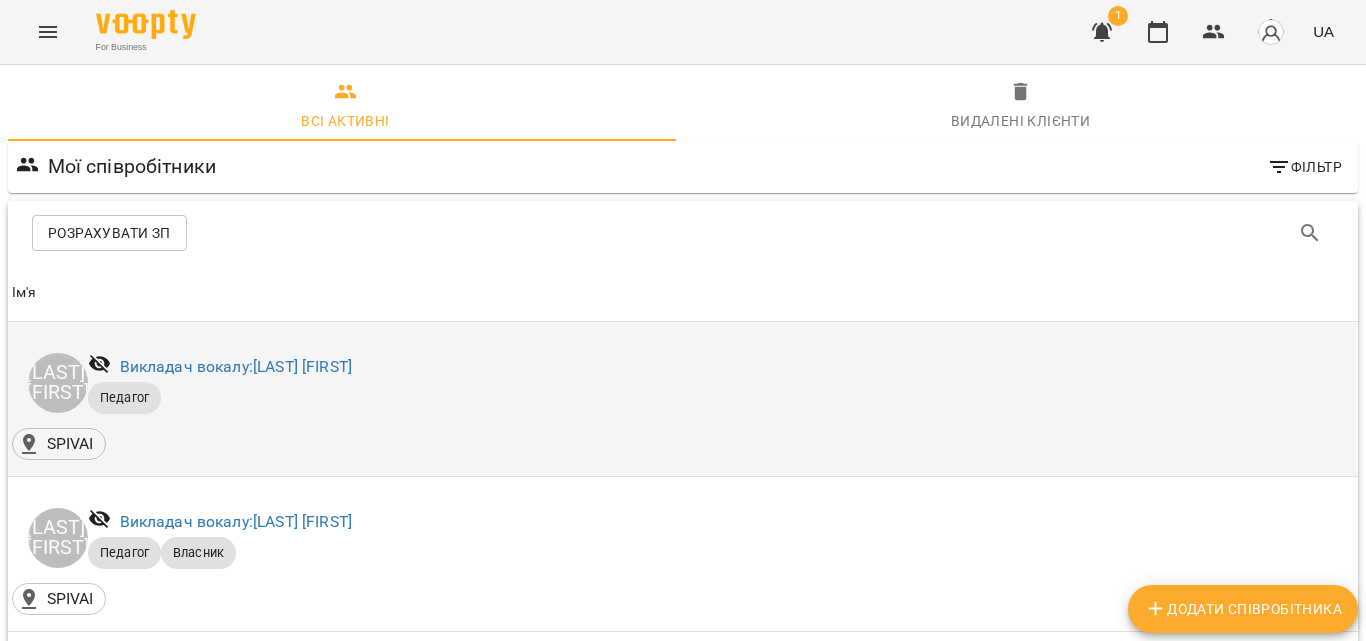 scroll, scrollTop: 800, scrollLeft: 0, axis: vertical 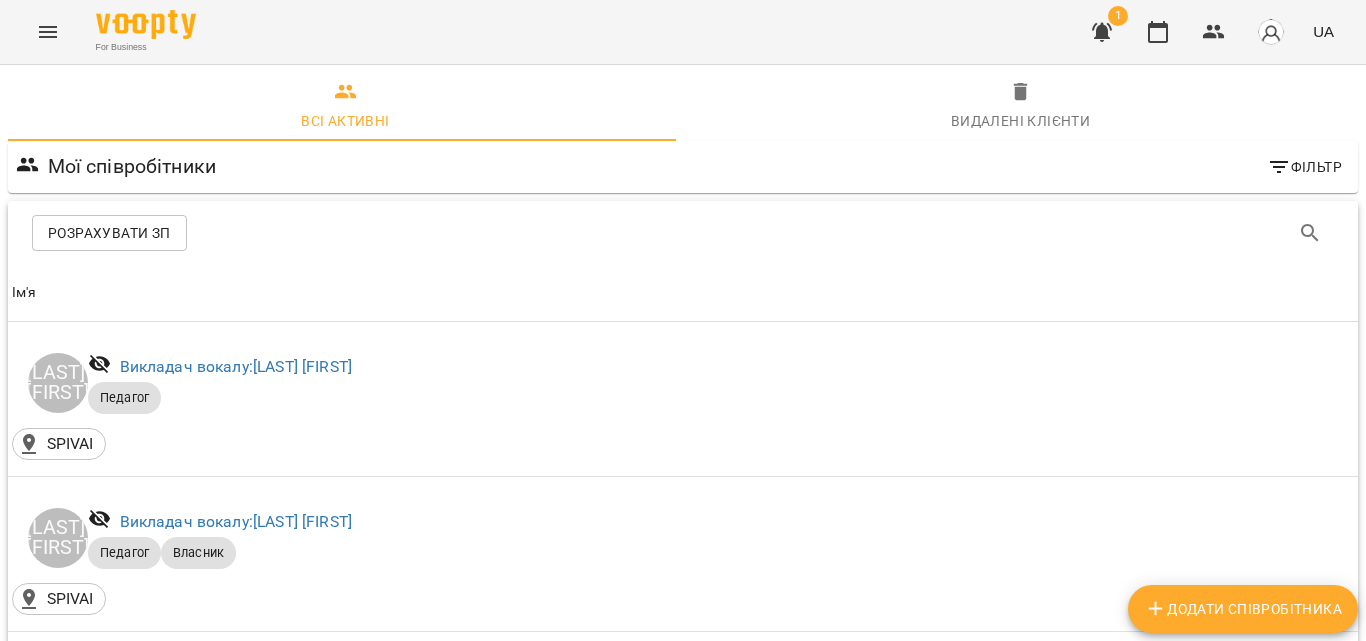 click on "Викладач вокалу:  [LAST] [FIRST]" at bounding box center (236, 1142) 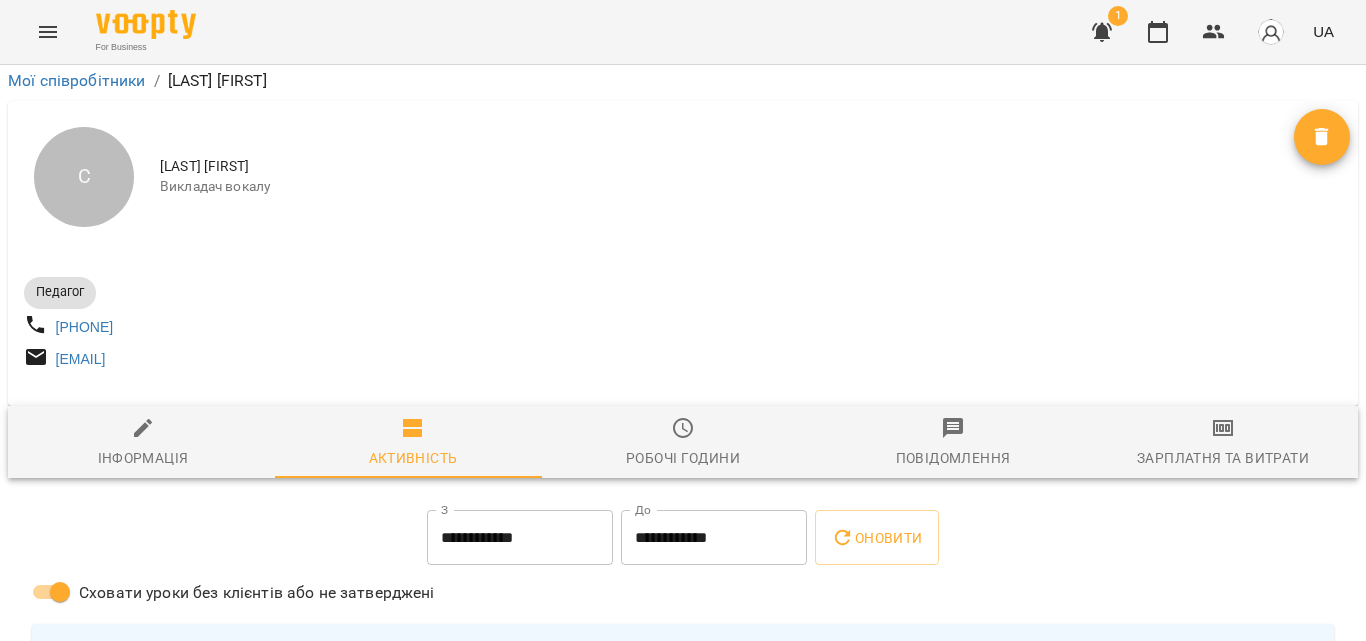scroll, scrollTop: 300, scrollLeft: 0, axis: vertical 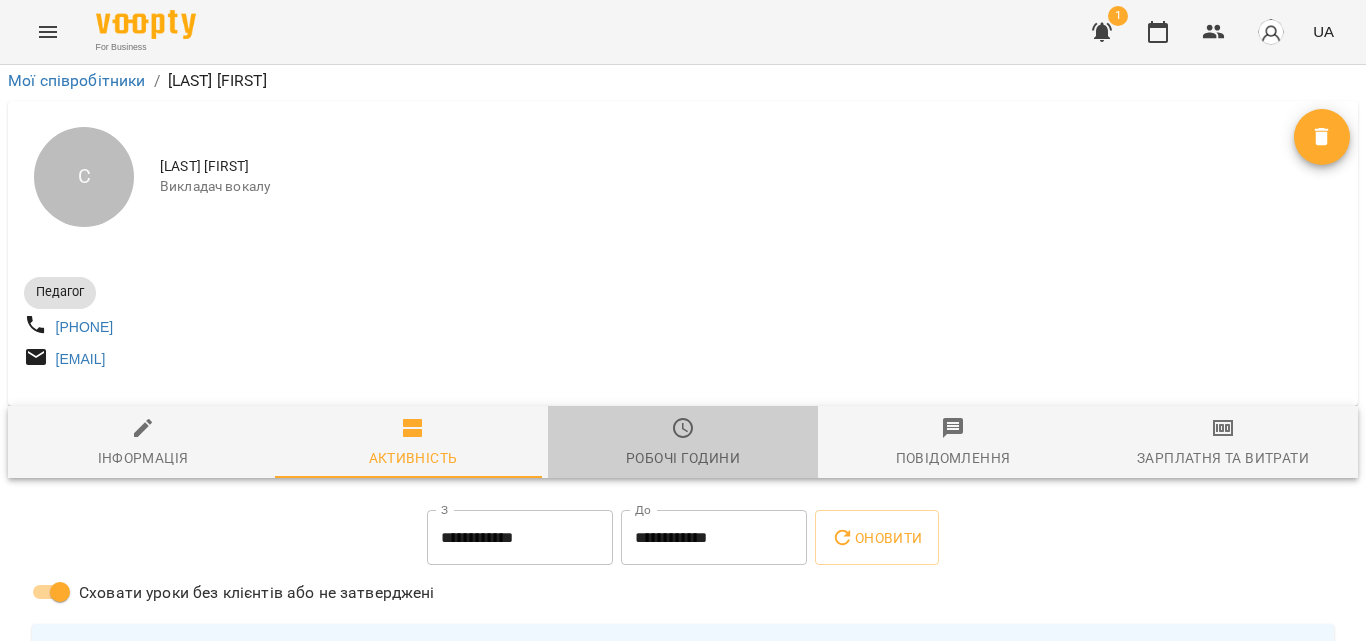 click on "Робочі години" at bounding box center [683, 458] 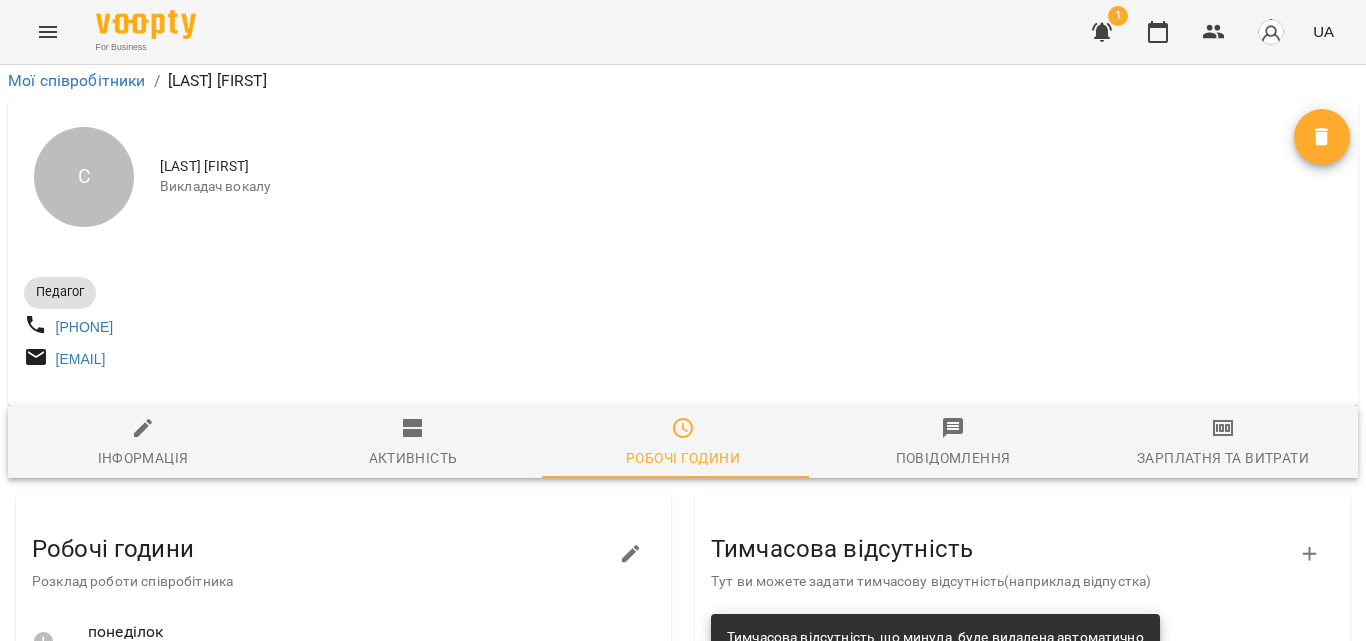 click 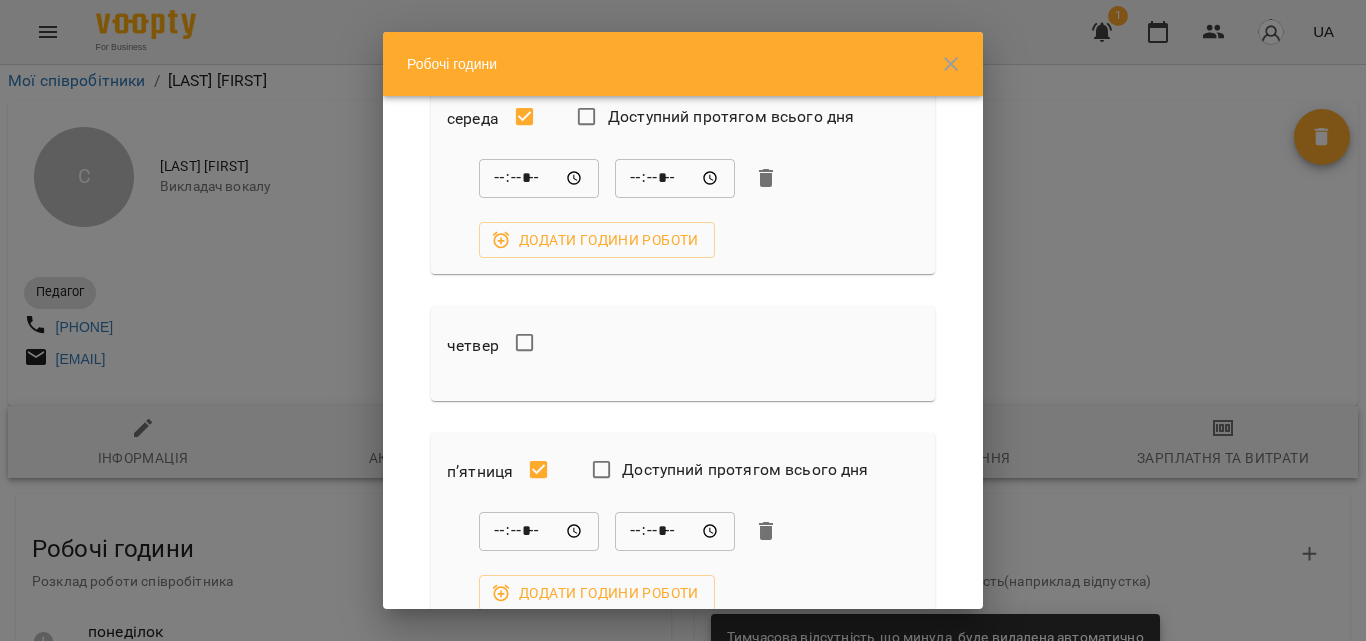 scroll, scrollTop: 400, scrollLeft: 0, axis: vertical 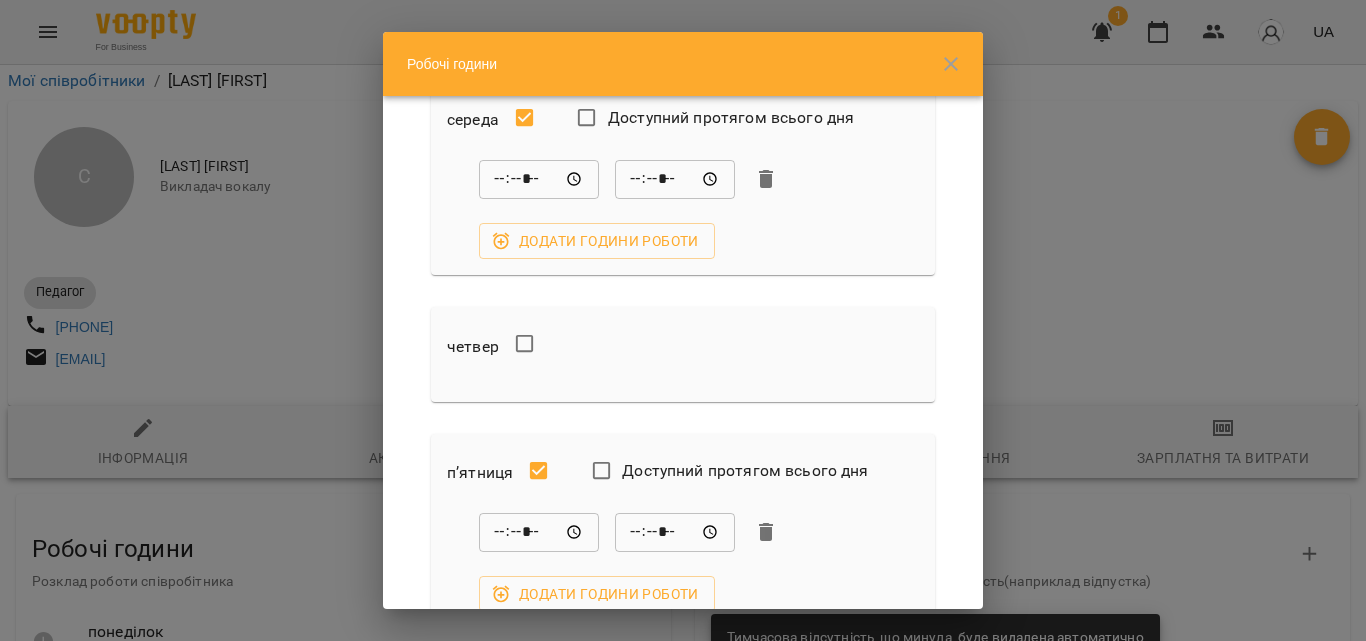 click 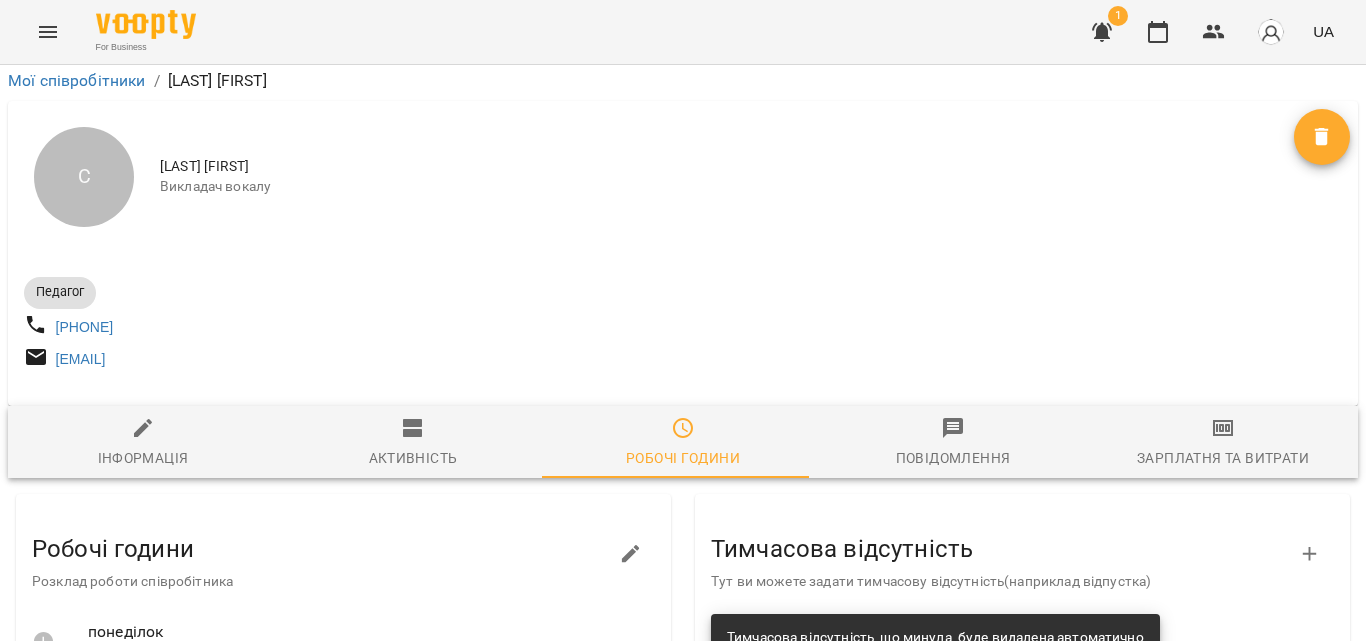 scroll, scrollTop: 600, scrollLeft: 0, axis: vertical 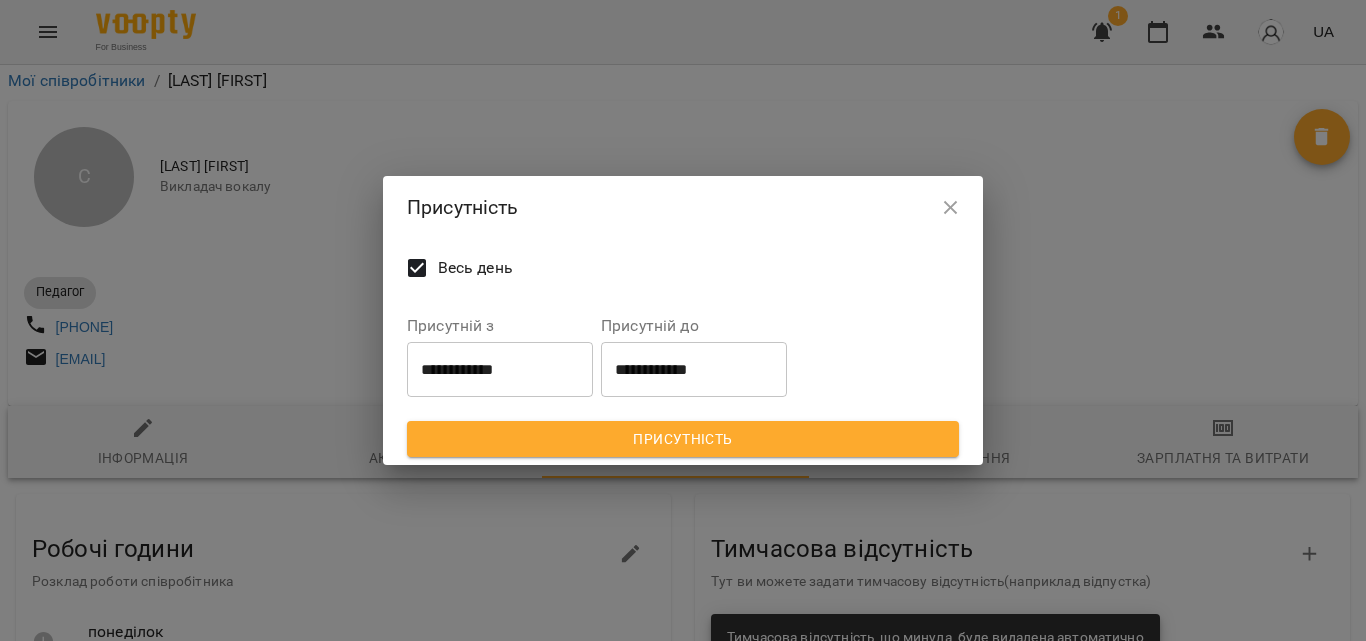 click on "**********" at bounding box center [500, 369] 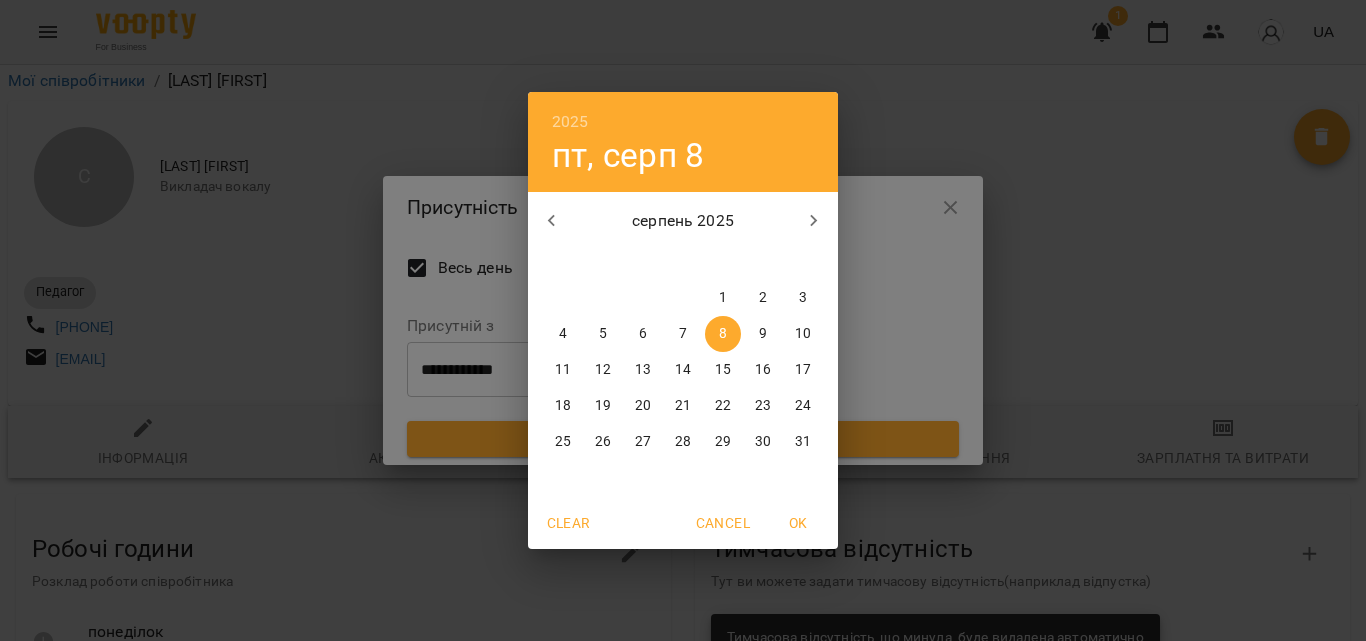 click on "21" at bounding box center (683, 406) 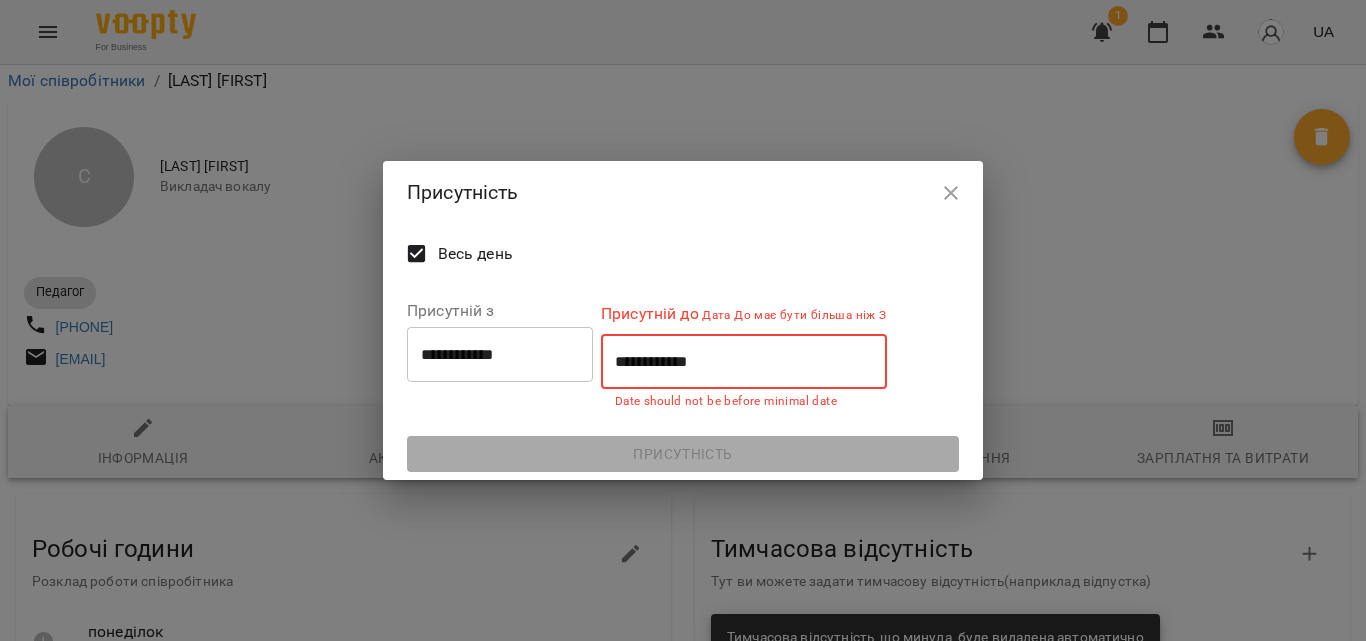 click on "**********" at bounding box center [744, 362] 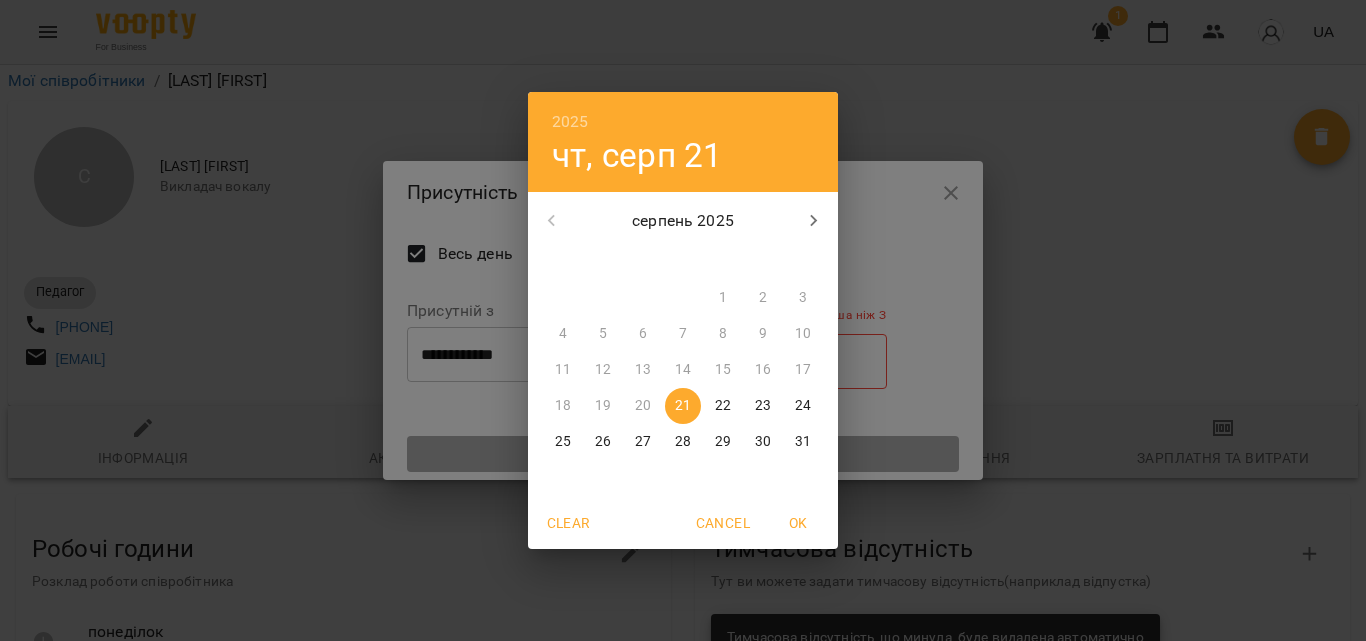 click on "21" at bounding box center [683, 406] 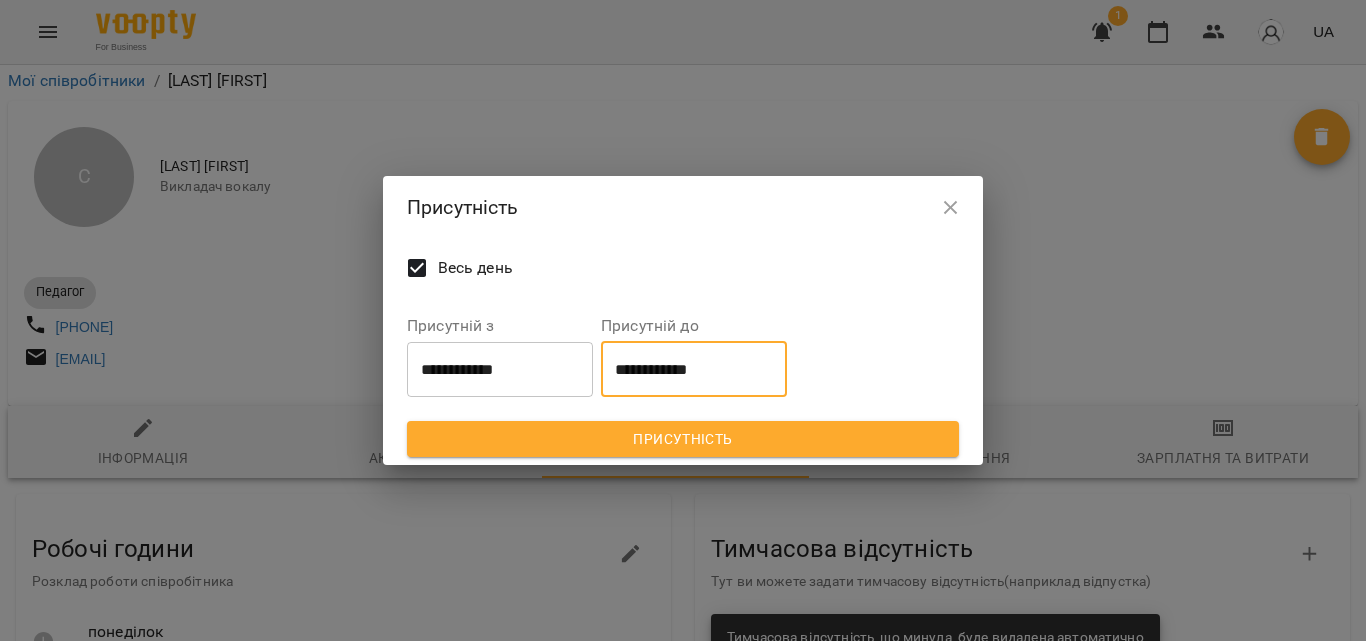 click on "Присутність" at bounding box center [683, 439] 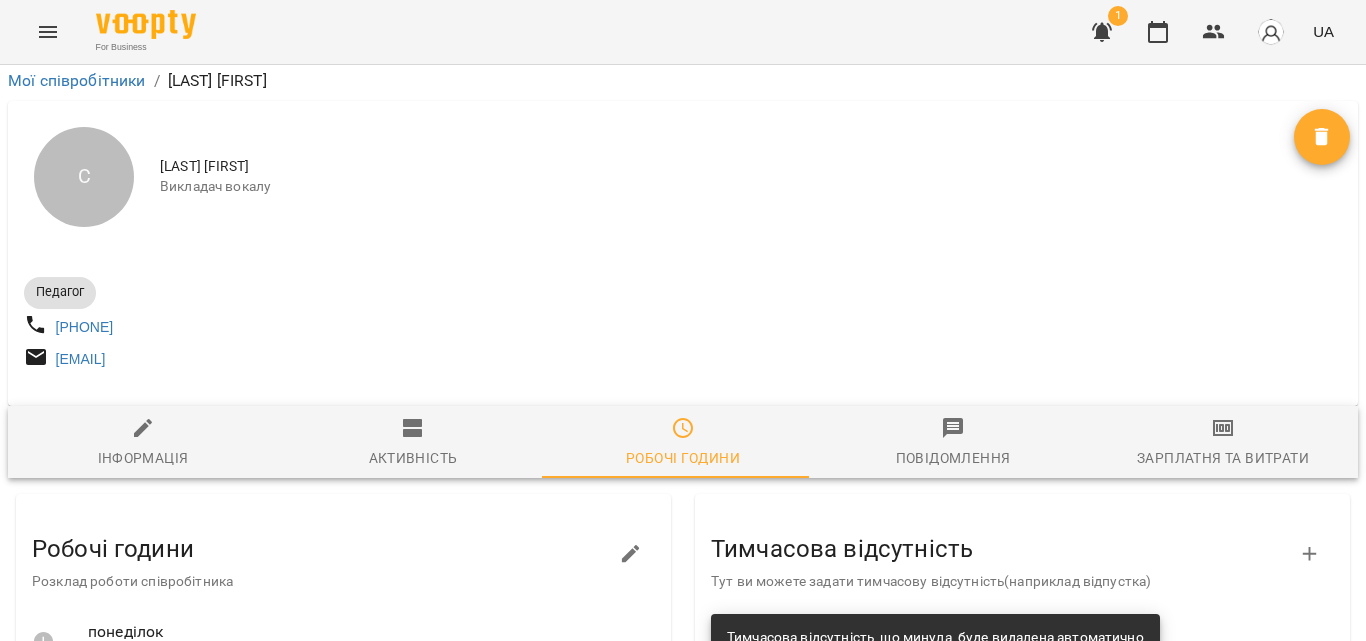 scroll, scrollTop: 0, scrollLeft: 0, axis: both 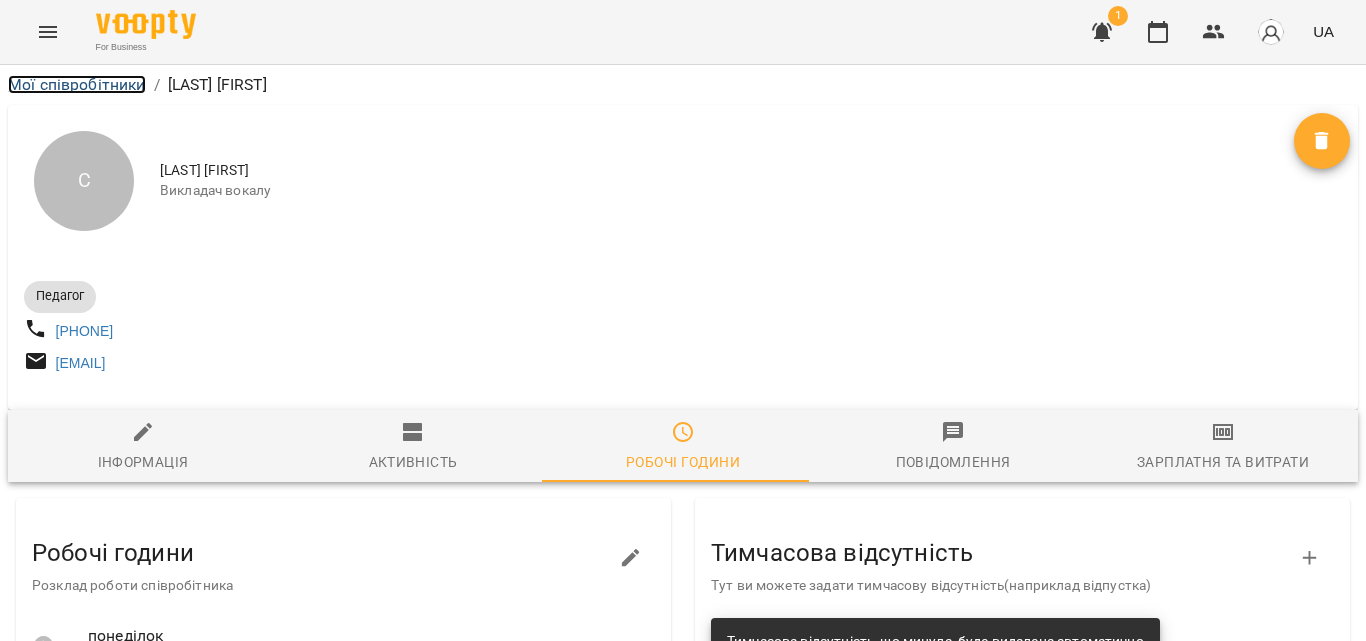 click on "Мої співробітники" at bounding box center [77, 84] 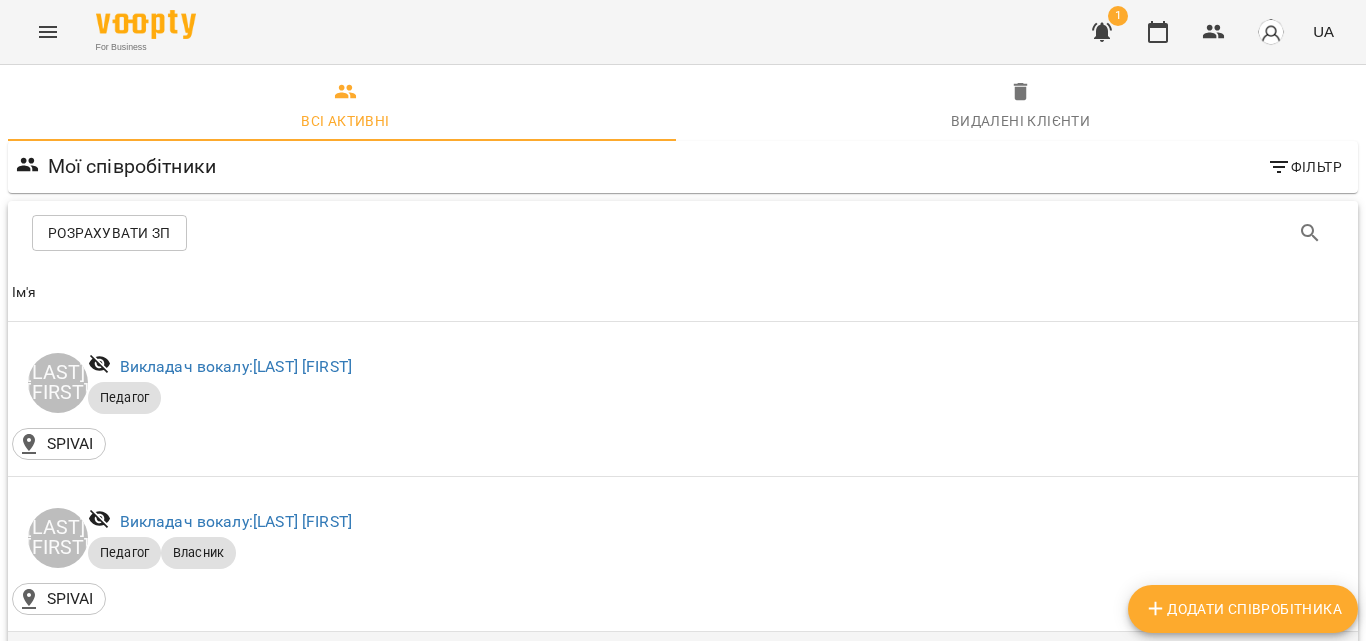 scroll, scrollTop: 0, scrollLeft: 0, axis: both 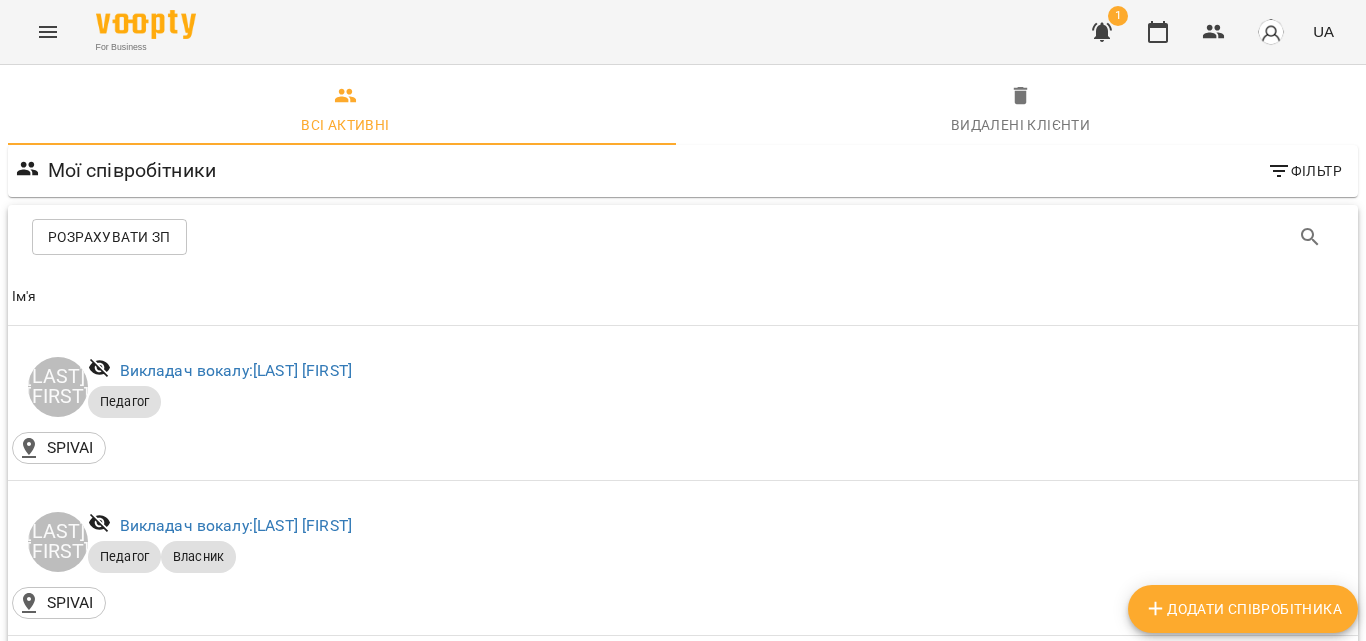 click 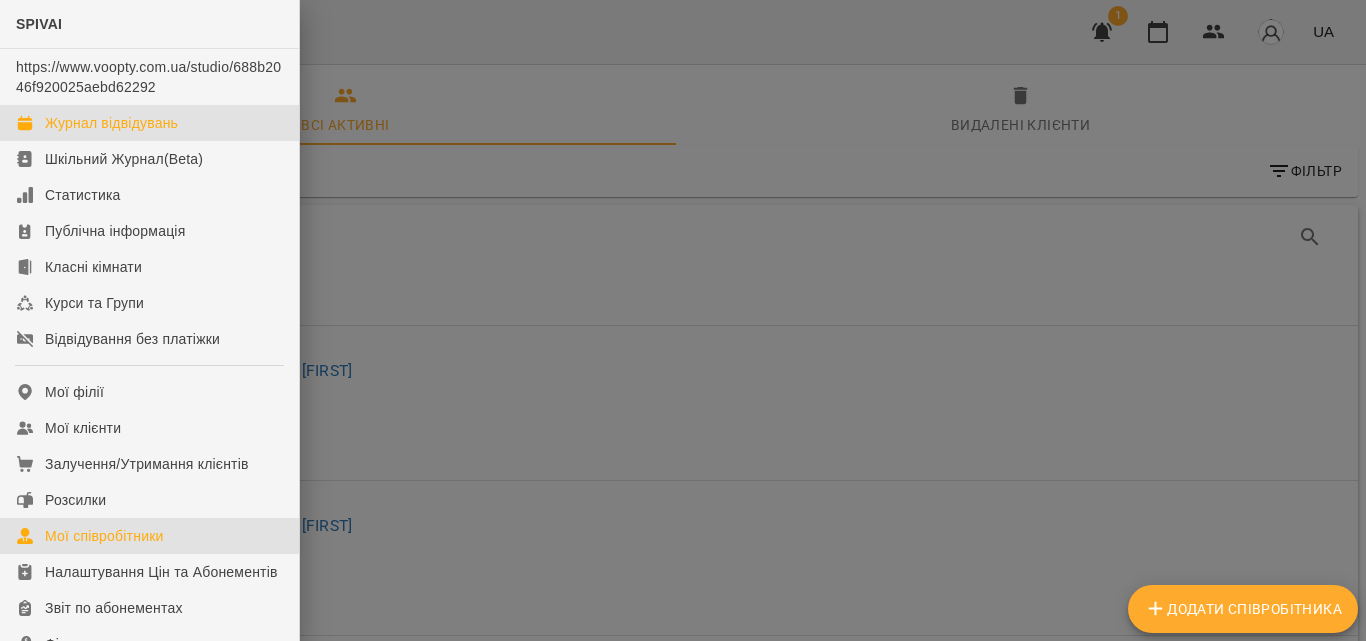 click on "Журнал відвідувань" at bounding box center (111, 123) 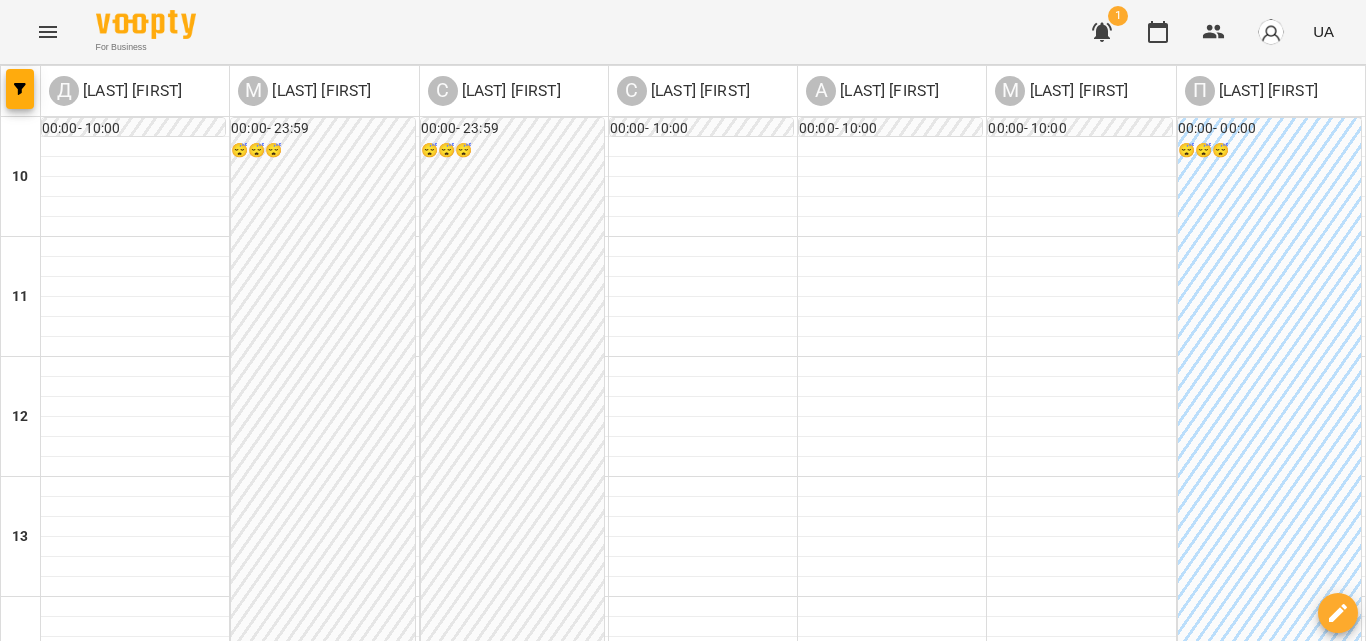 scroll, scrollTop: 600, scrollLeft: 0, axis: vertical 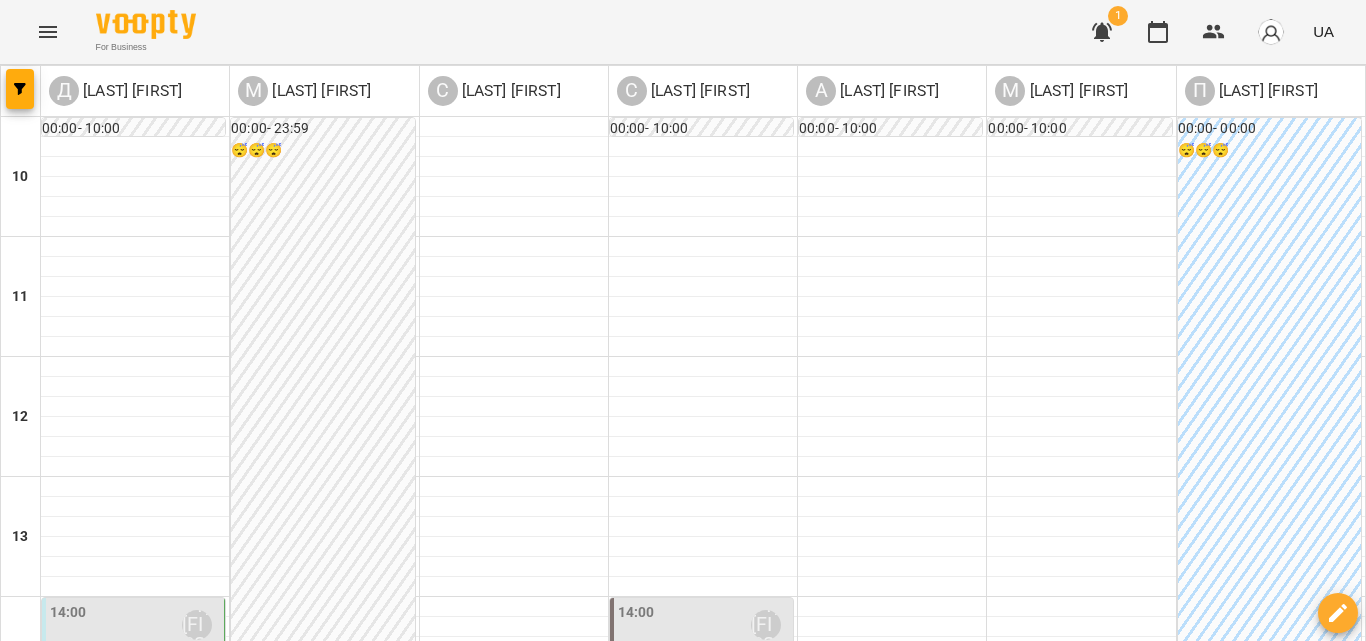 click on "[LAST] [FIRST]" at bounding box center [197, 625] 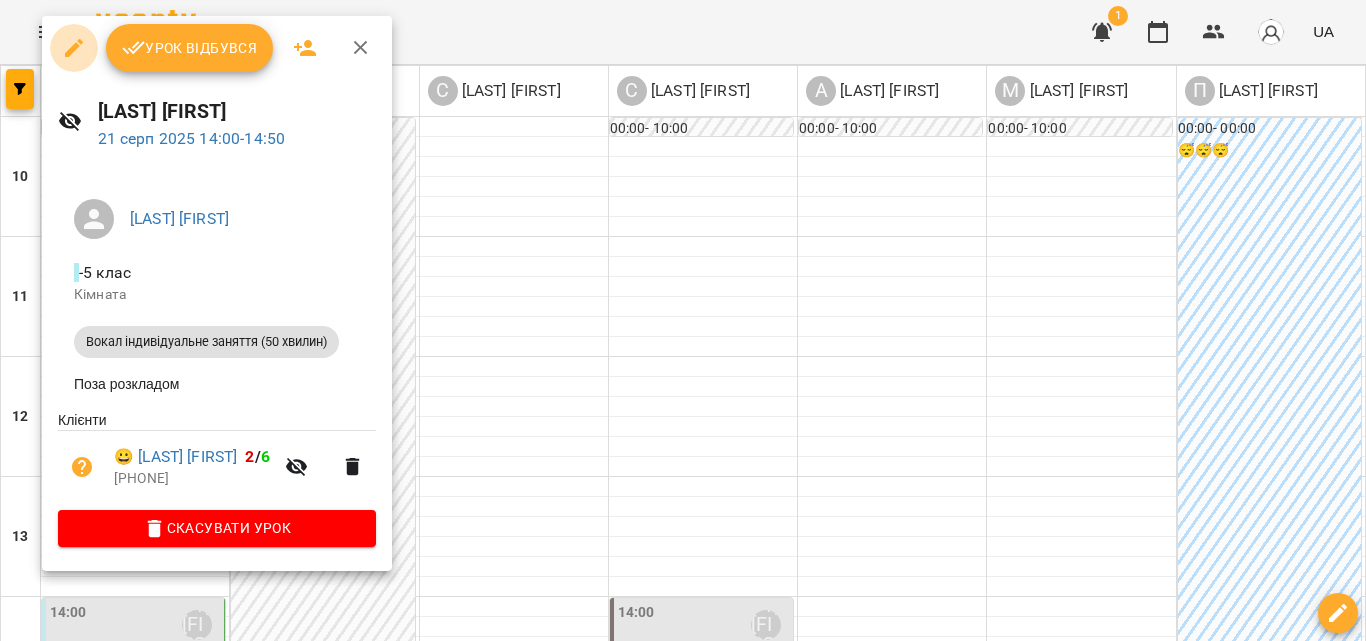 click 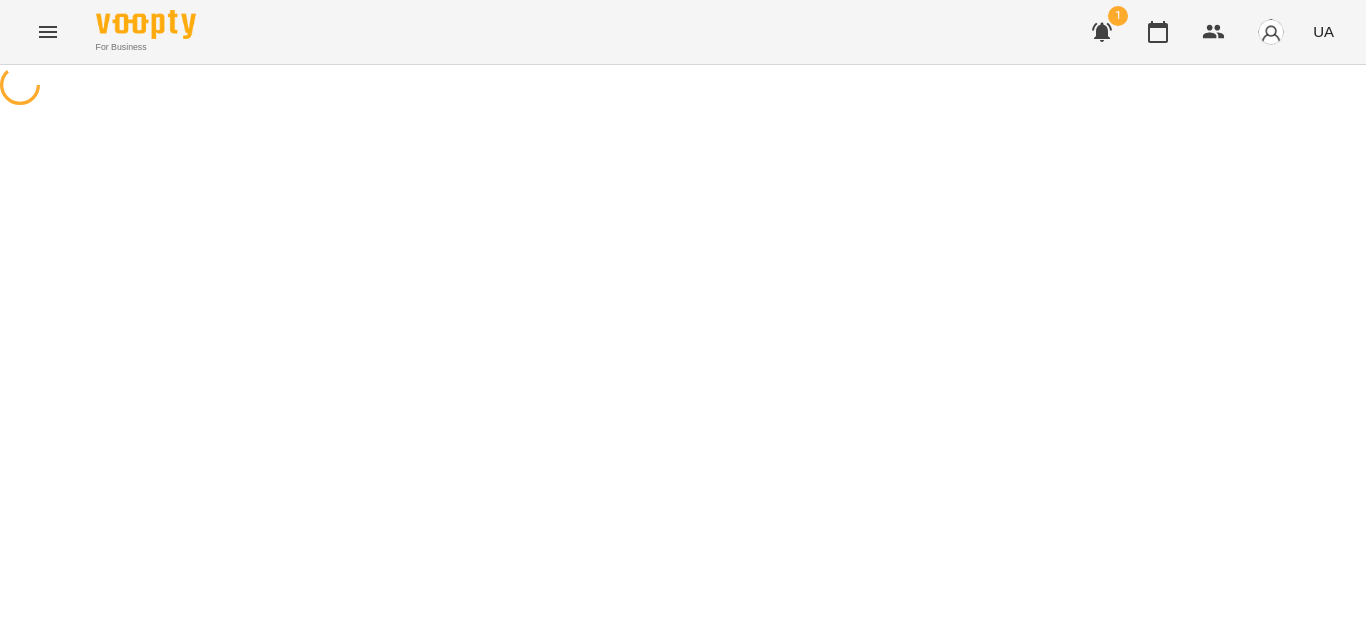select on "**********" 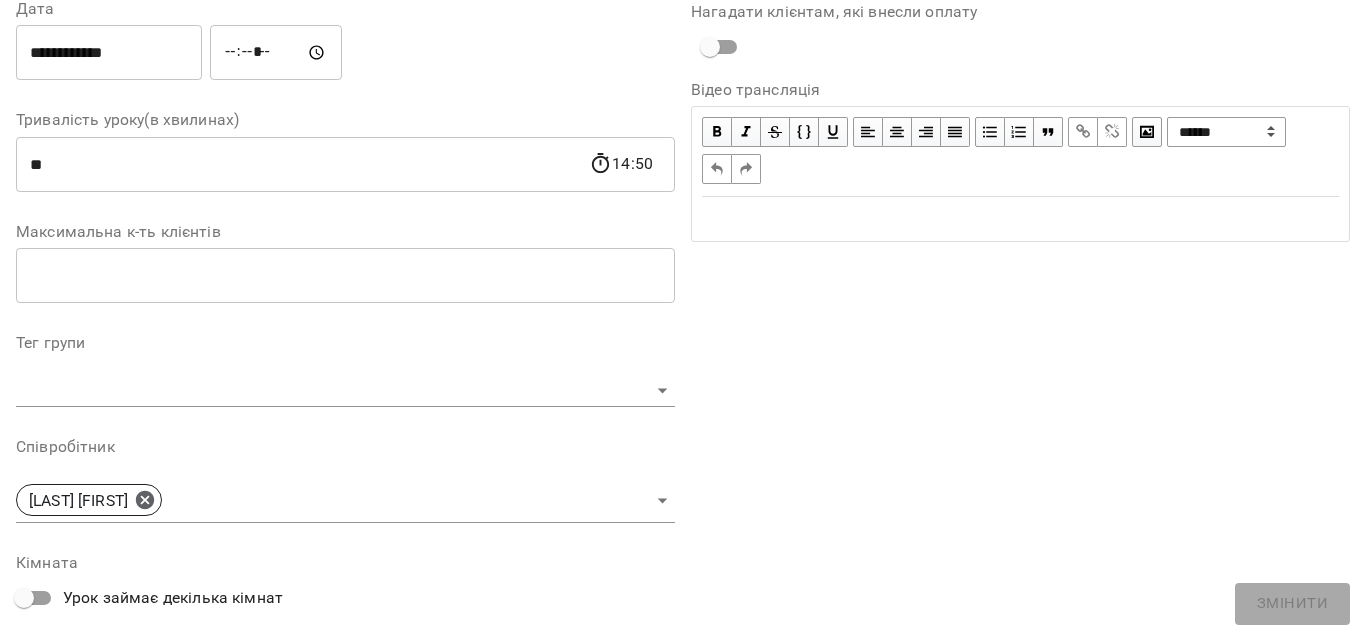 scroll, scrollTop: 600, scrollLeft: 0, axis: vertical 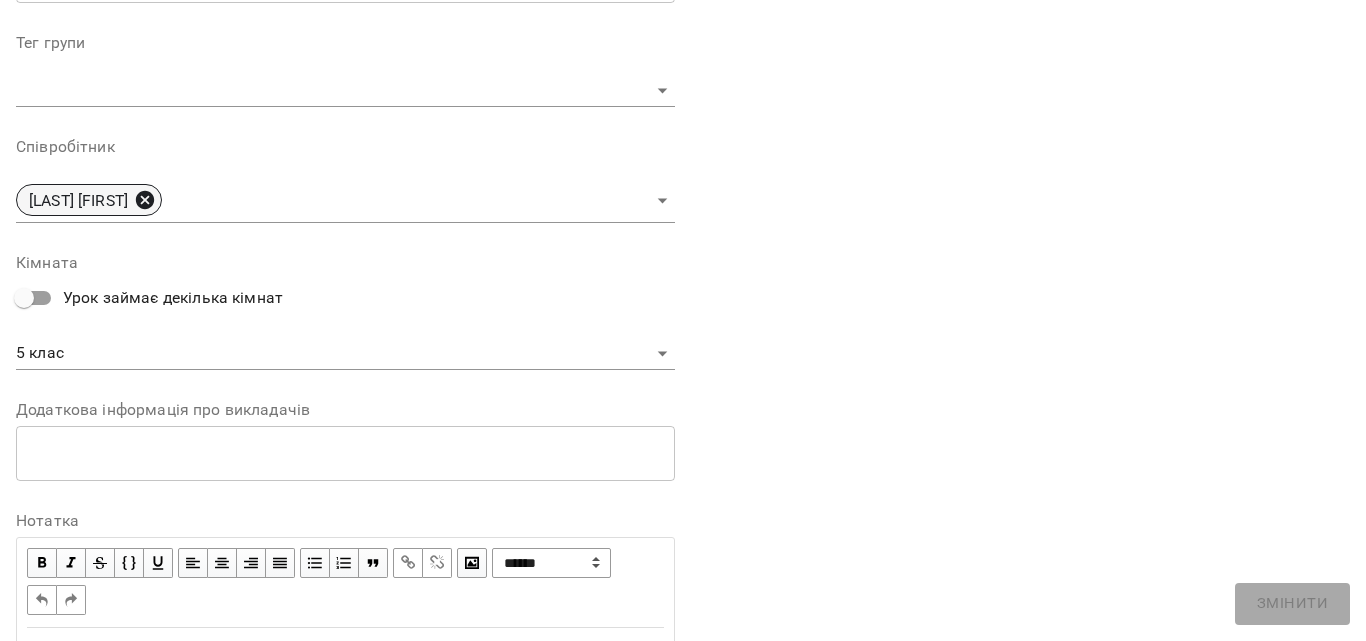 click 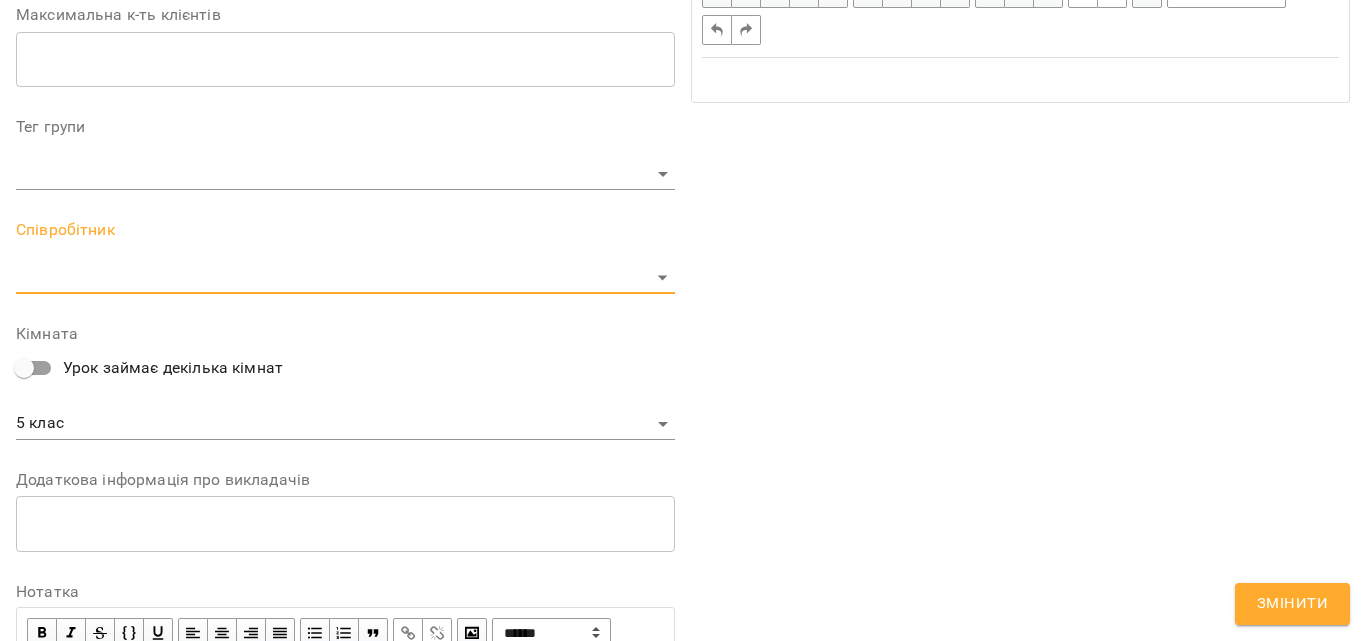 scroll, scrollTop: 683, scrollLeft: 0, axis: vertical 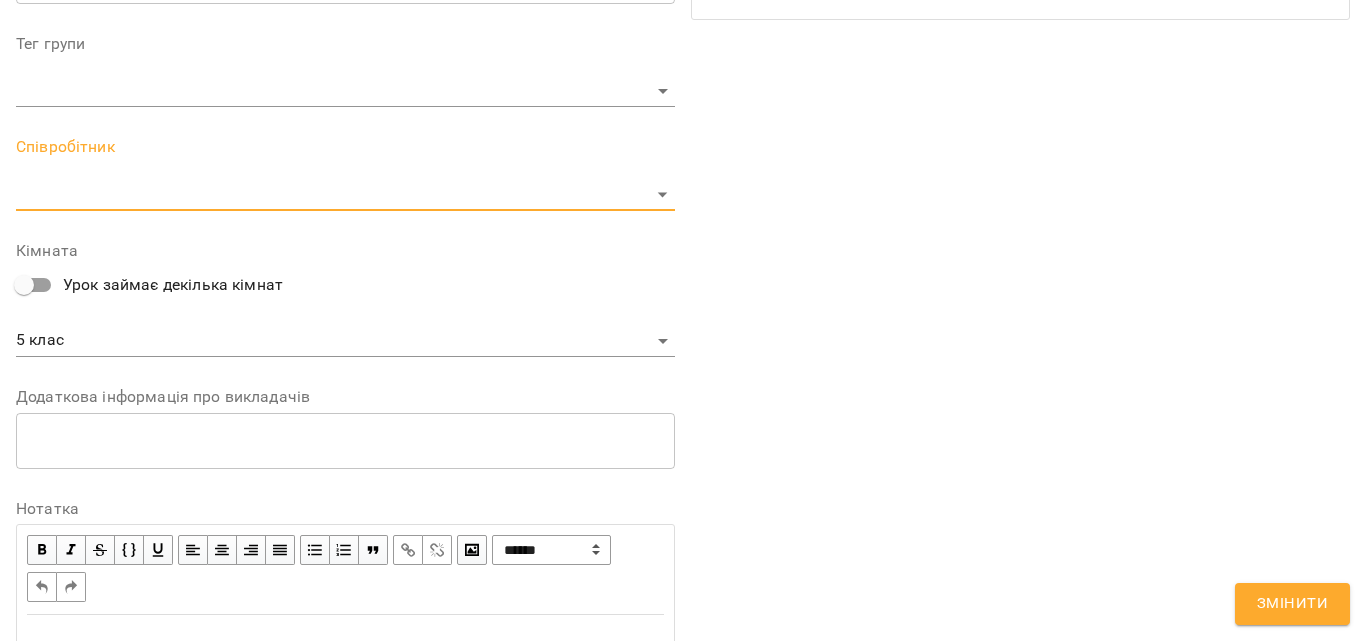 click on "**********" at bounding box center (683, 398) 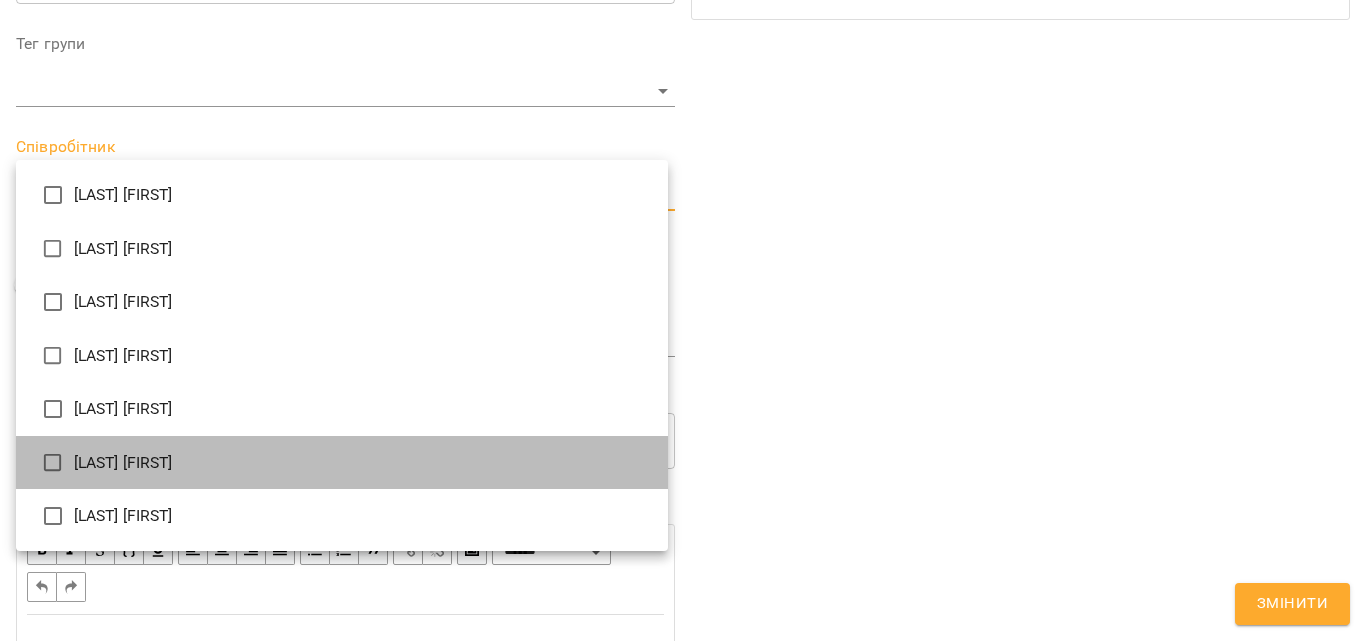 click on "[LAST] [FIRST]" at bounding box center [342, 463] 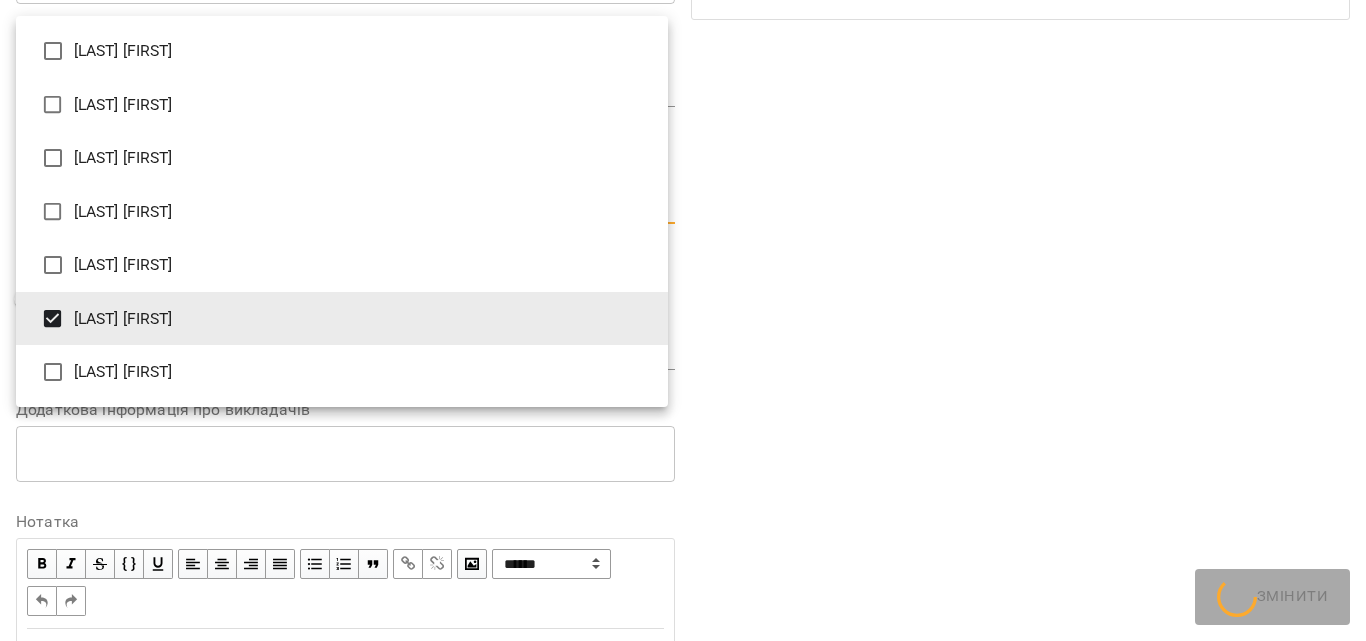 type on "**********" 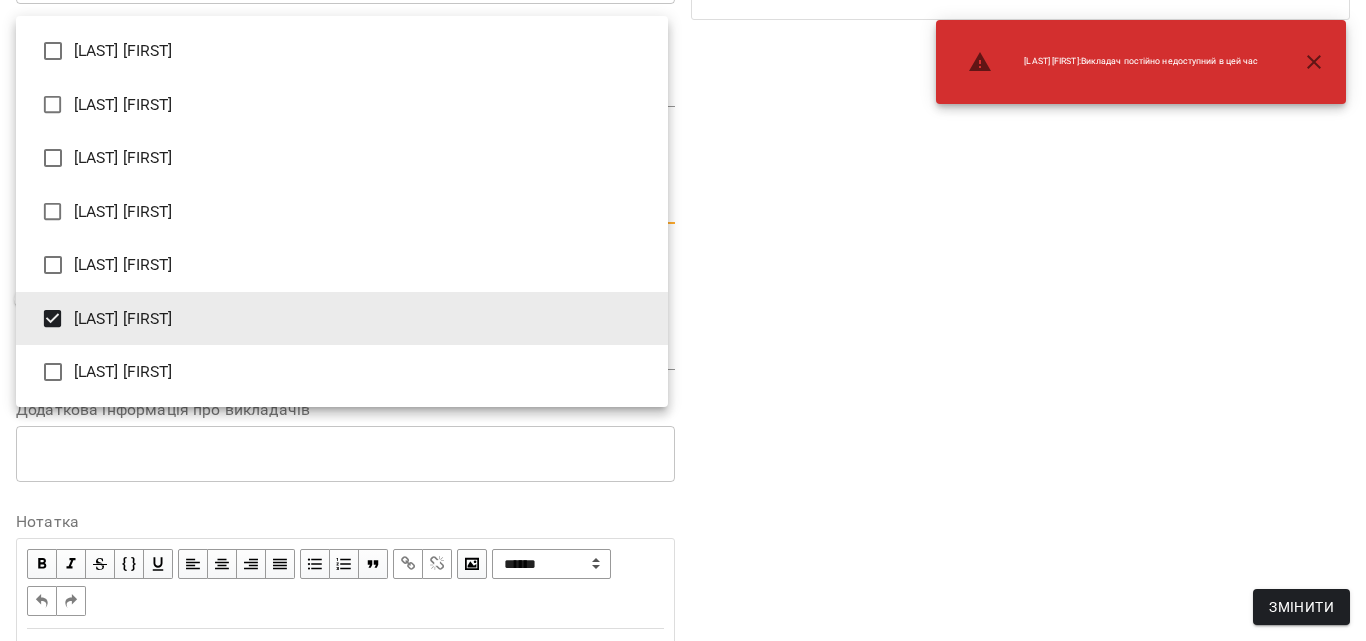 click 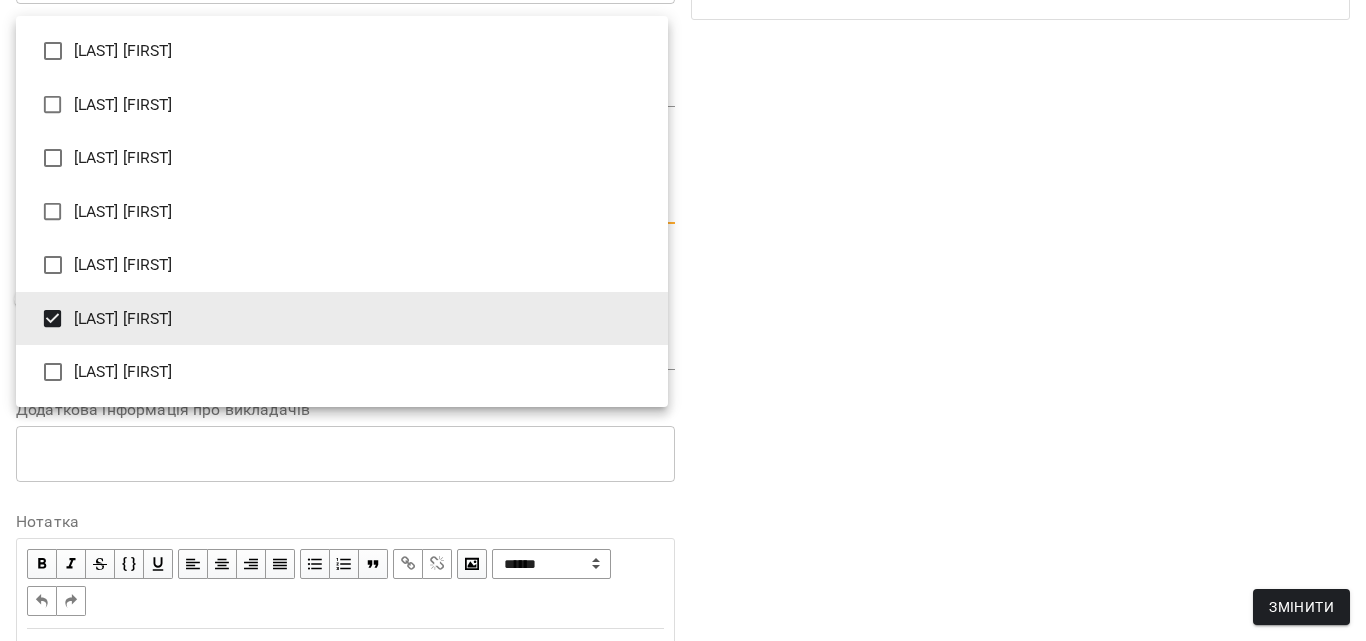 click at bounding box center (683, 320) 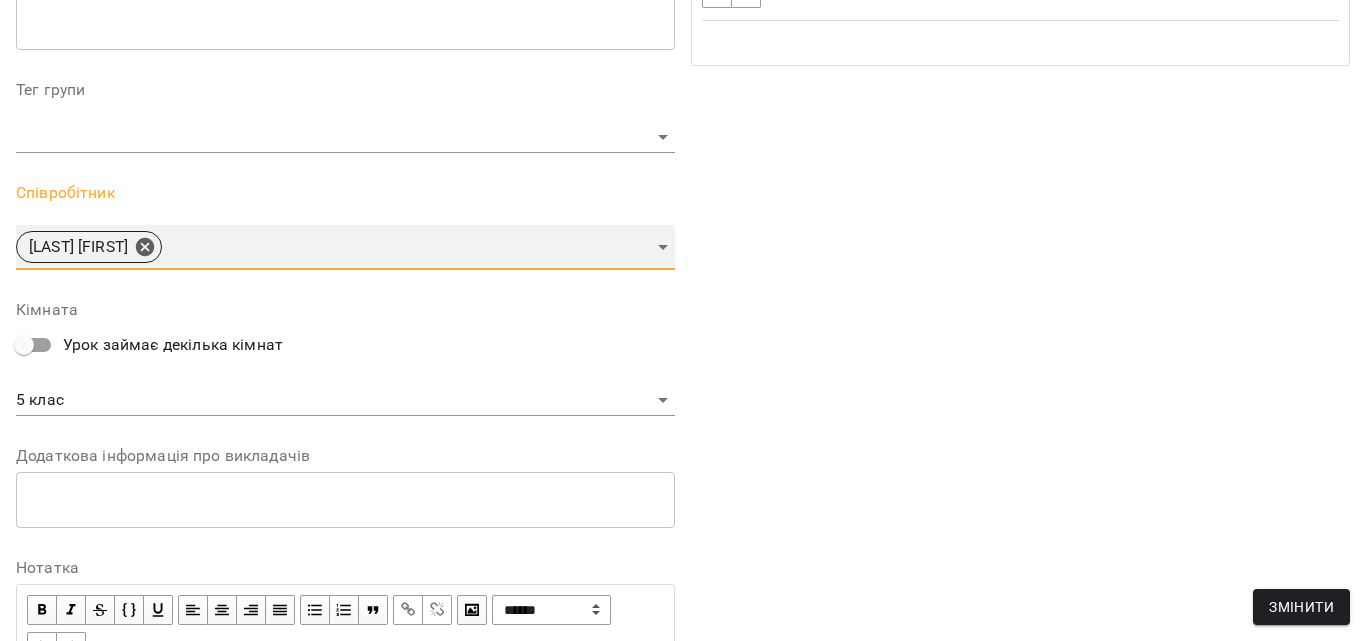 scroll, scrollTop: 488, scrollLeft: 0, axis: vertical 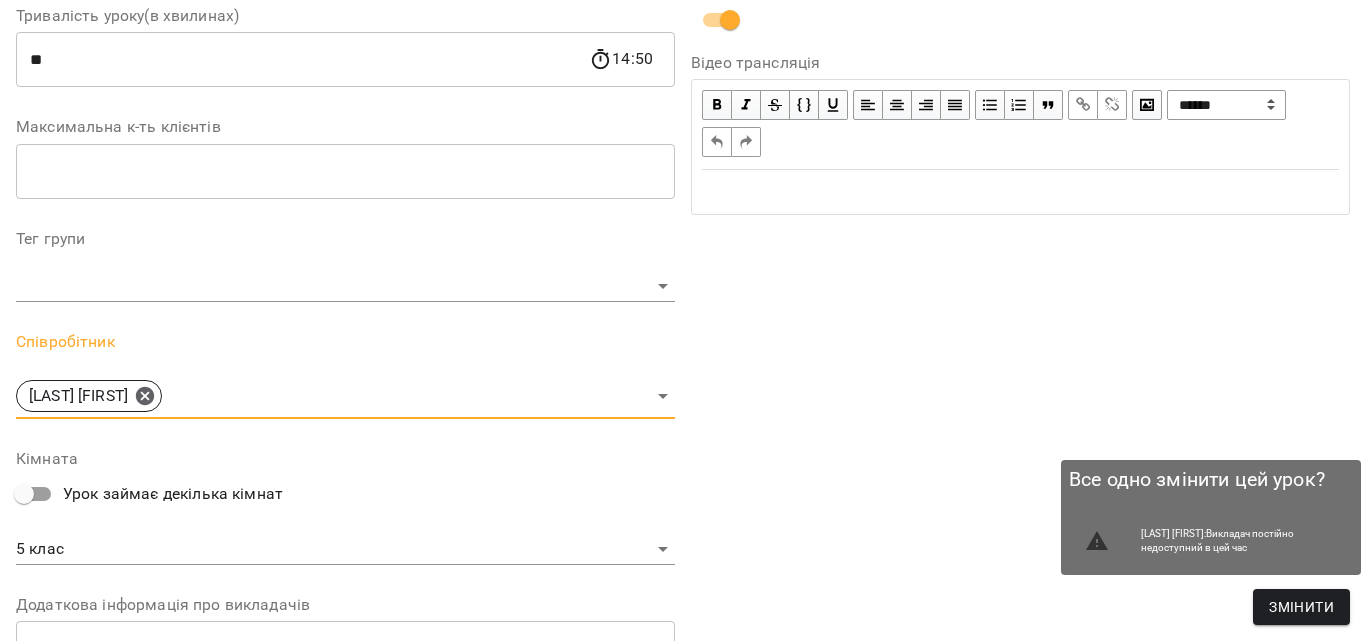 click on "Змінити" at bounding box center (1301, 607) 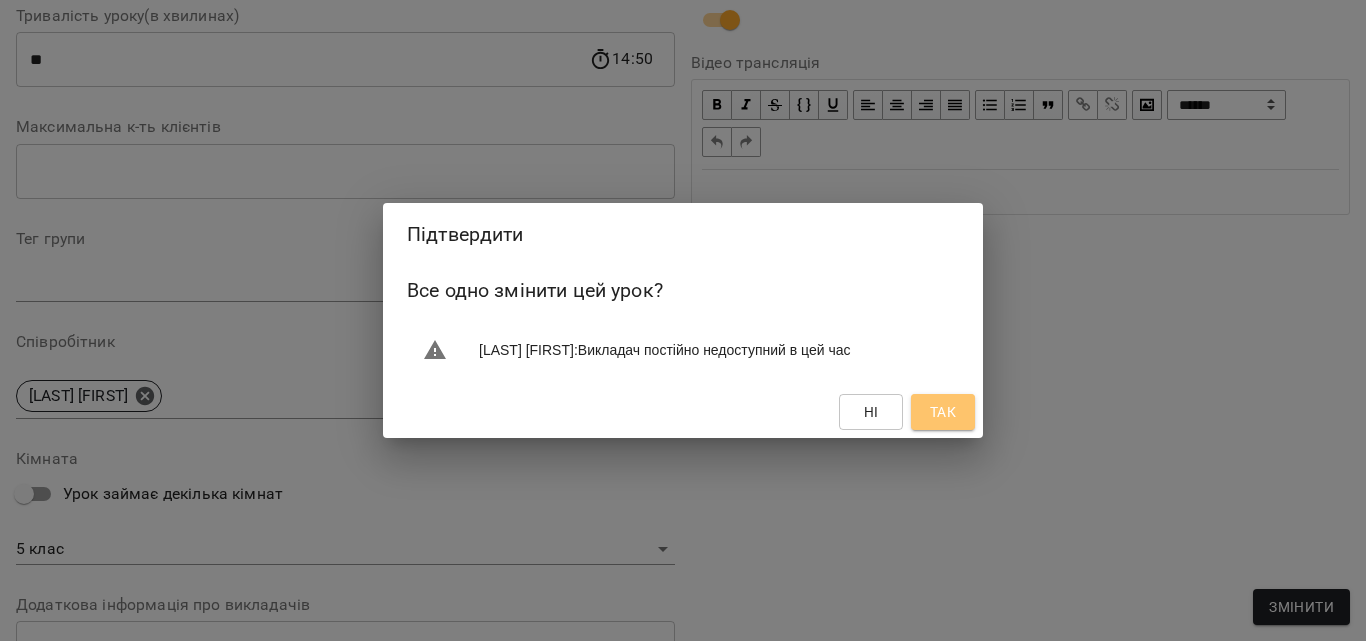 click on "Так" at bounding box center (943, 412) 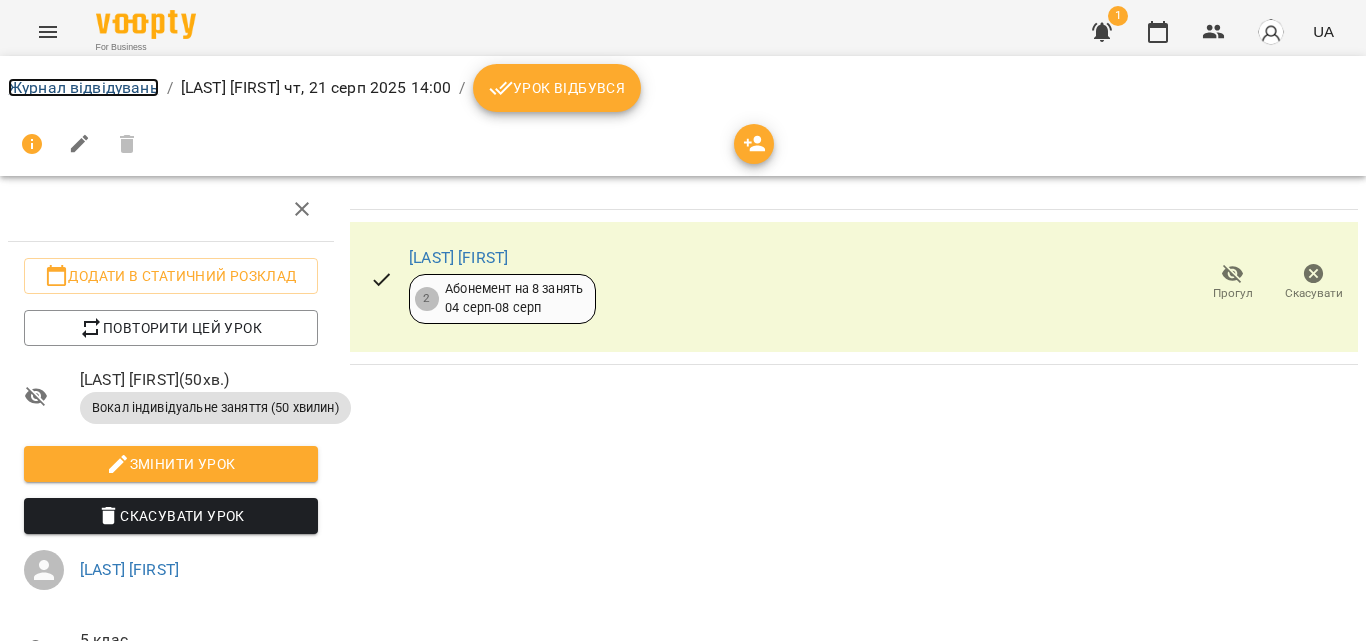 click on "Журнал відвідувань" at bounding box center (83, 87) 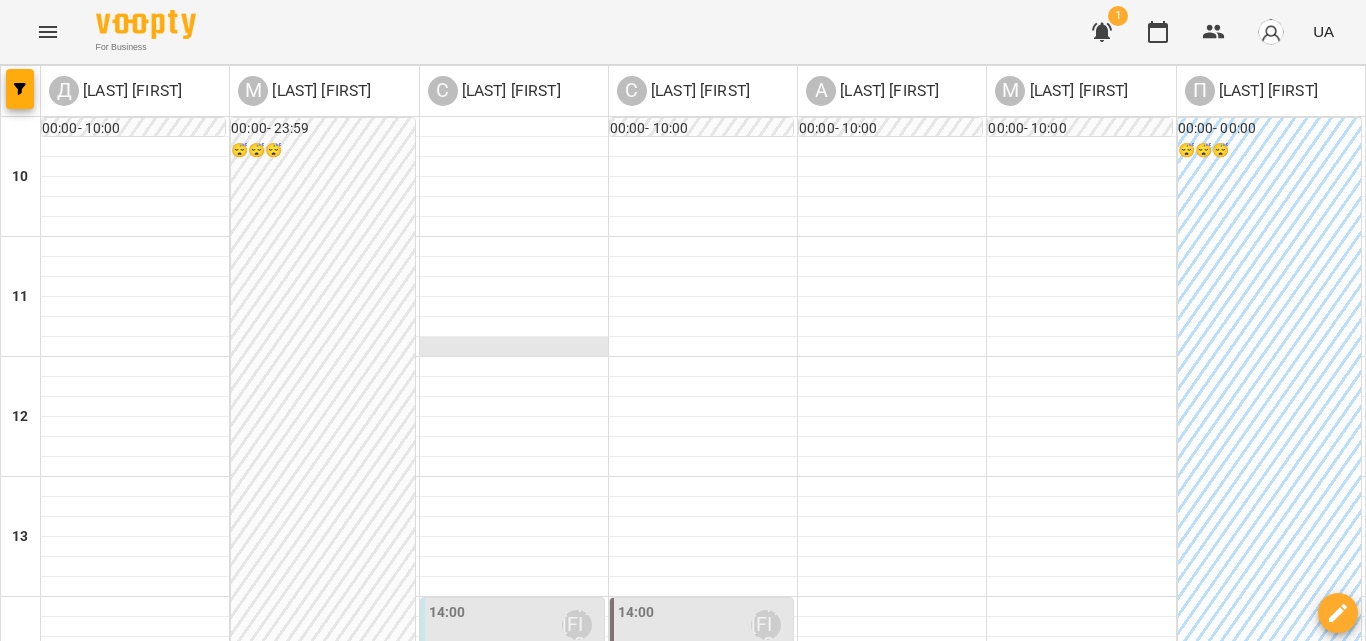 scroll, scrollTop: 500, scrollLeft: 0, axis: vertical 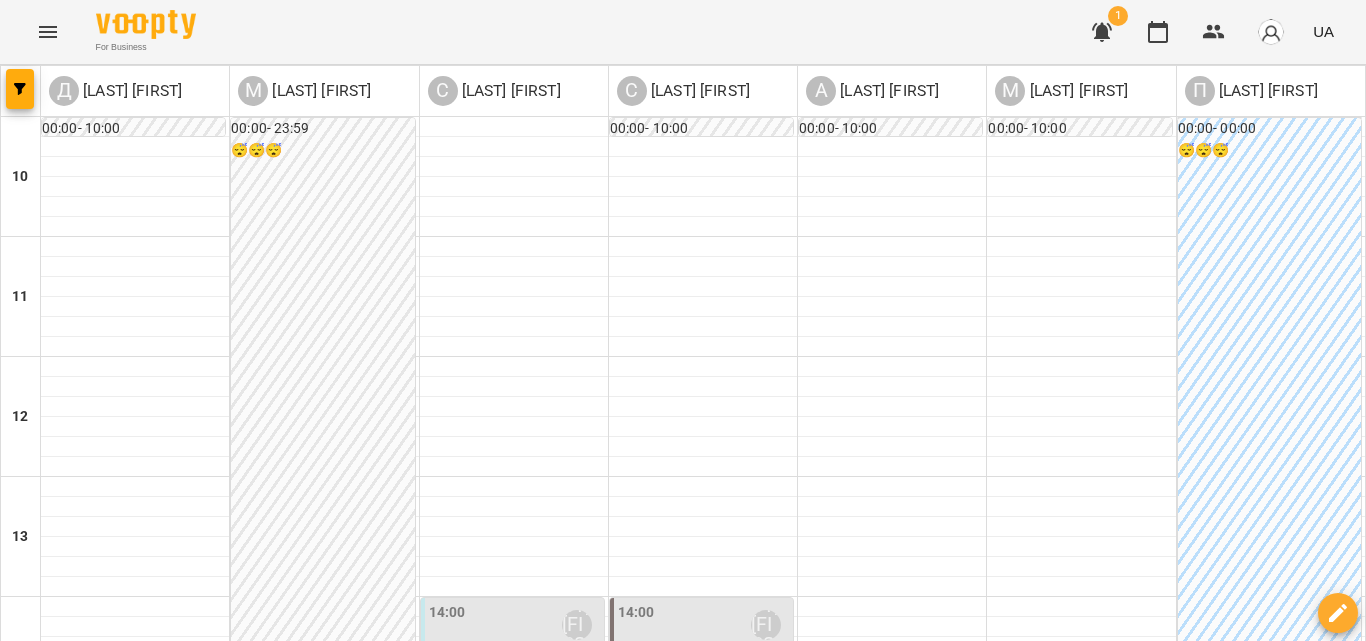 click 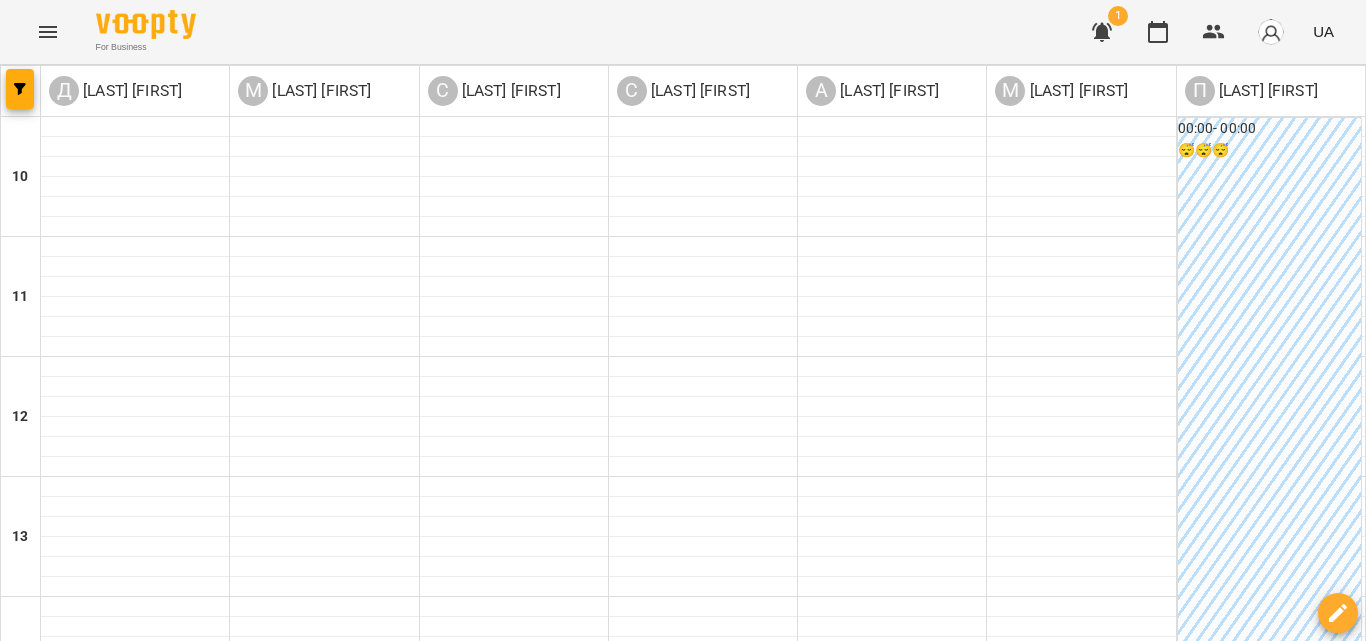 click on "**********" at bounding box center (683, 757) 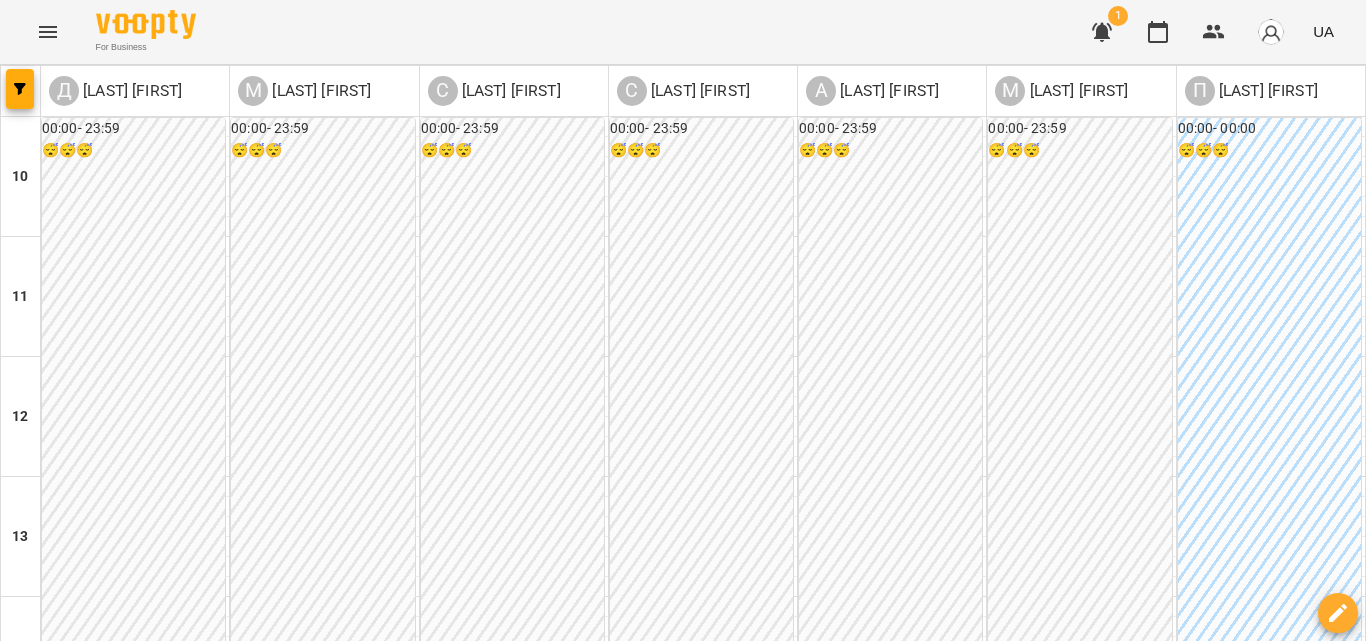 click on "чт" at bounding box center (812, 1343) 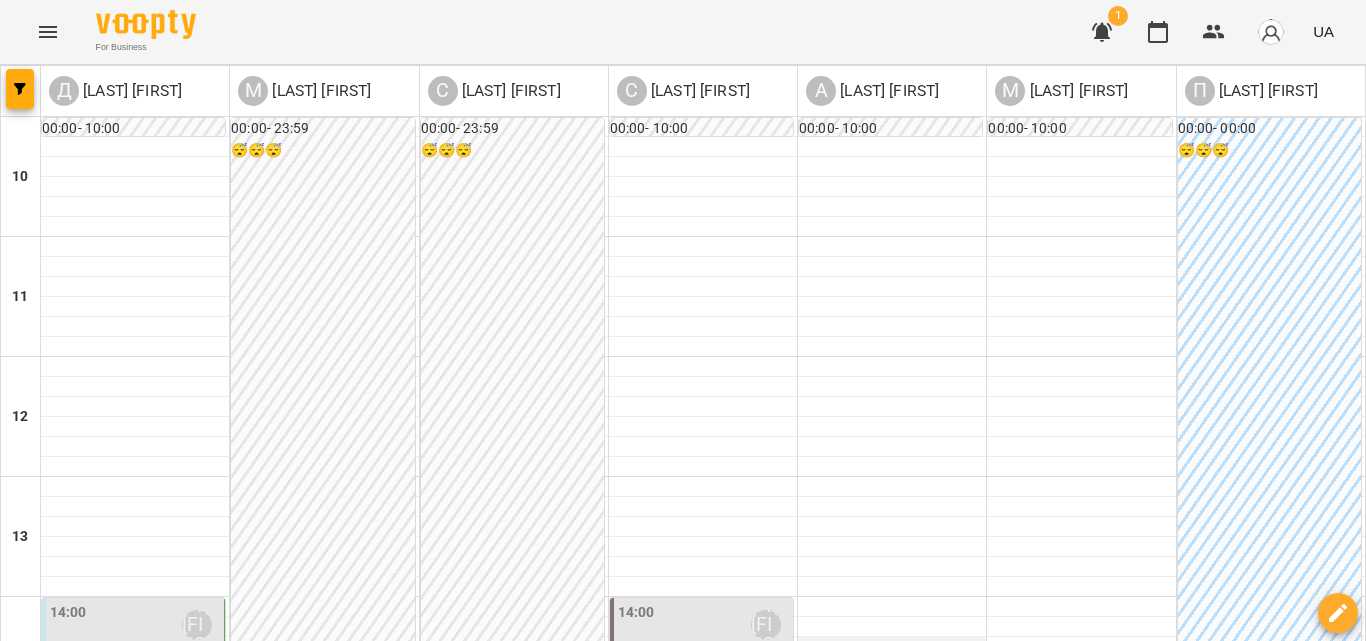 scroll, scrollTop: 400, scrollLeft: 0, axis: vertical 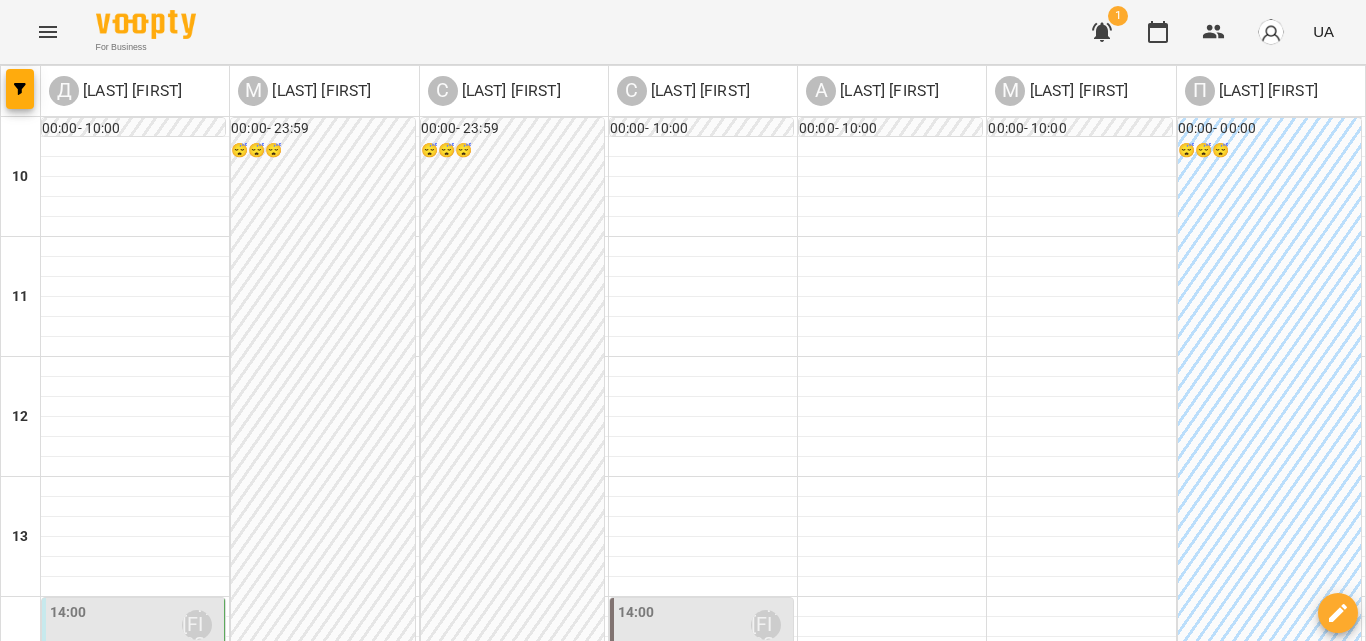 click at bounding box center [782, 1408] 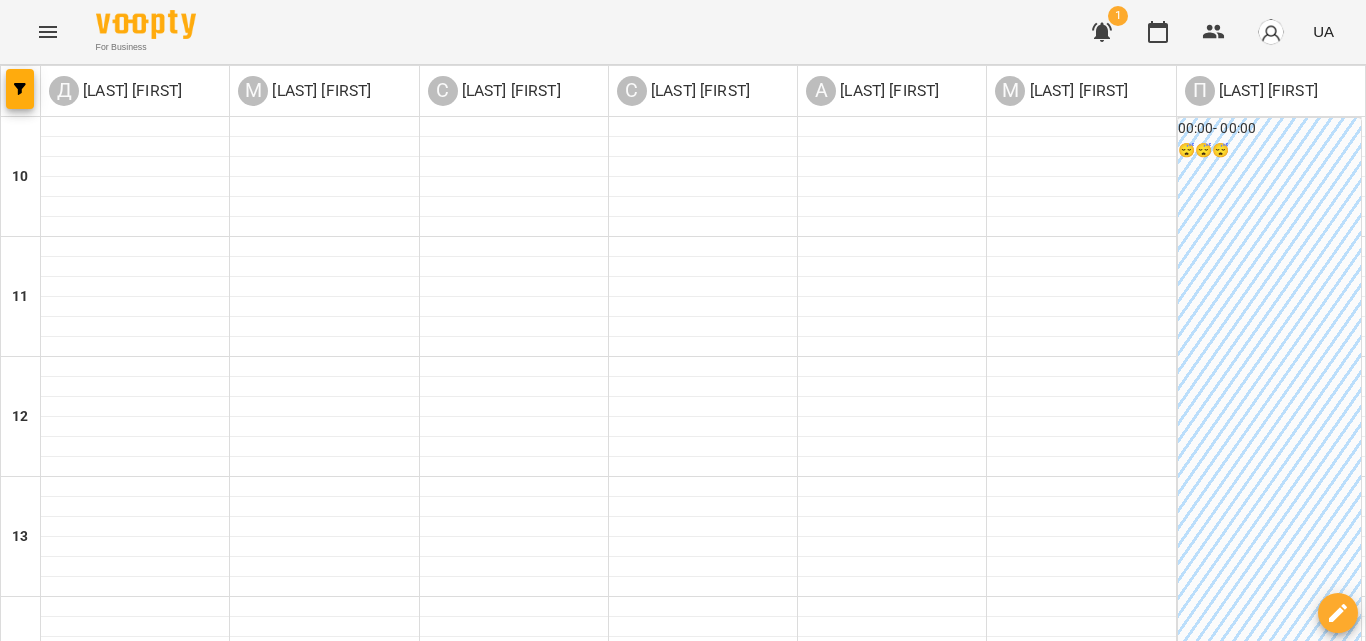 click on "**********" at bounding box center (683, 757) 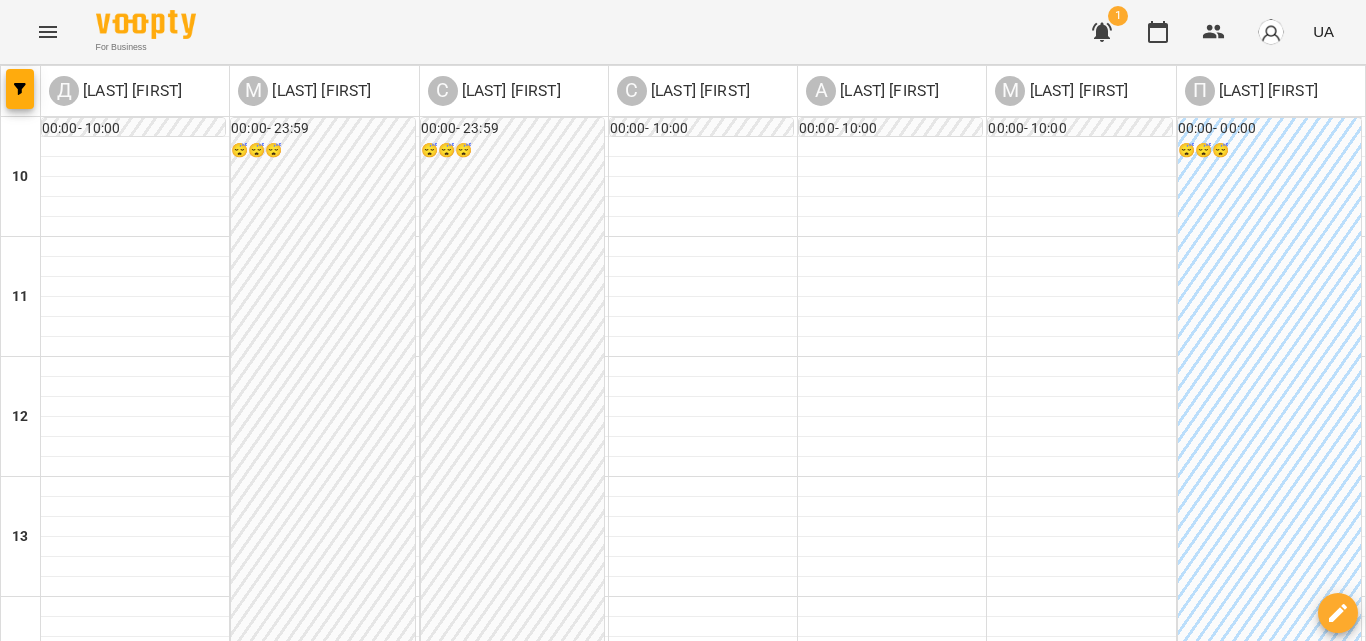 click on "чт" at bounding box center (883, 1343) 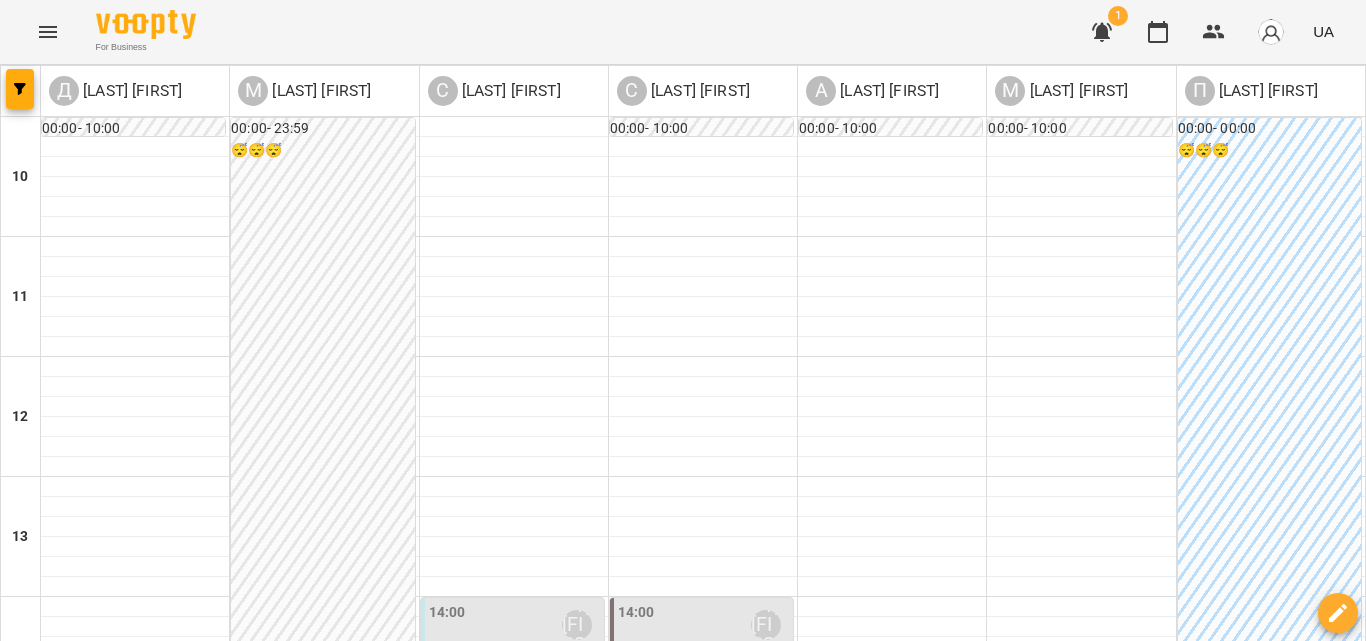 scroll, scrollTop: 400, scrollLeft: 0, axis: vertical 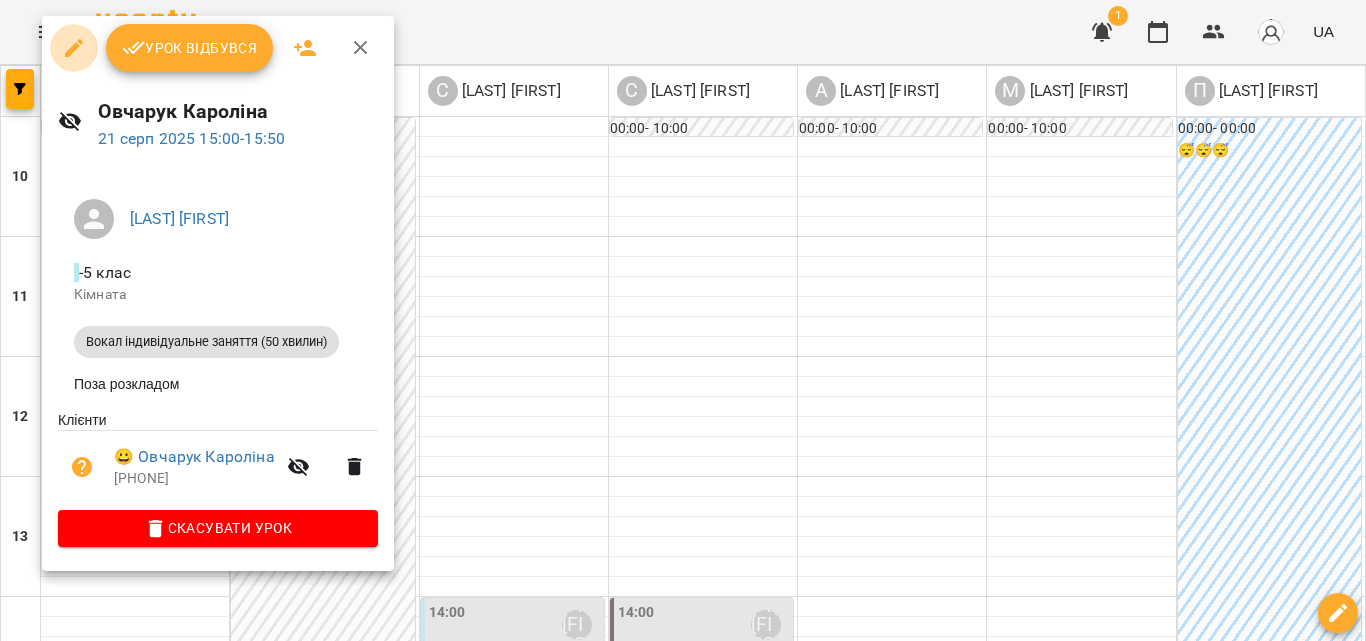 click 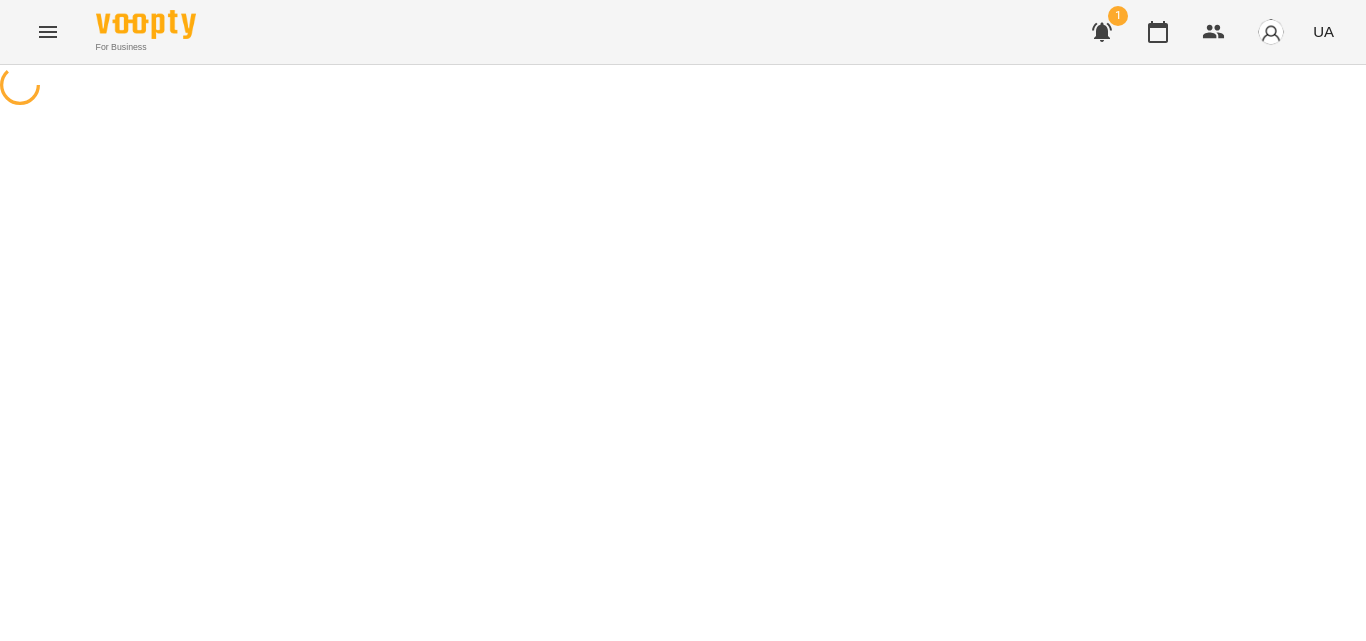 select on "**********" 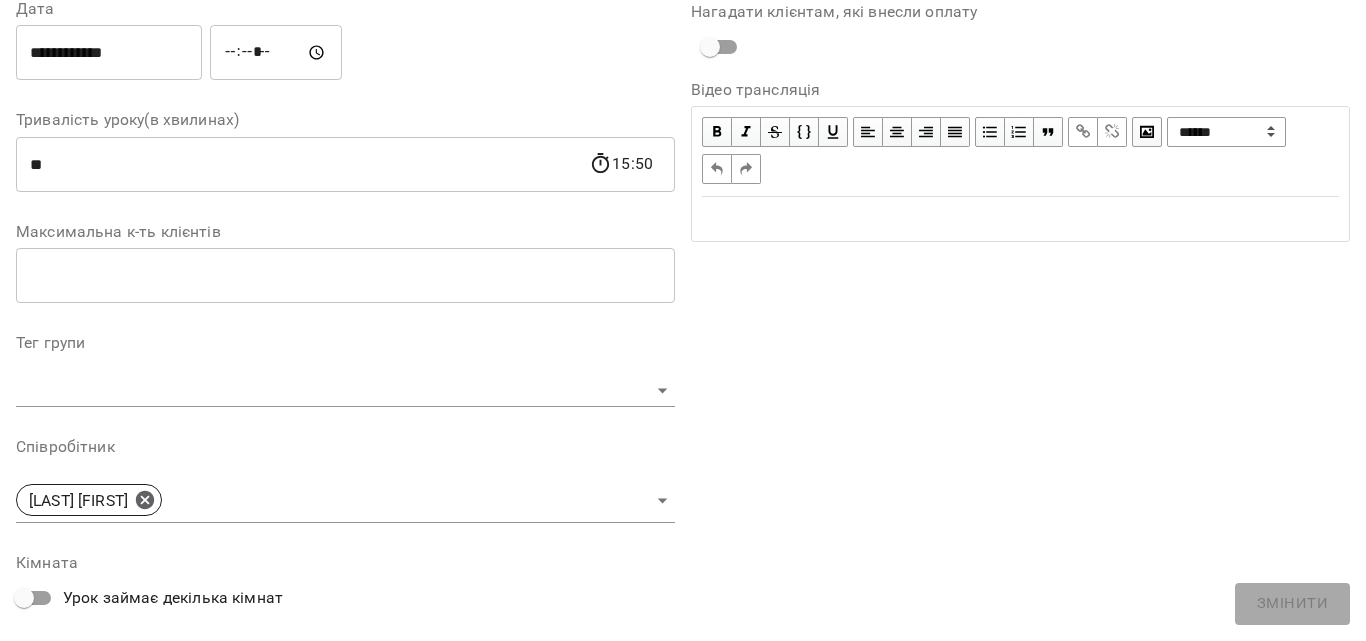 scroll, scrollTop: 400, scrollLeft: 0, axis: vertical 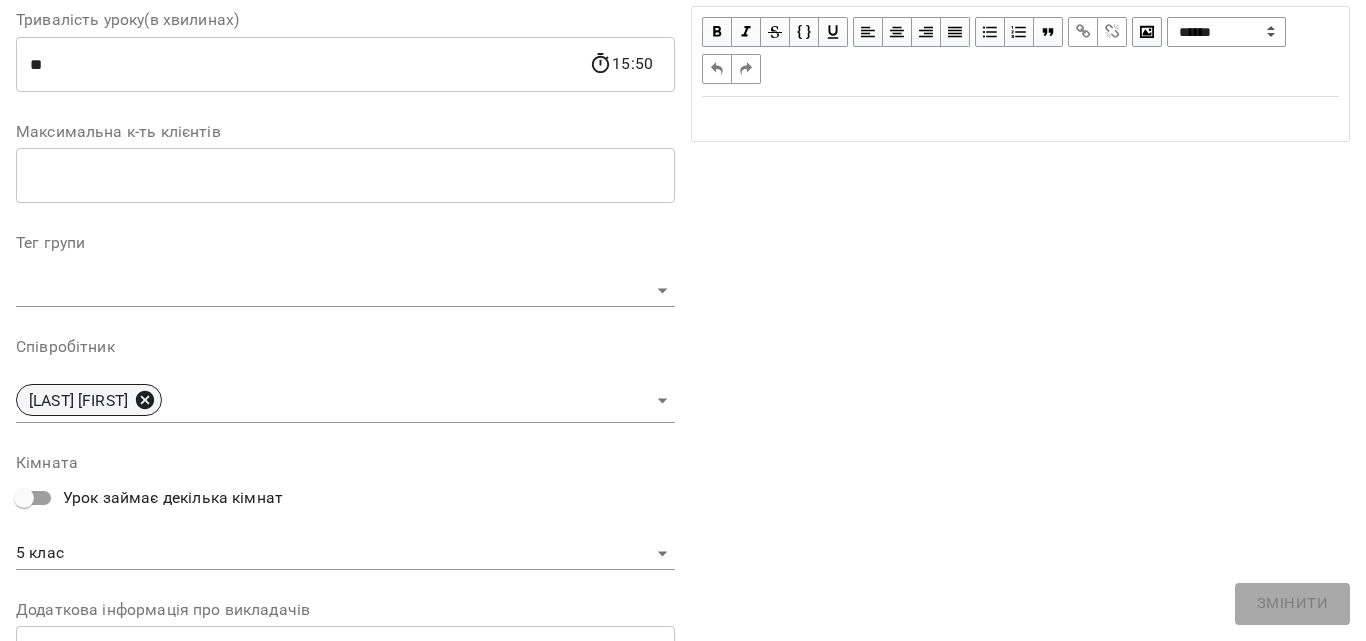 click 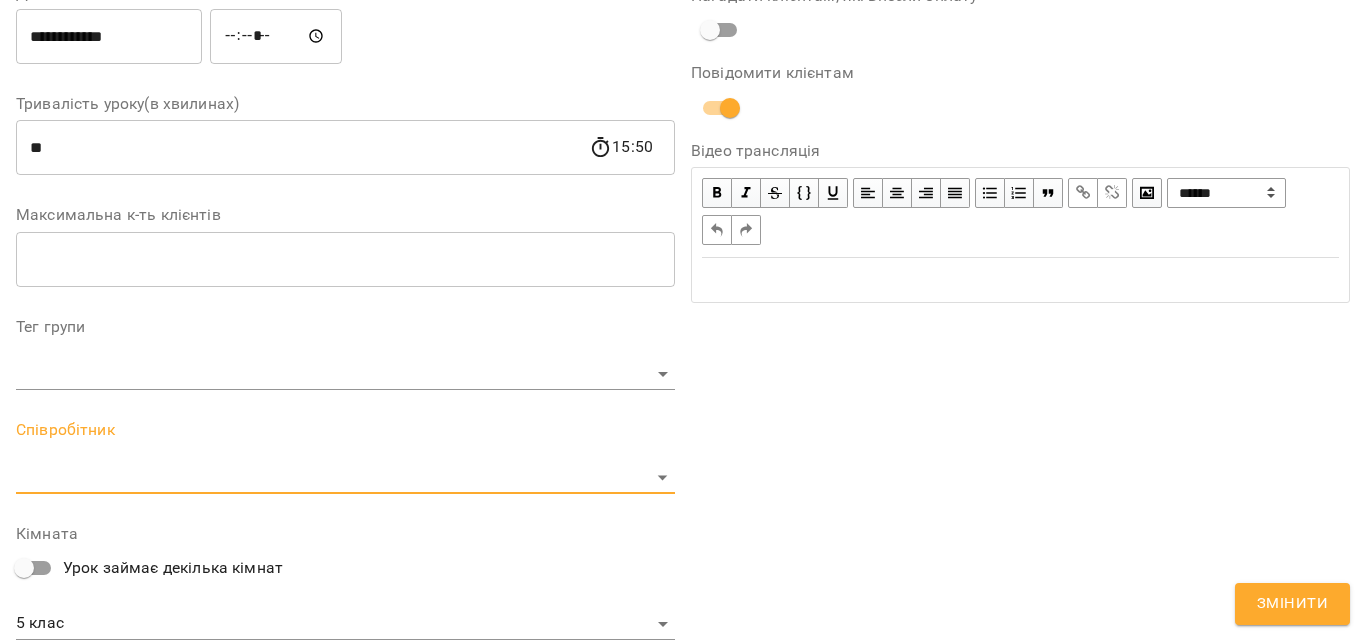 scroll, scrollTop: 484, scrollLeft: 0, axis: vertical 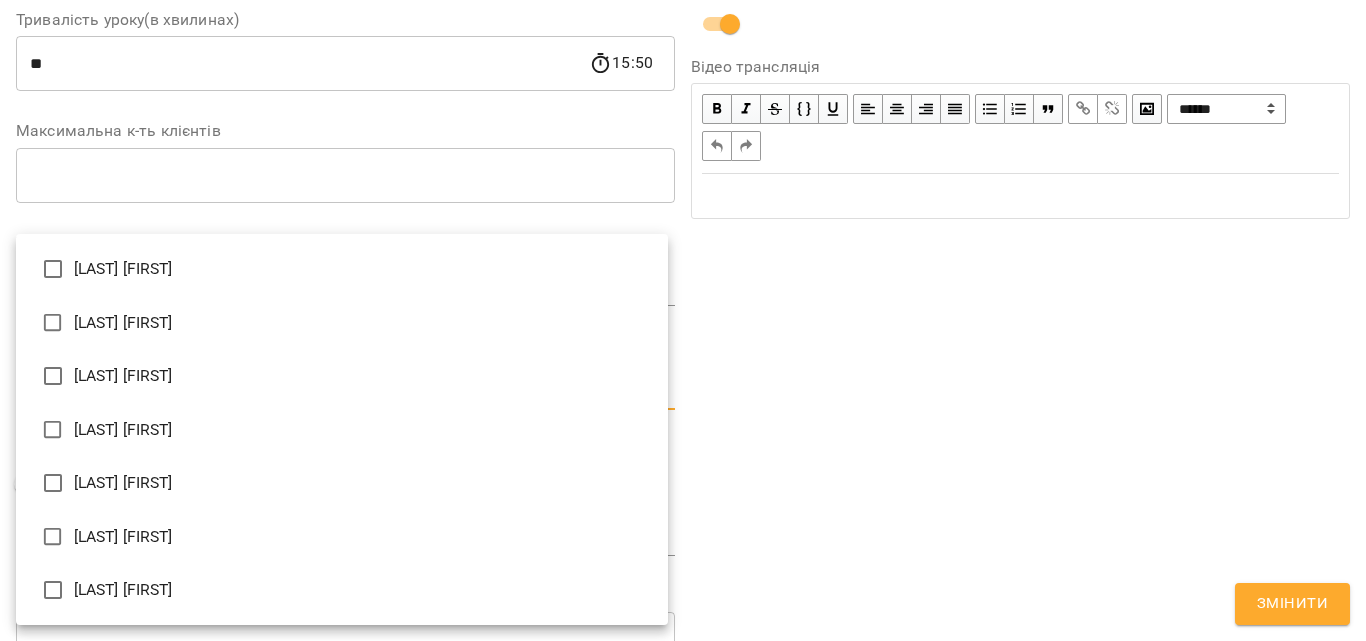 click on "**********" at bounding box center [683, 398] 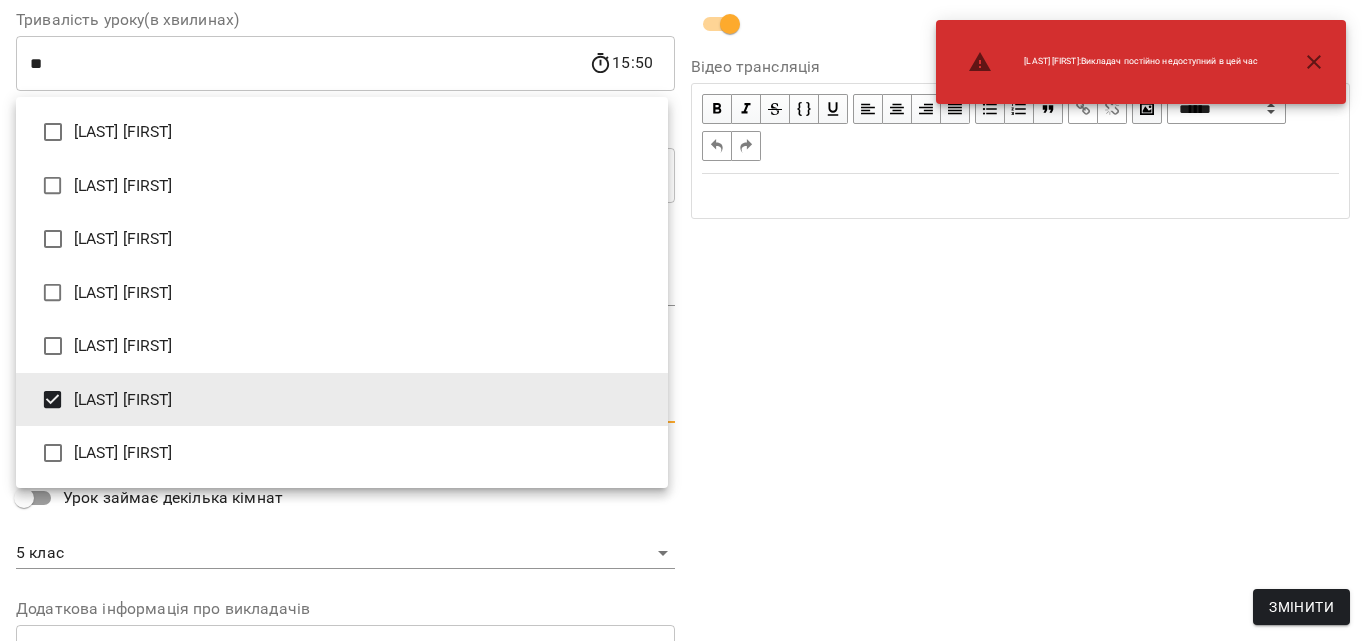 click at bounding box center (683, 320) 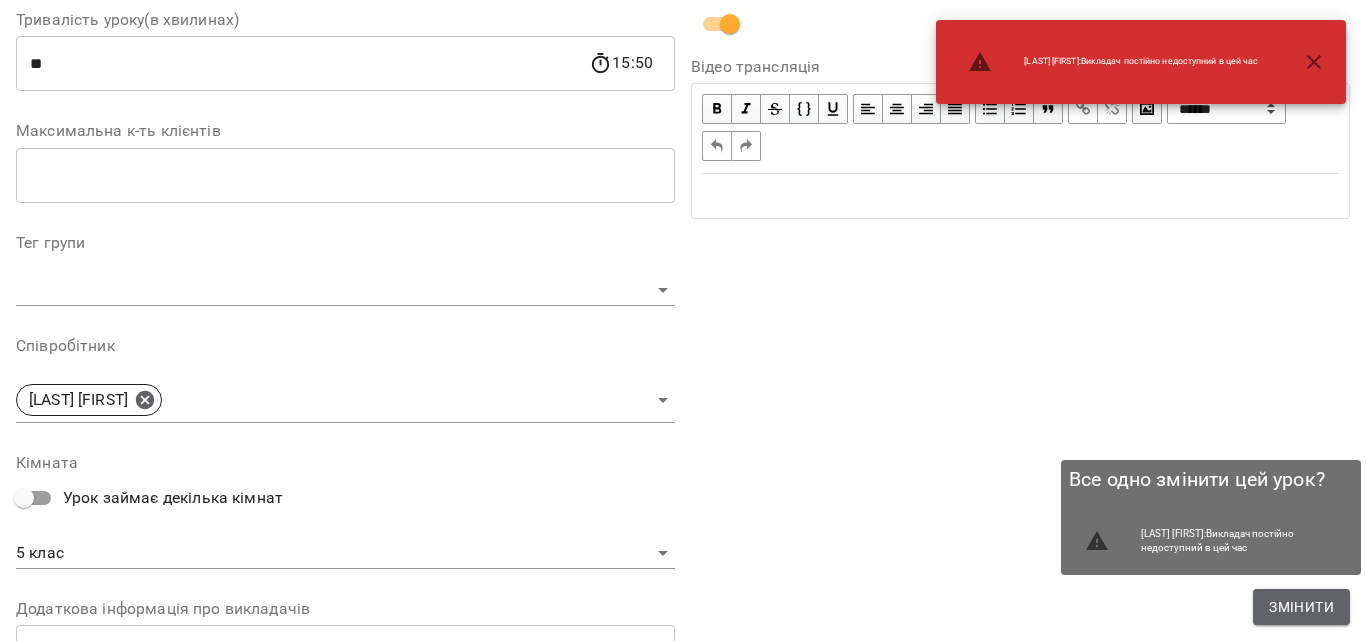 click on "Змінити" at bounding box center [1301, 607] 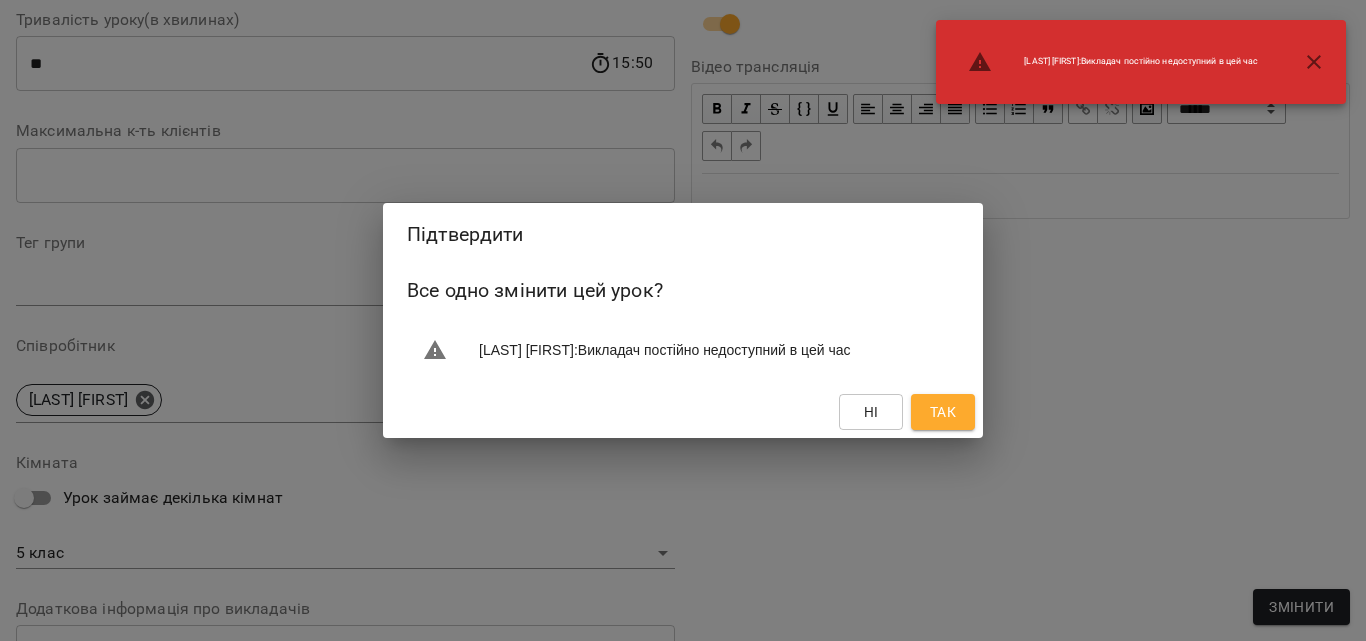 click on "Так" at bounding box center [943, 412] 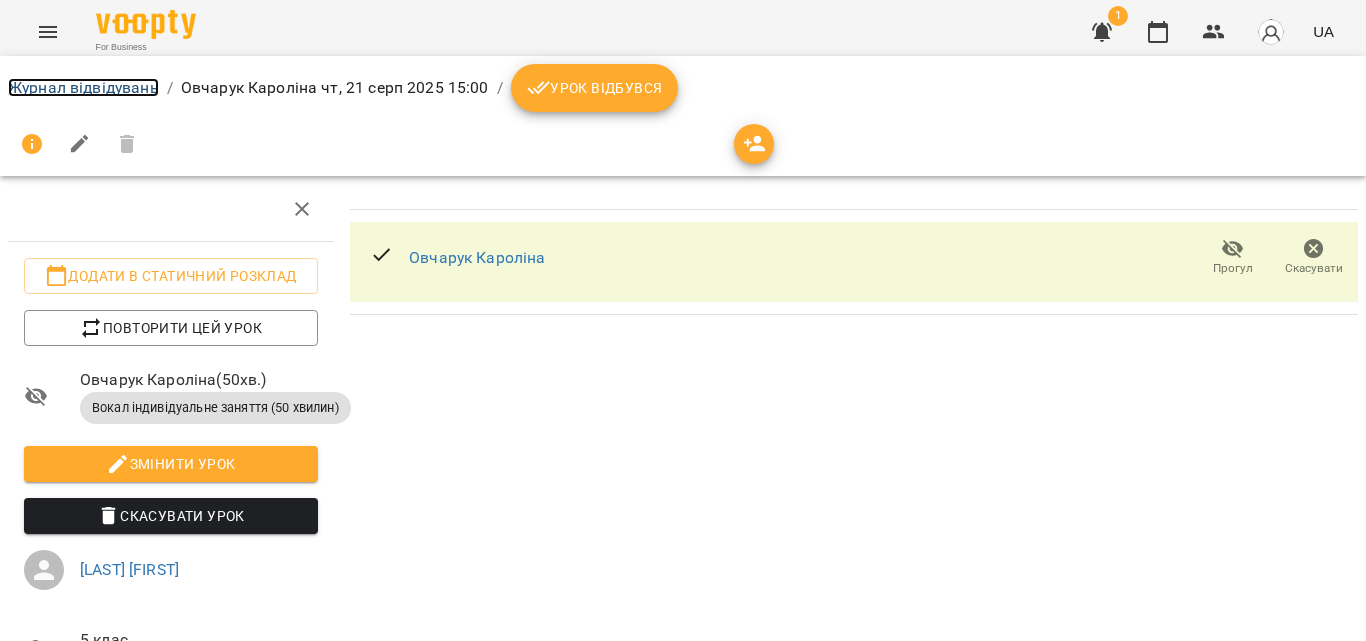 click on "Журнал відвідувань" at bounding box center [83, 87] 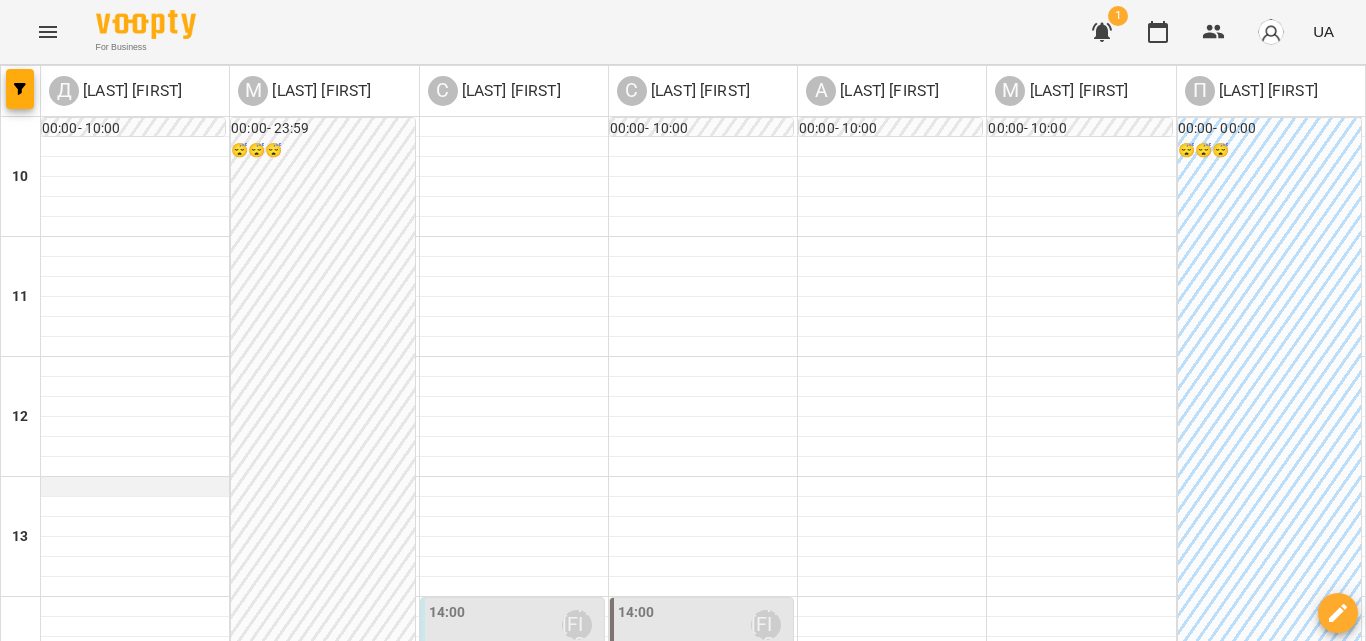 scroll, scrollTop: 600, scrollLeft: 0, axis: vertical 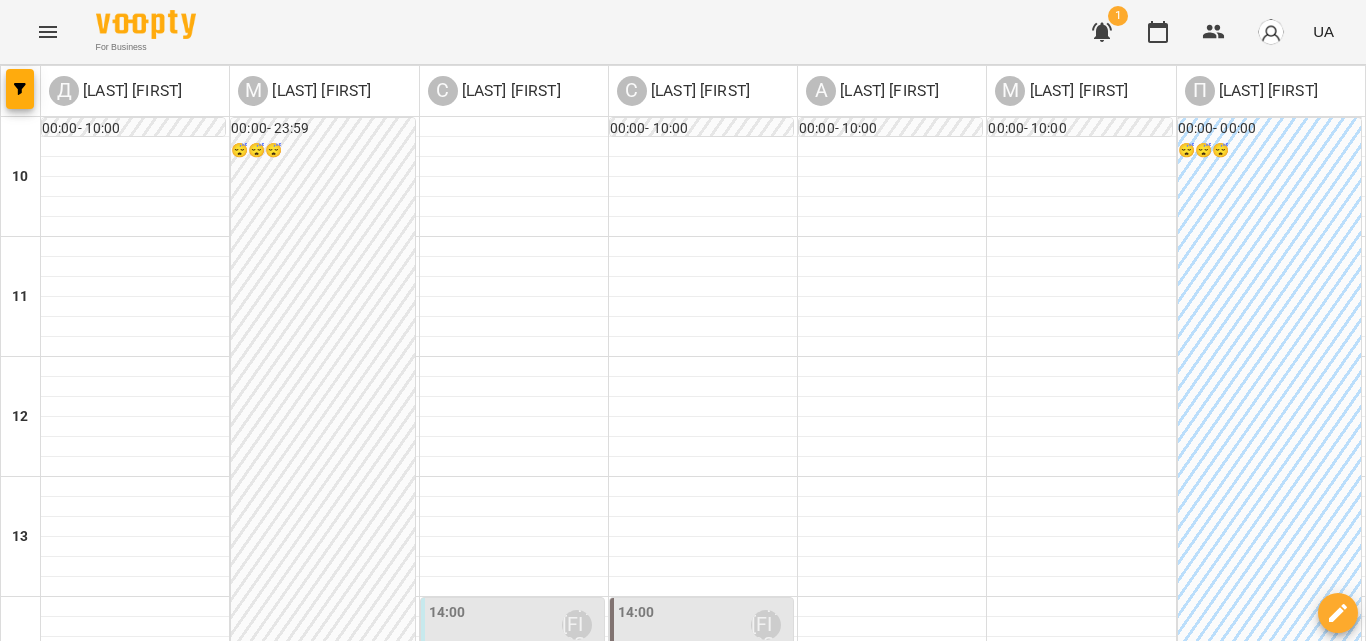 click on "16:00 Дробна Уляна" at bounding box center (135, 865) 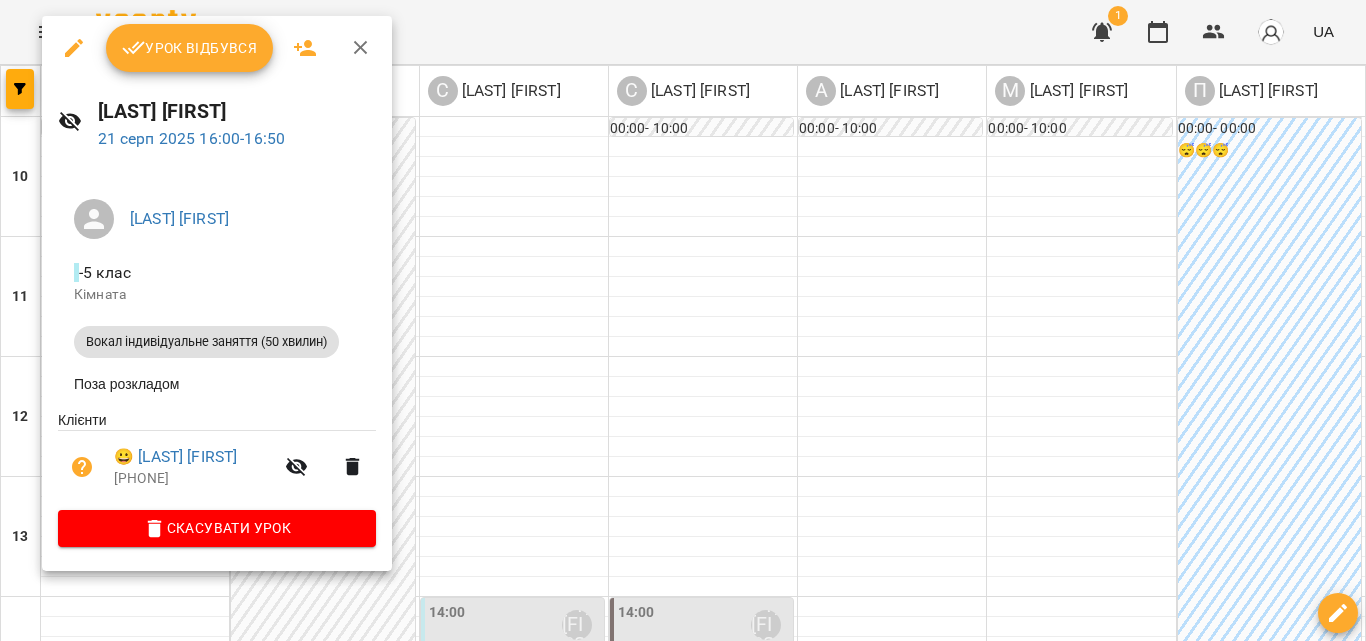 click 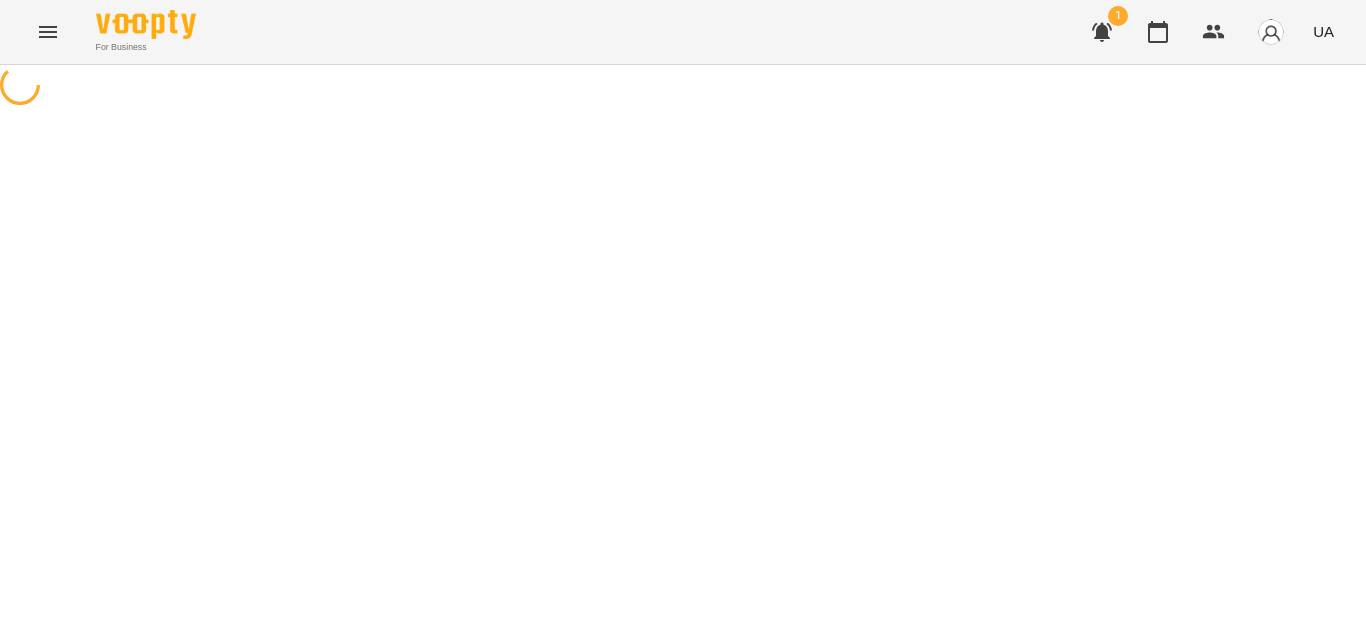 select on "**********" 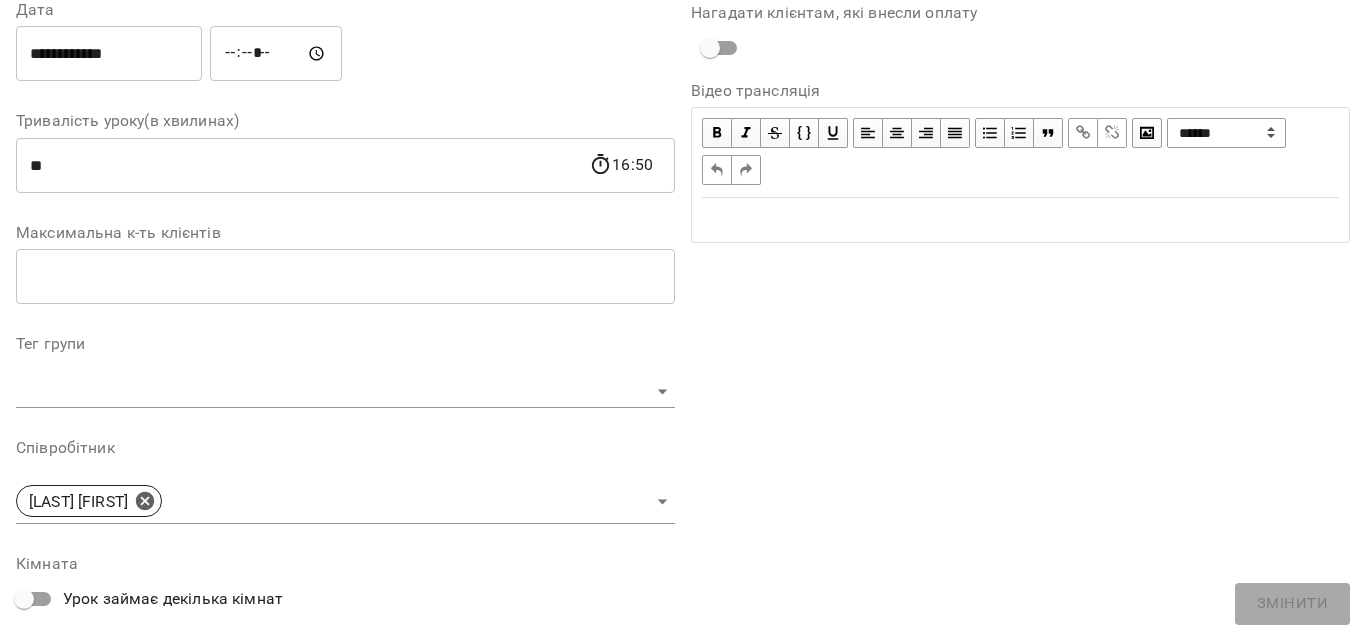 scroll, scrollTop: 300, scrollLeft: 0, axis: vertical 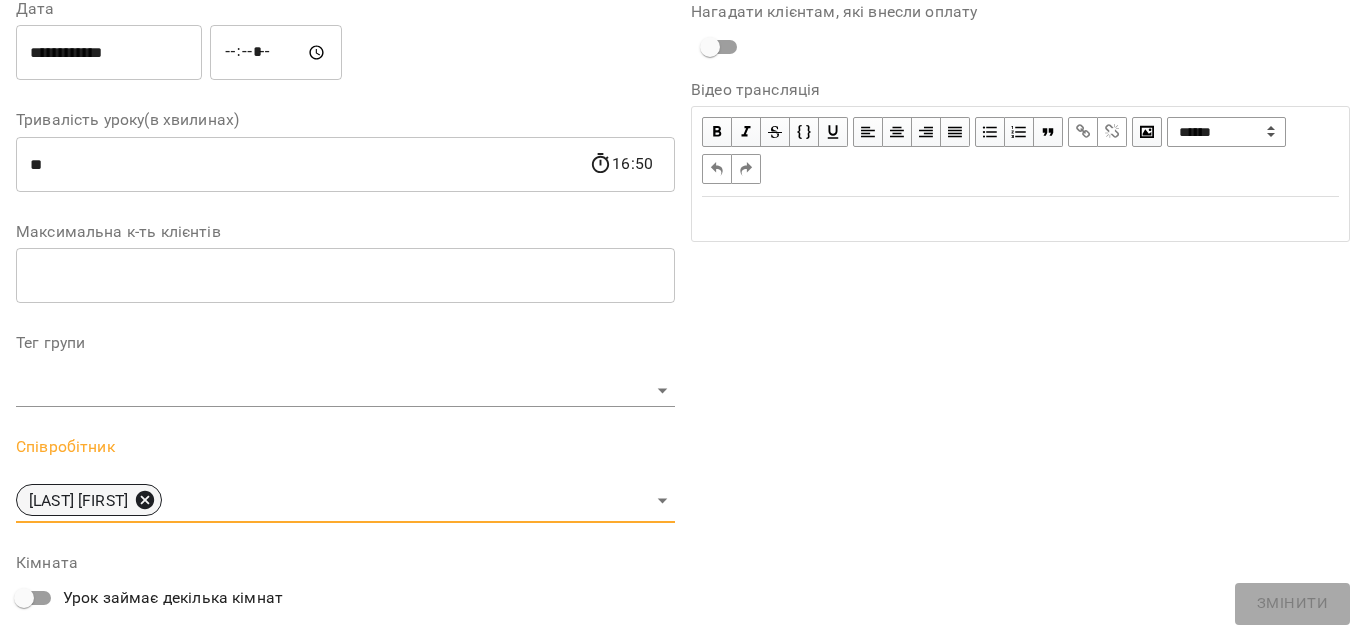 click 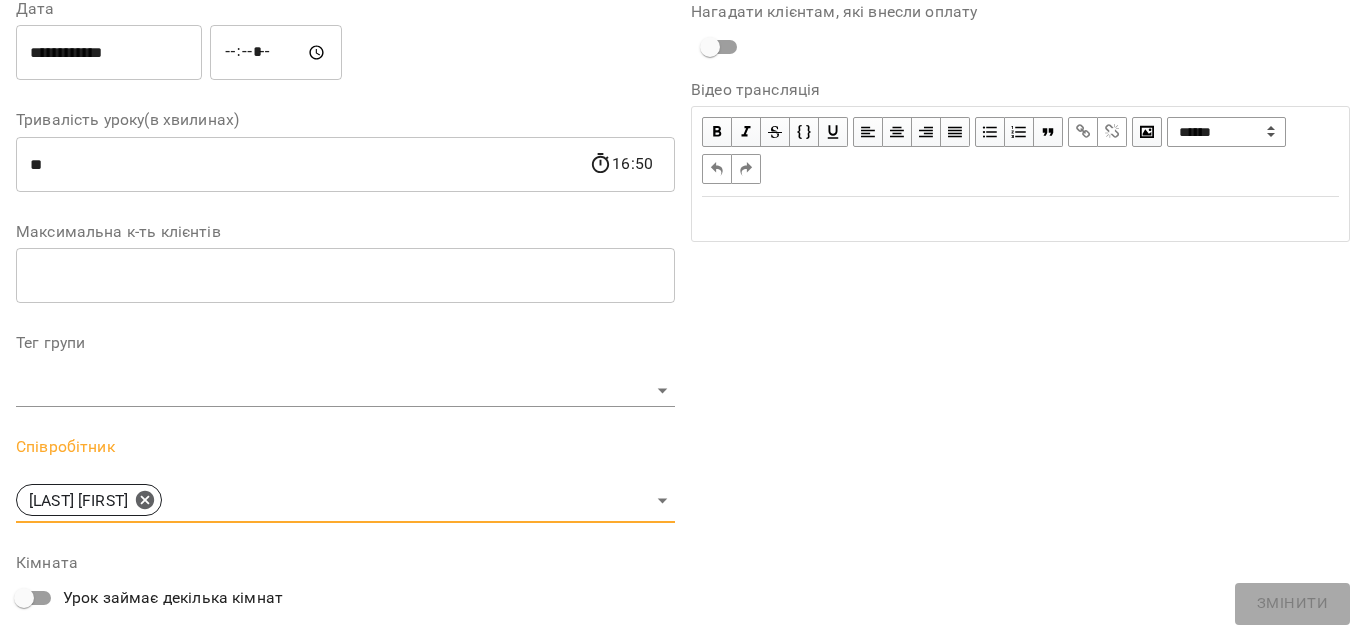 scroll, scrollTop: 384, scrollLeft: 0, axis: vertical 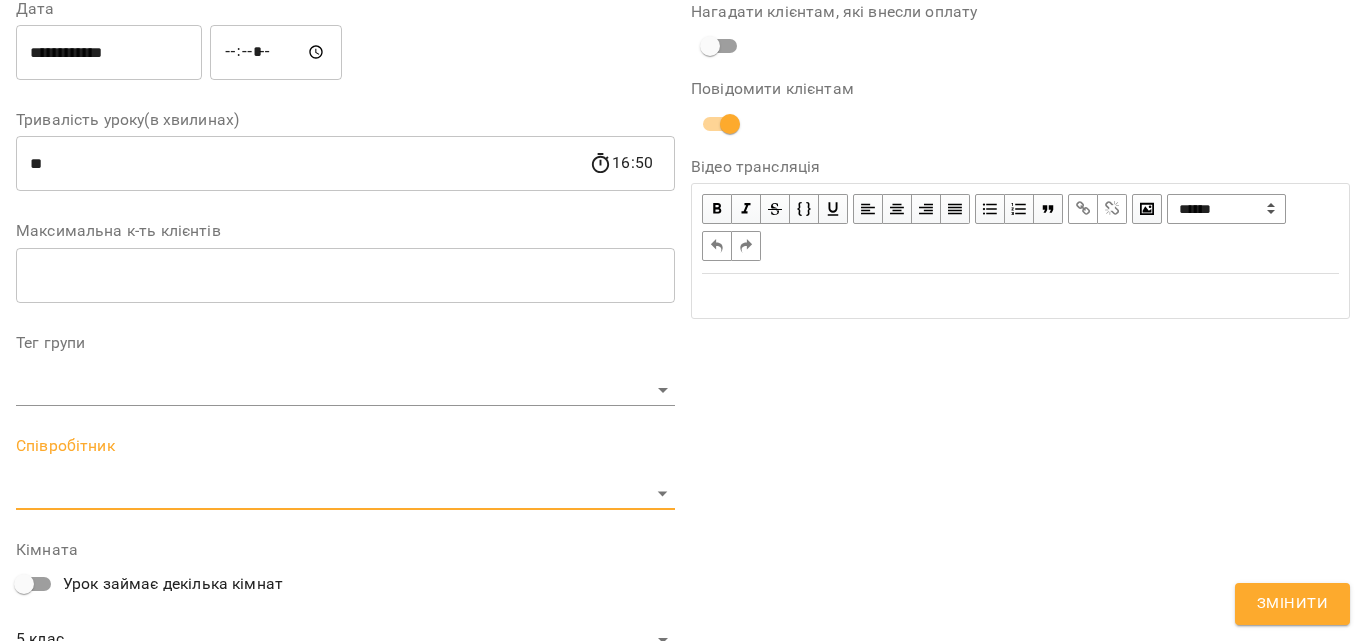 click on "**********" at bounding box center (683, 398) 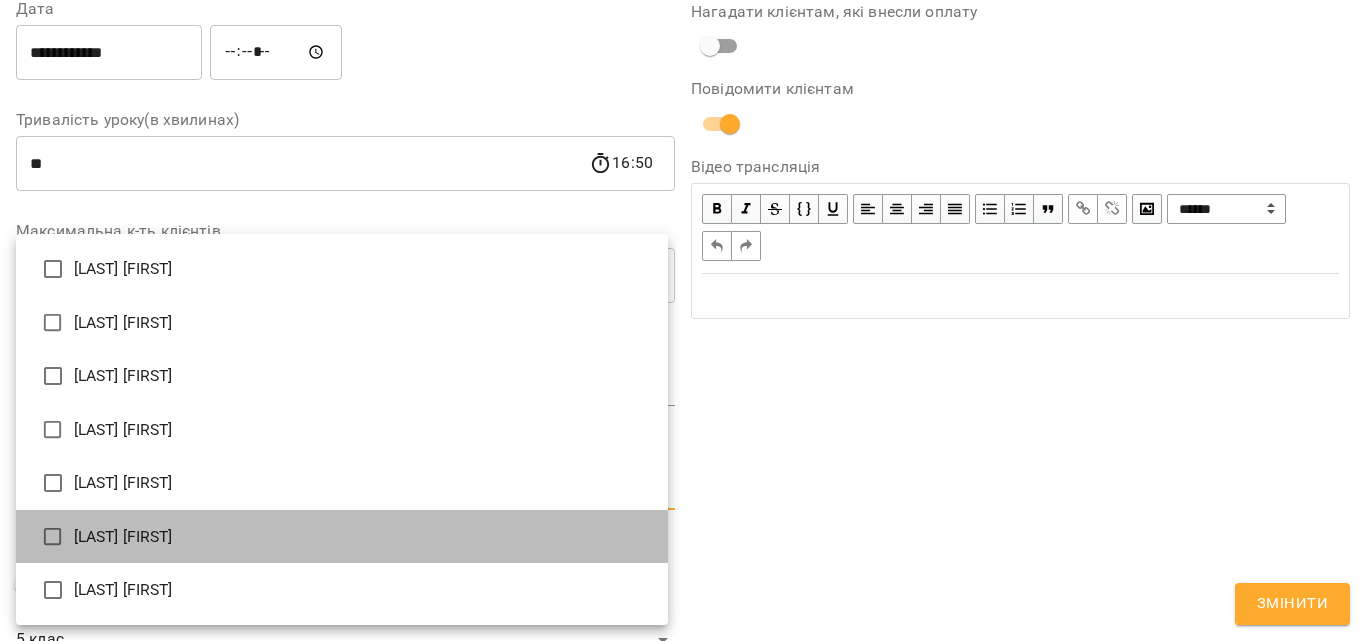 click on "[LAST] [FIRST]" at bounding box center [342, 537] 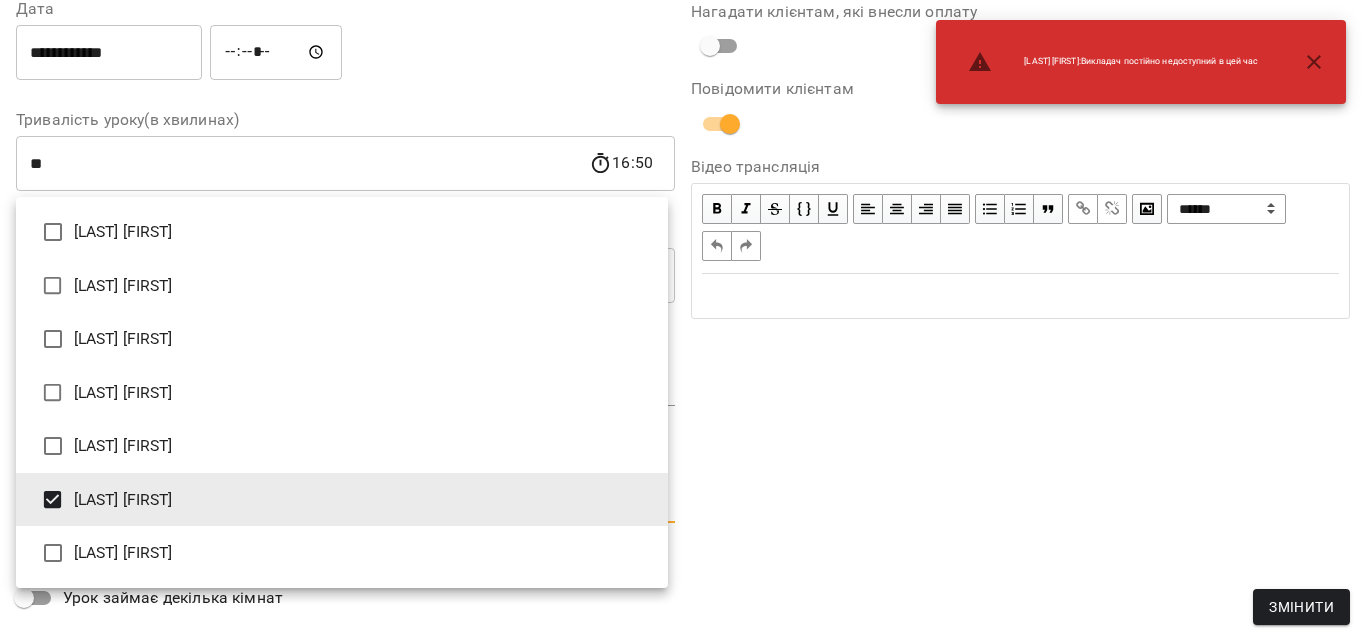 click at bounding box center (683, 320) 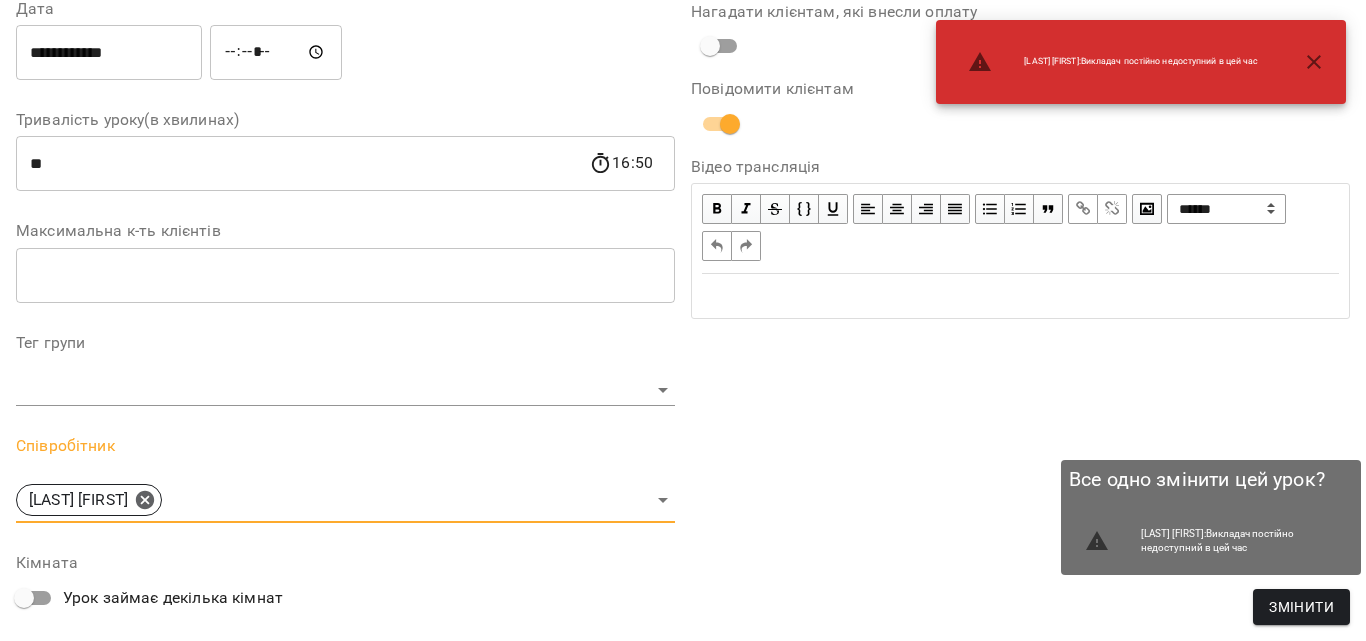 click on "Змінити" at bounding box center (1301, 607) 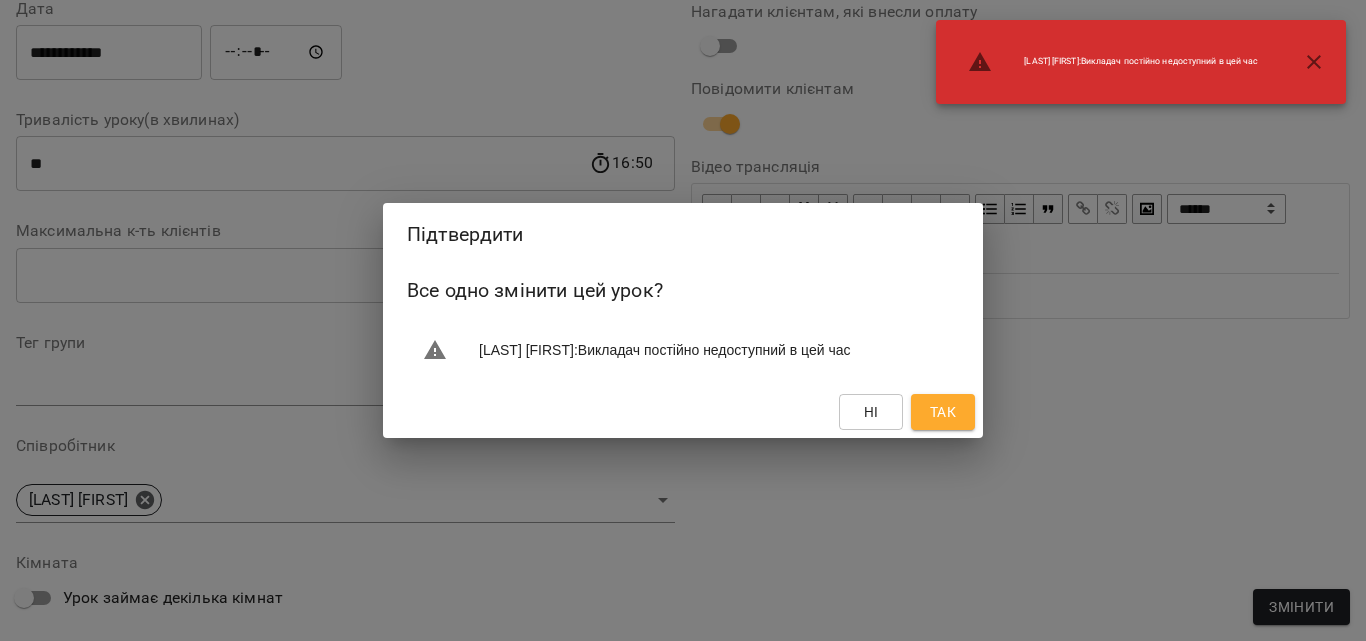 click on "Так" at bounding box center (943, 412) 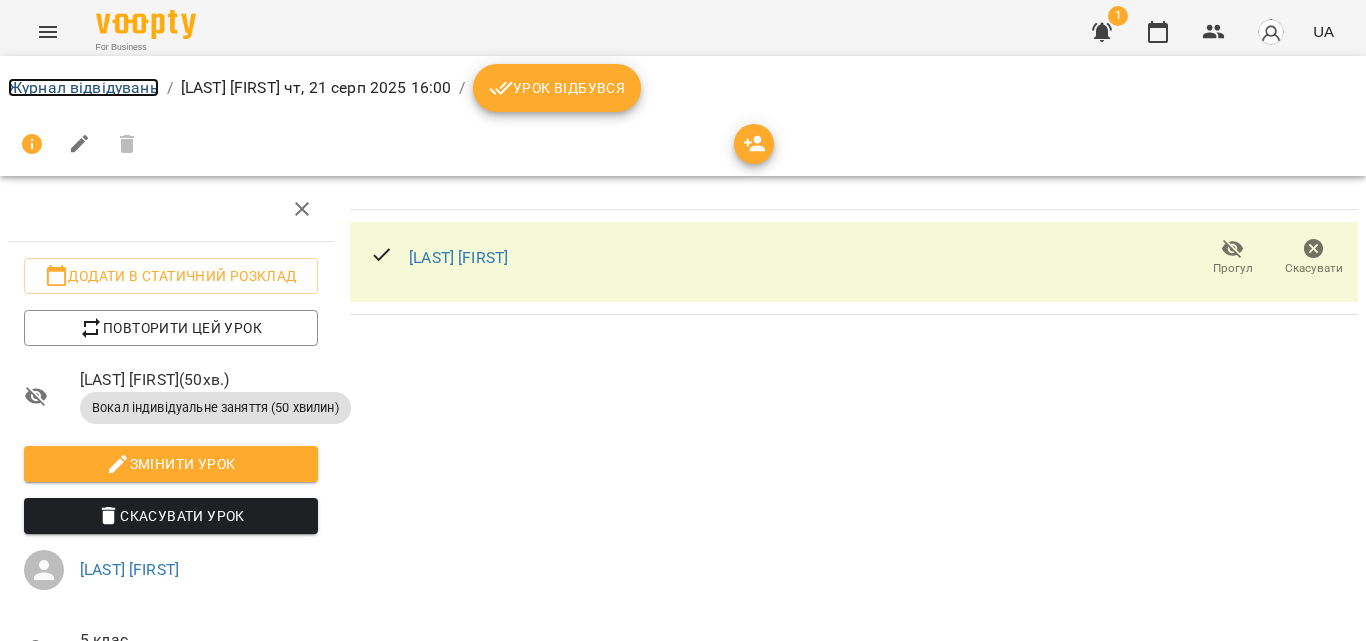 click on "Журнал відвідувань" at bounding box center [83, 87] 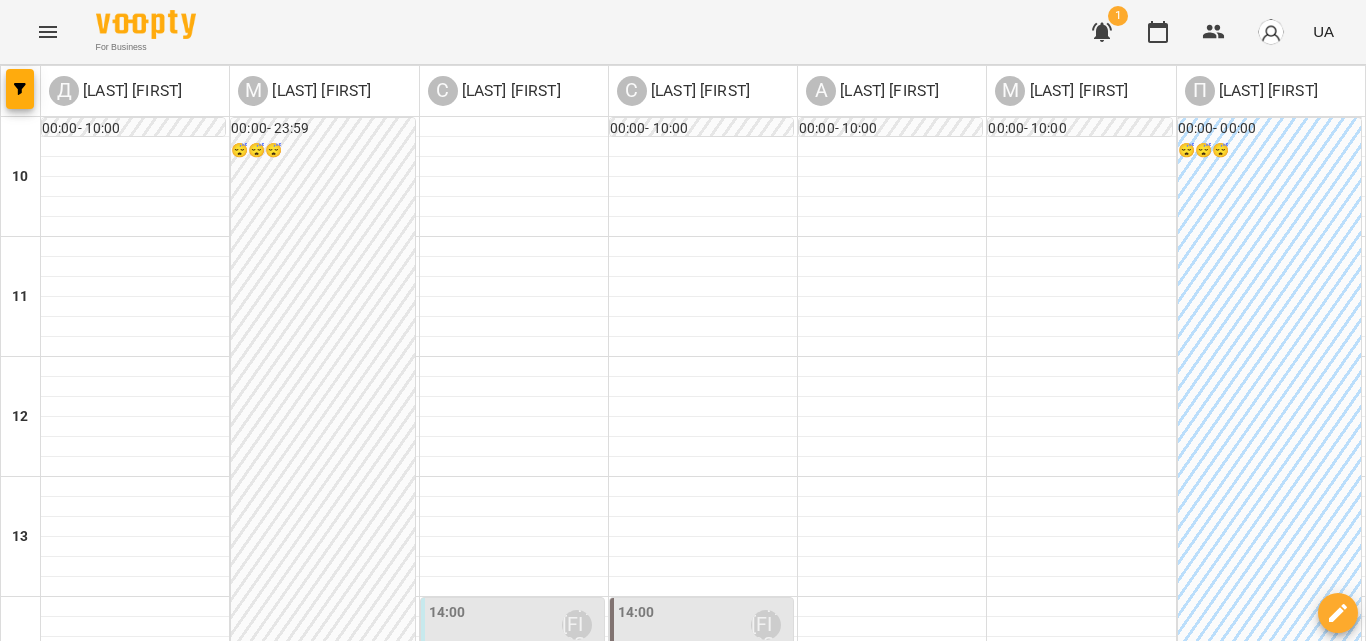 scroll, scrollTop: 409, scrollLeft: 0, axis: vertical 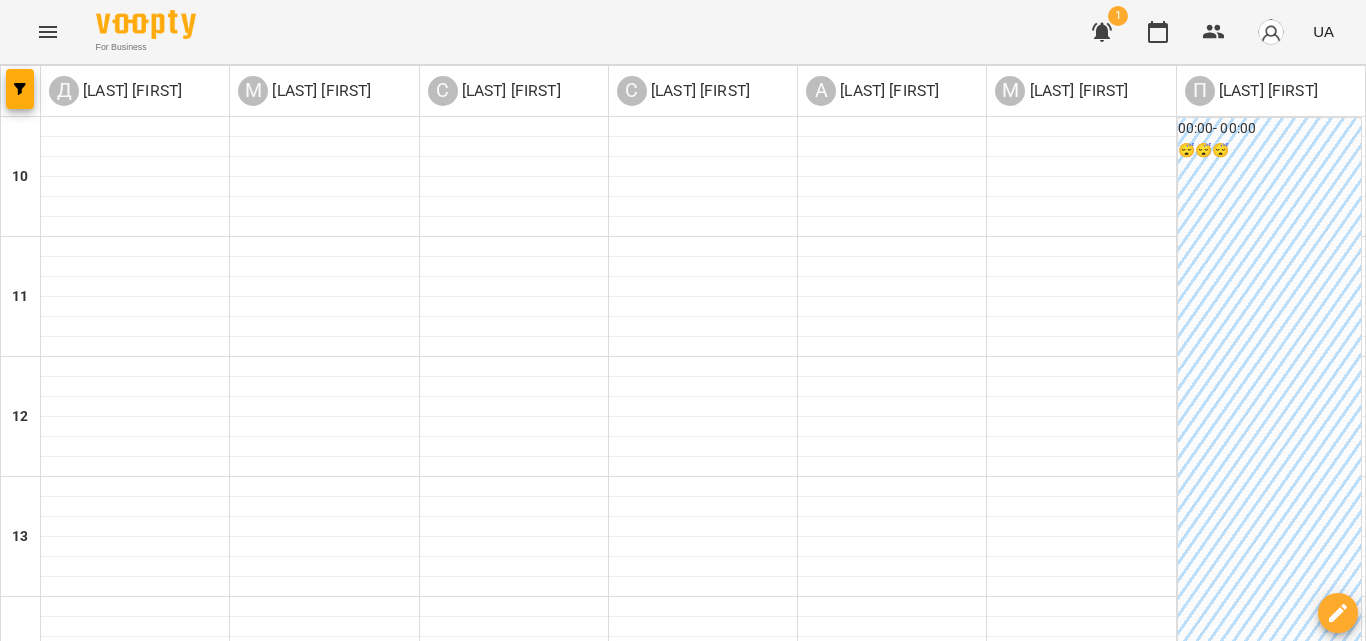 click on "**********" at bounding box center [683, 757] 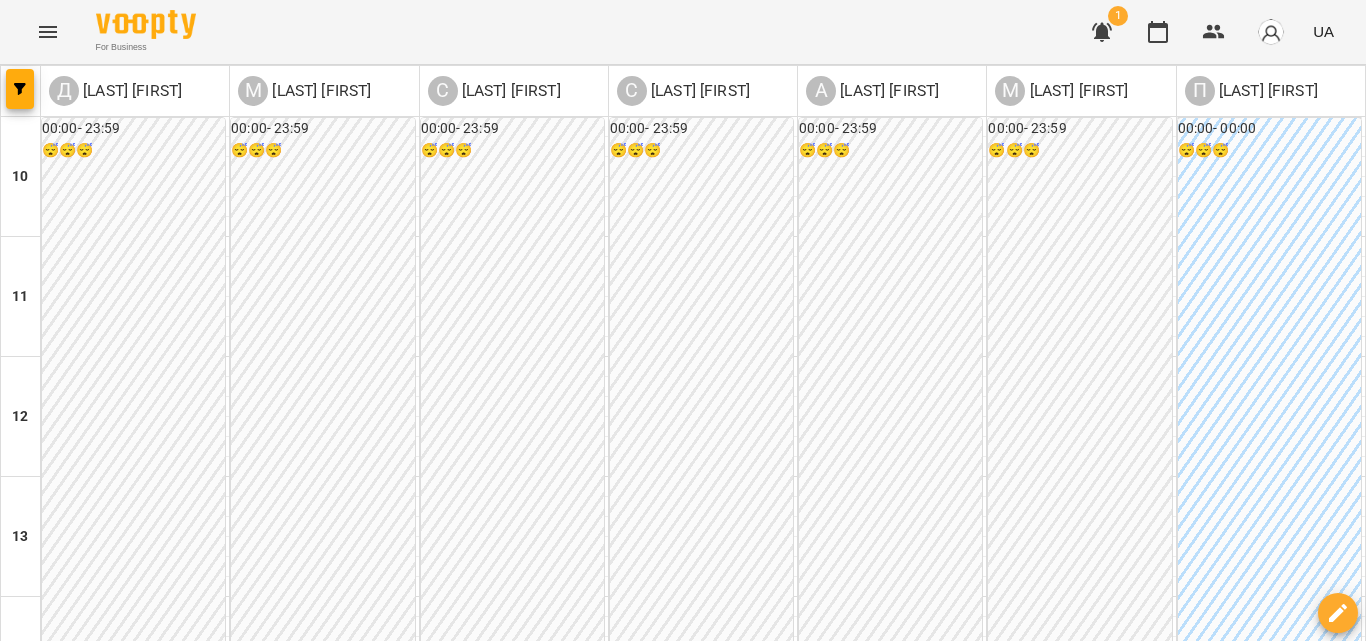 click at bounding box center (583, 1408) 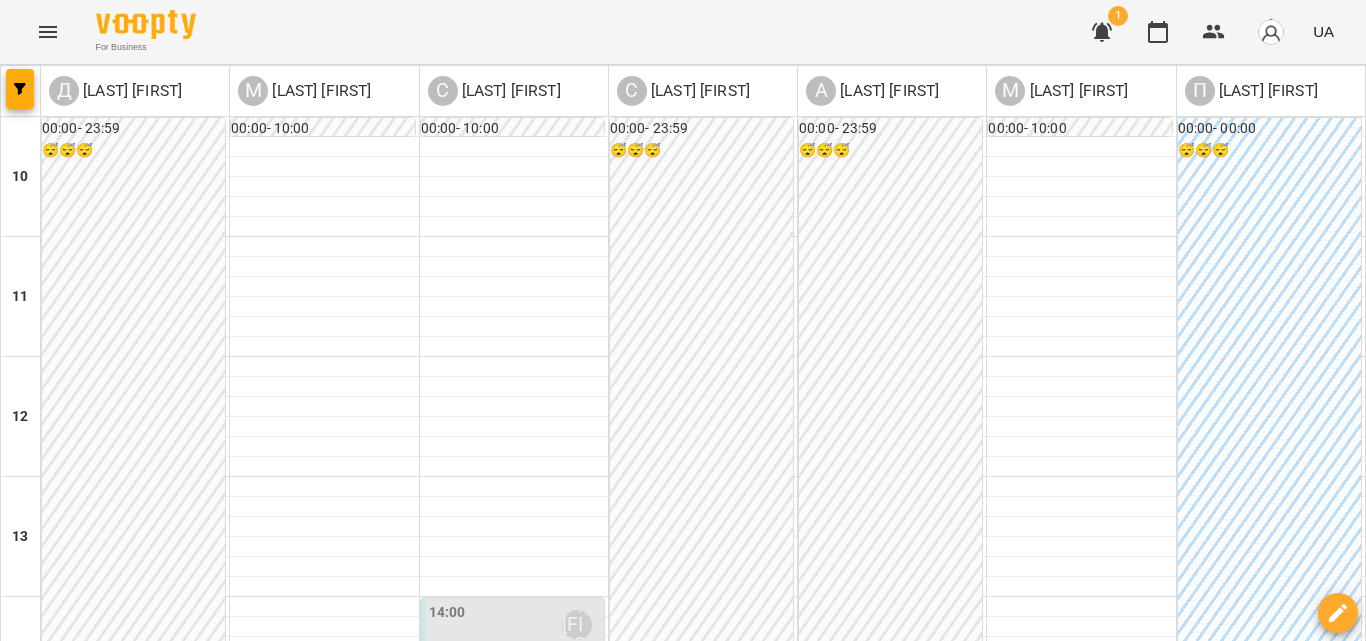 click on "чт" at bounding box center (705, 1343) 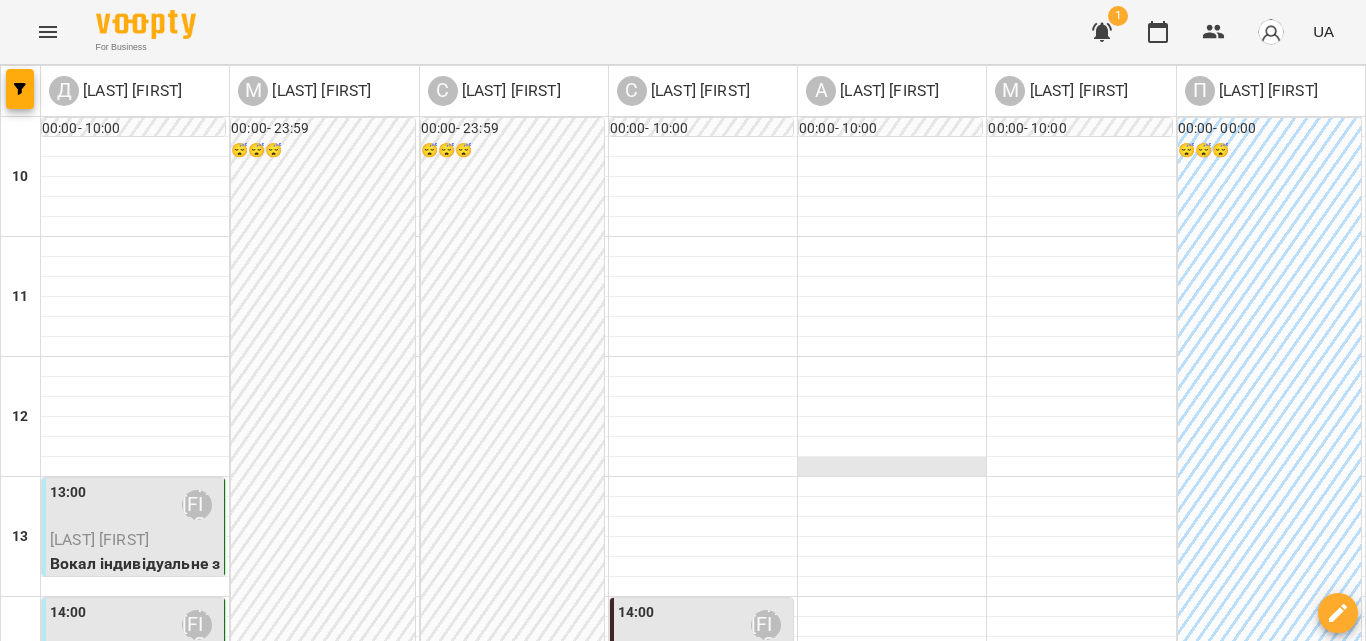 scroll, scrollTop: 809, scrollLeft: 0, axis: vertical 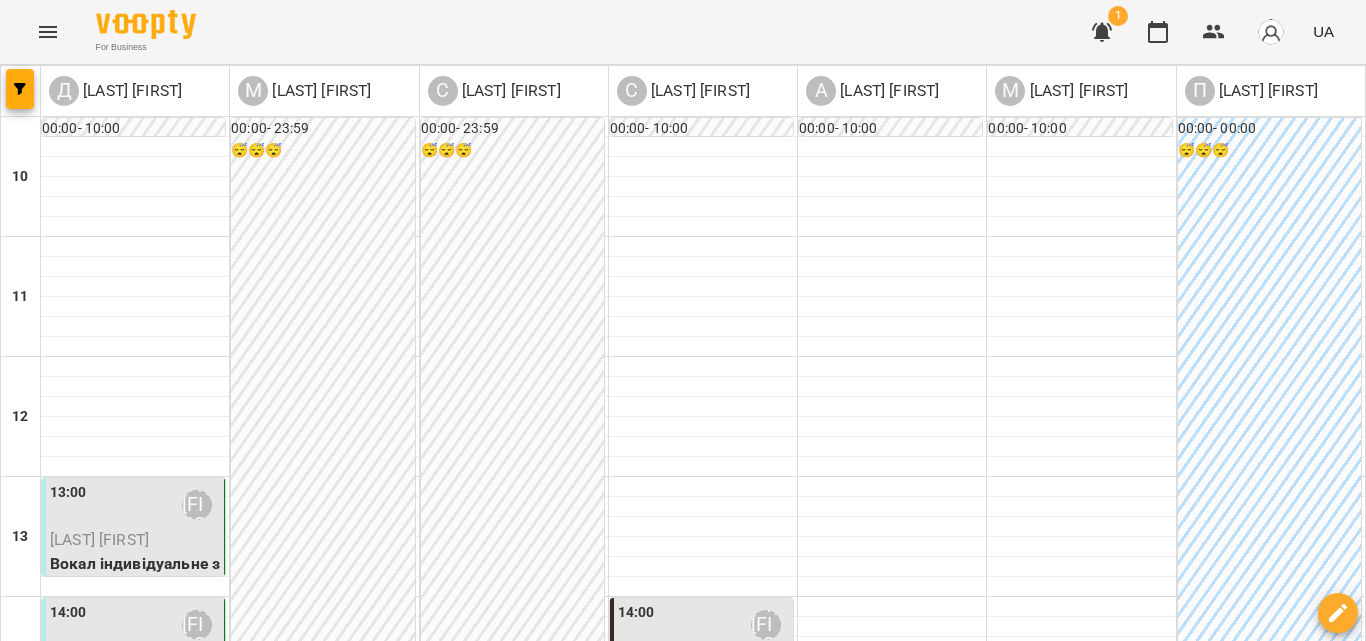 click on "пн 04 серп вт 05 серп ср 06 серп чт 07 серп пт 08 серп сб 09 серп" at bounding box center (683, 1349) 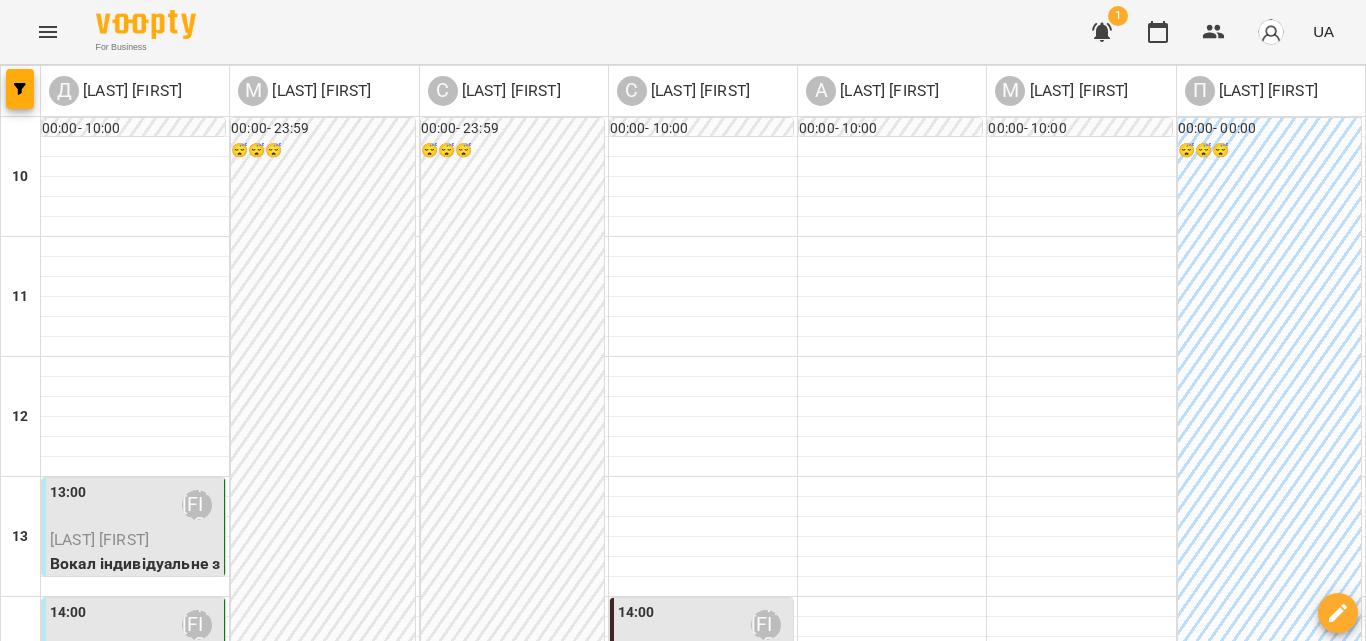 click on "пт" at bounding box center (1105, 1343) 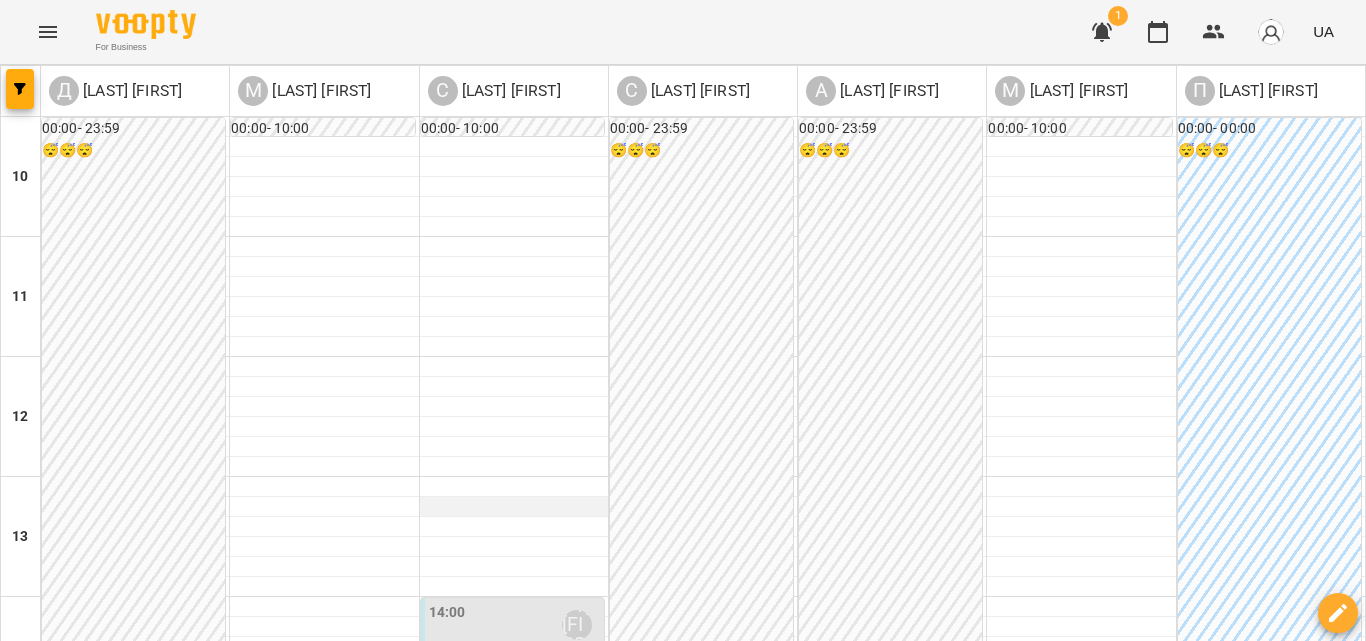 scroll, scrollTop: 300, scrollLeft: 0, axis: vertical 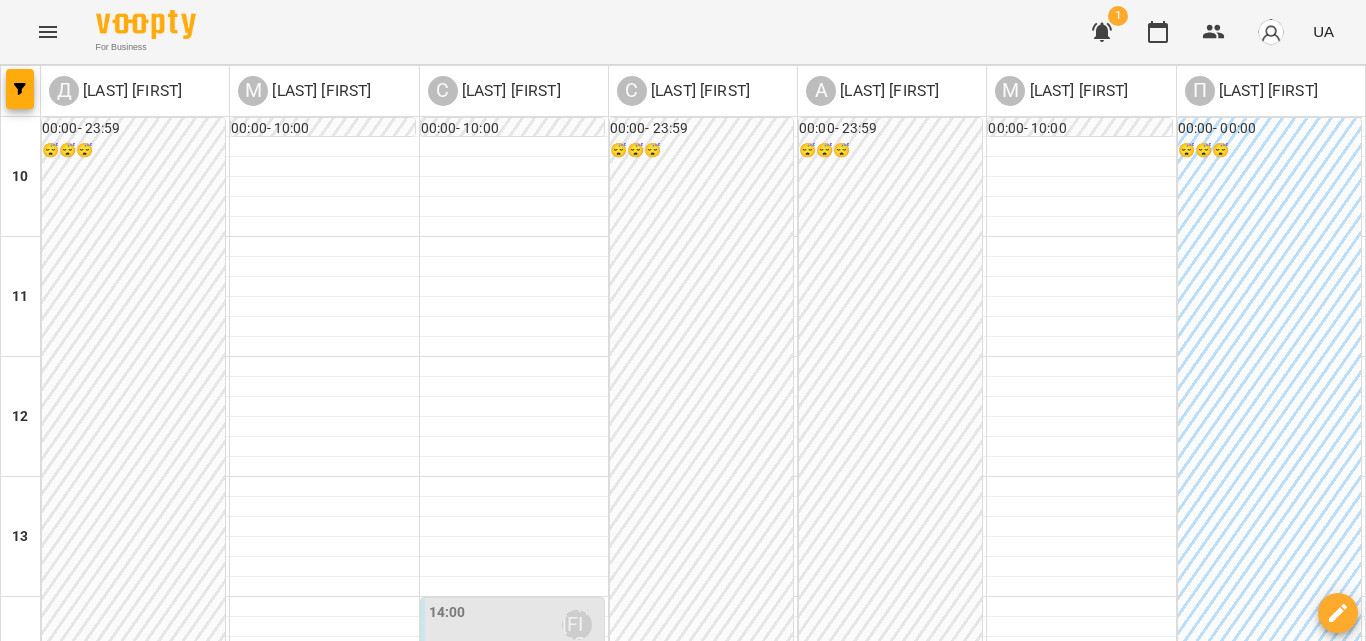 click on "Гадзира Валерія" at bounding box center (514, 660) 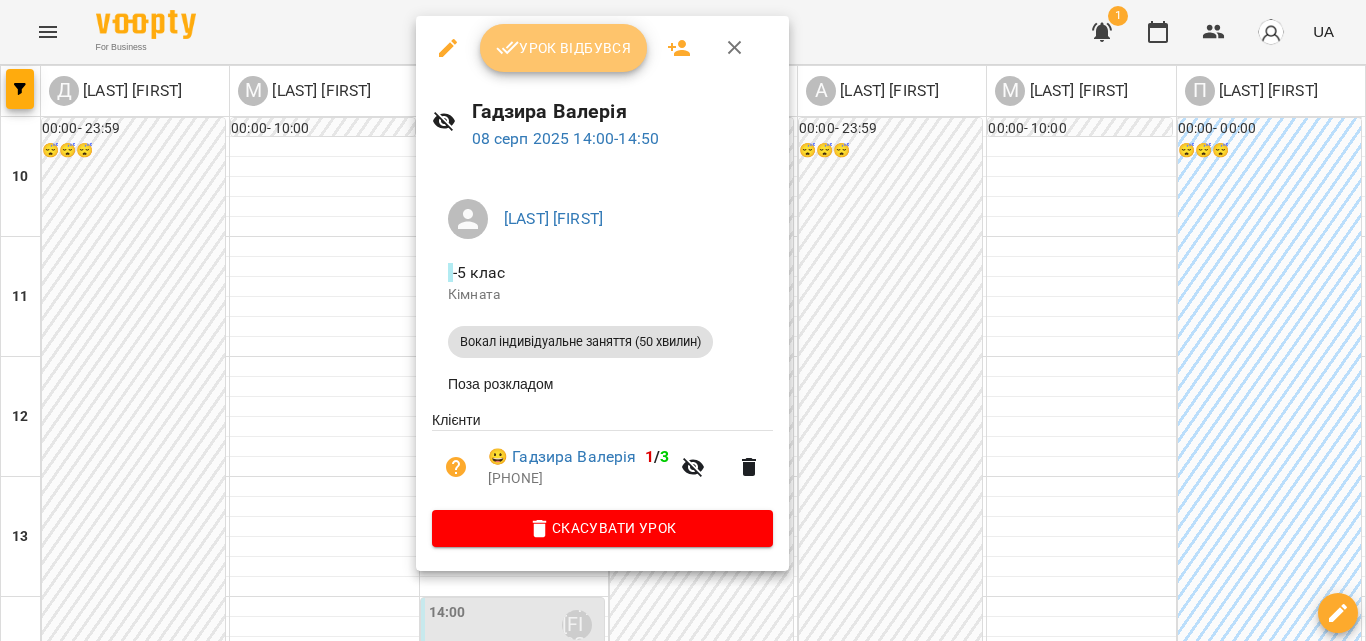 click on "Урок відбувся" at bounding box center (564, 48) 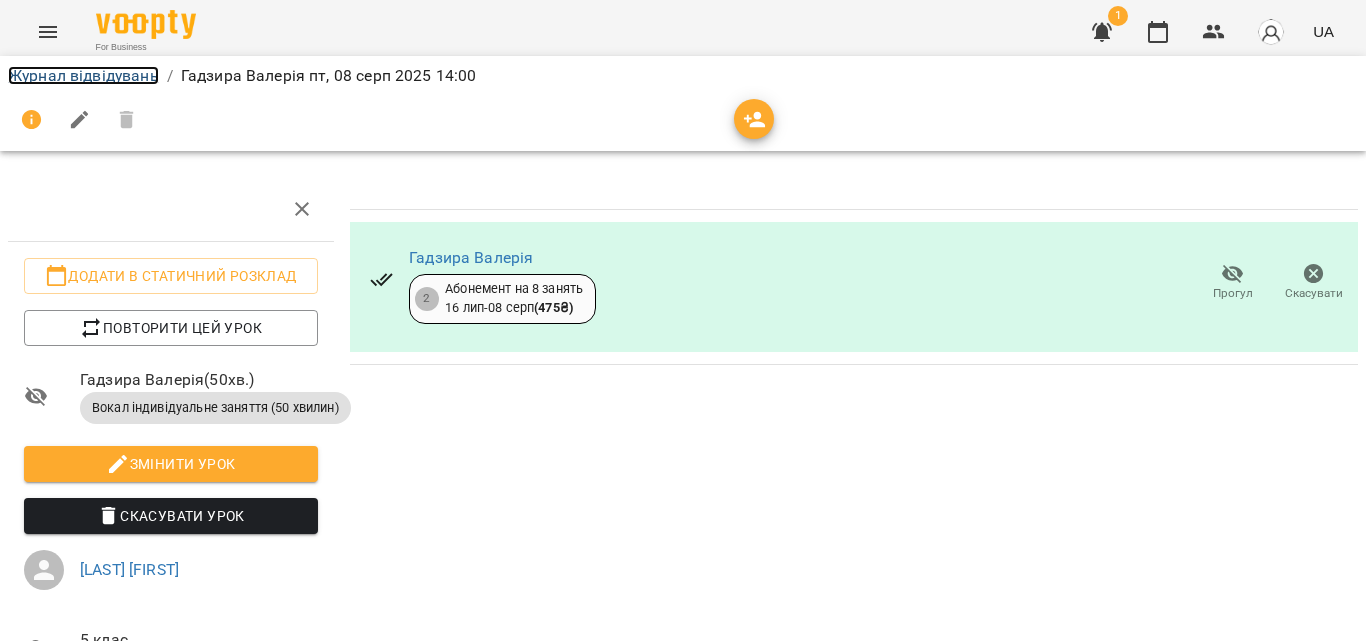 click on "Журнал відвідувань" at bounding box center [83, 75] 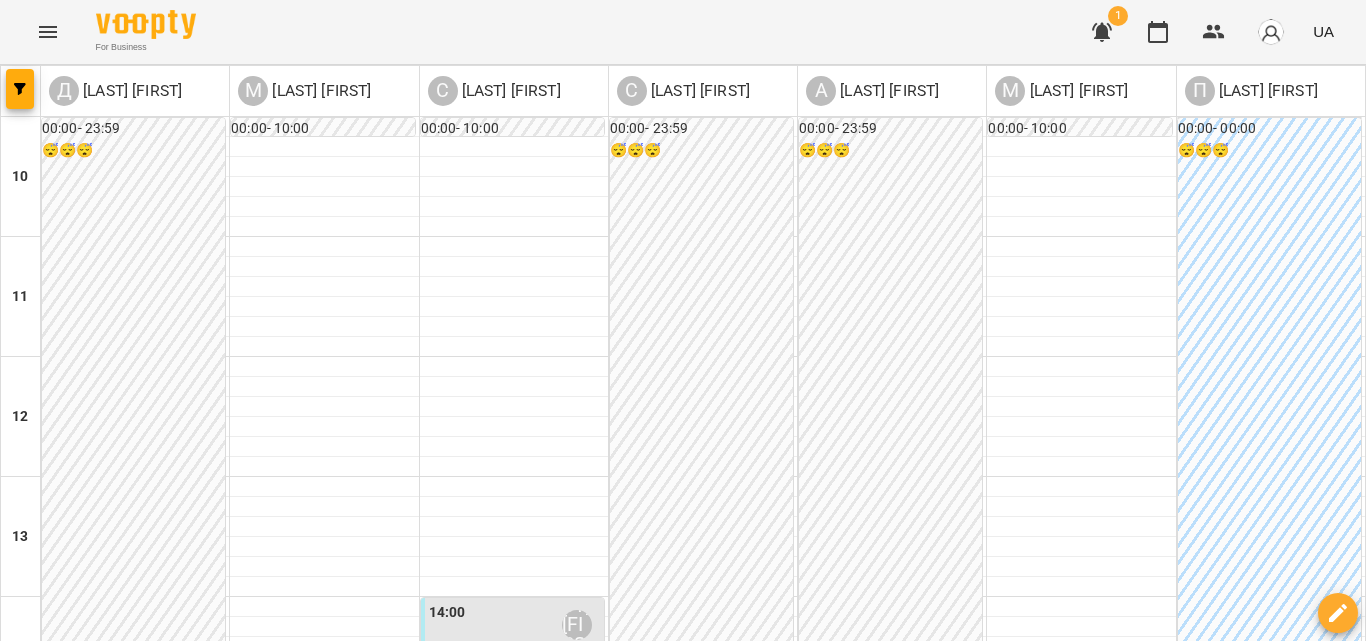 scroll, scrollTop: 500, scrollLeft: 0, axis: vertical 